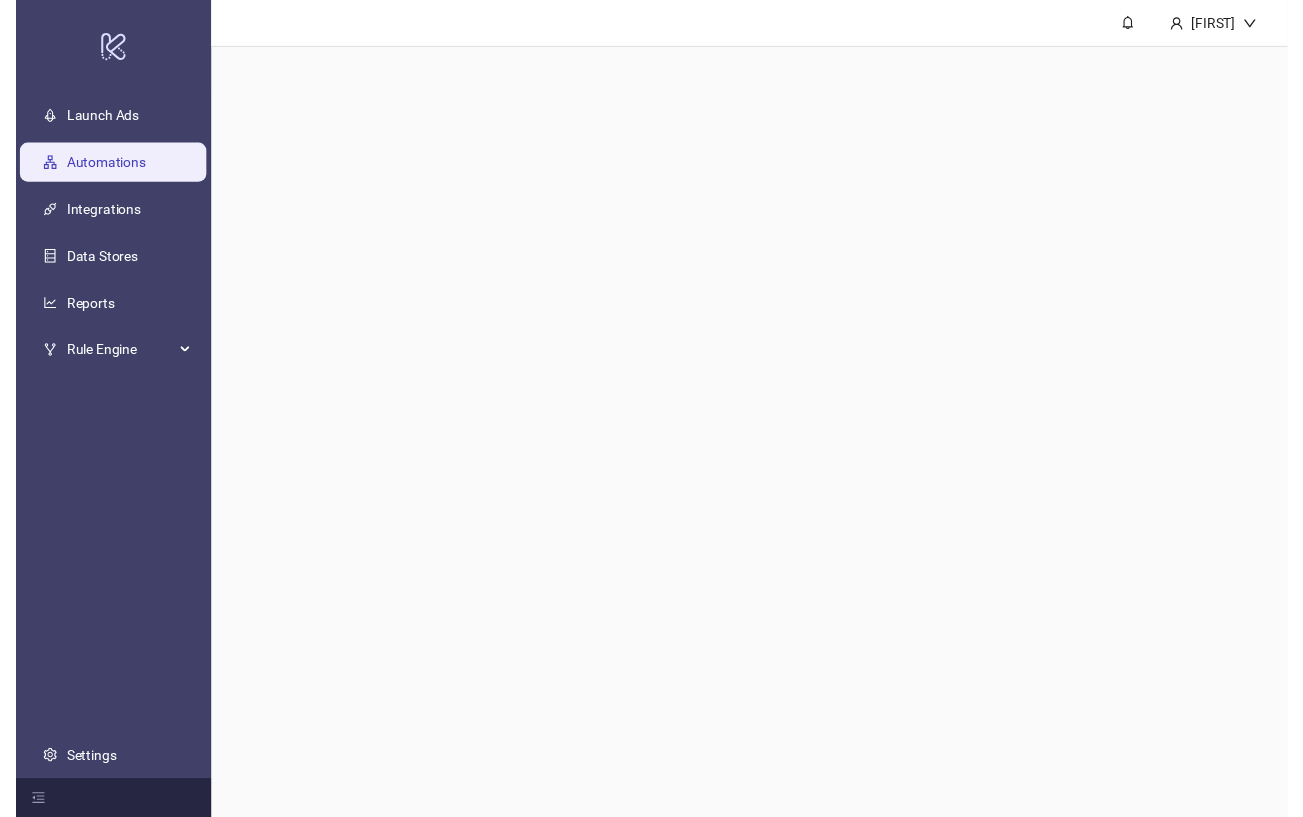 scroll, scrollTop: 0, scrollLeft: 0, axis: both 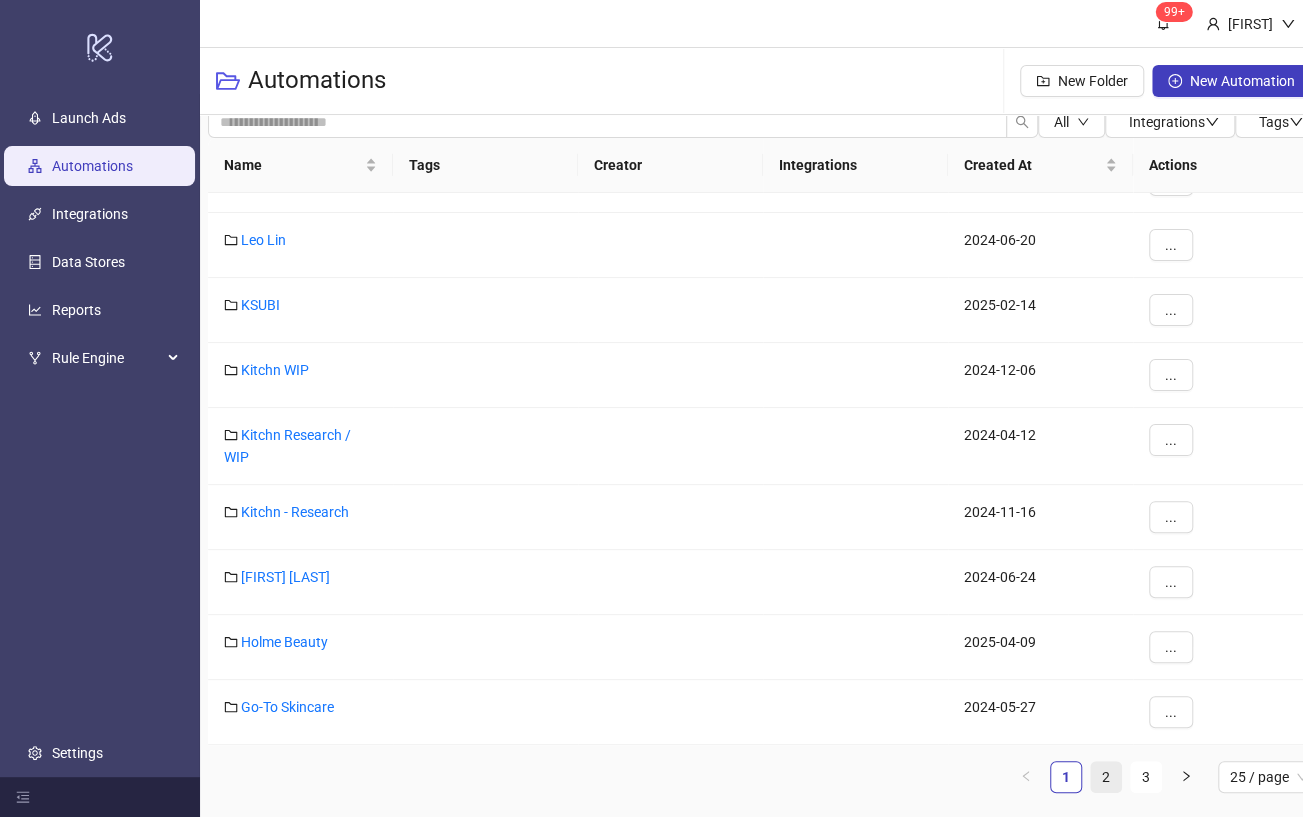 click on "2" at bounding box center [1106, 777] 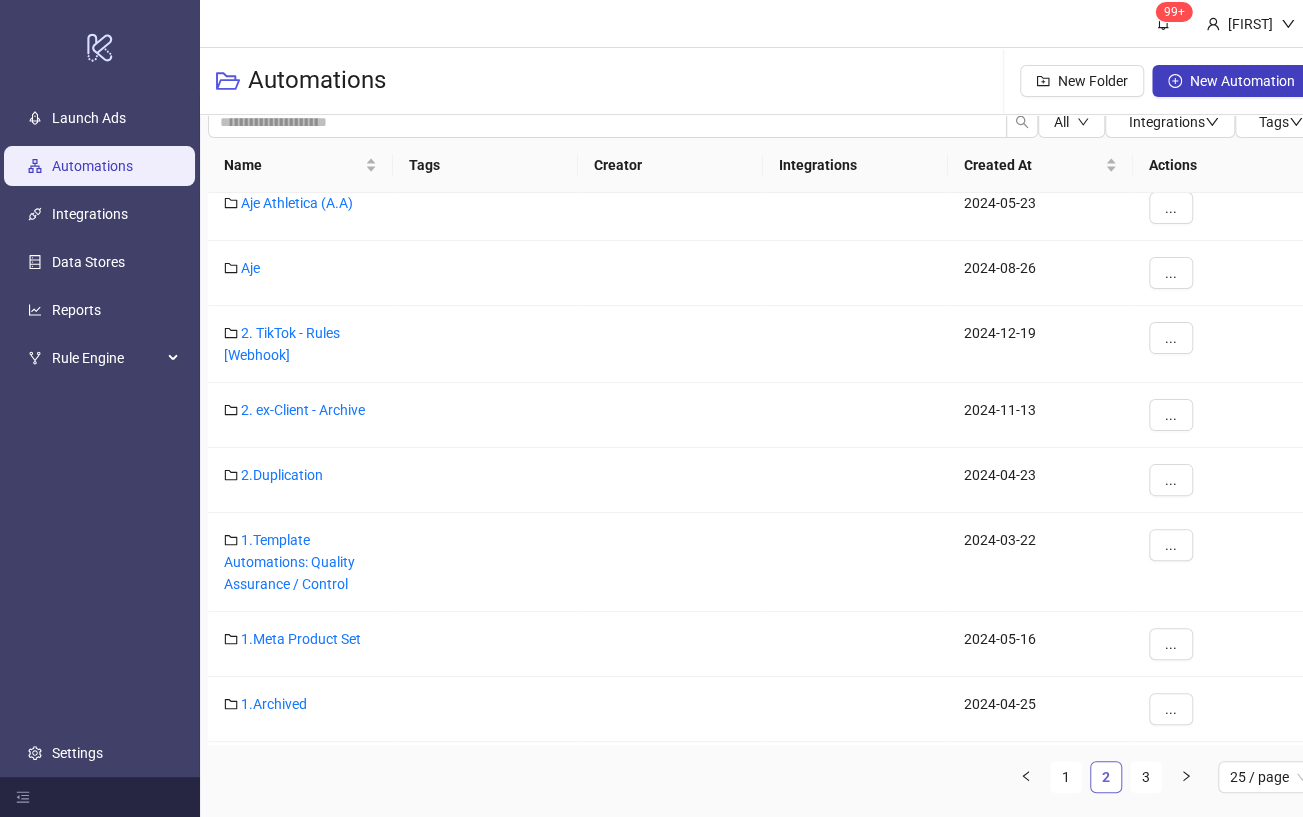 scroll, scrollTop: 823, scrollLeft: 0, axis: vertical 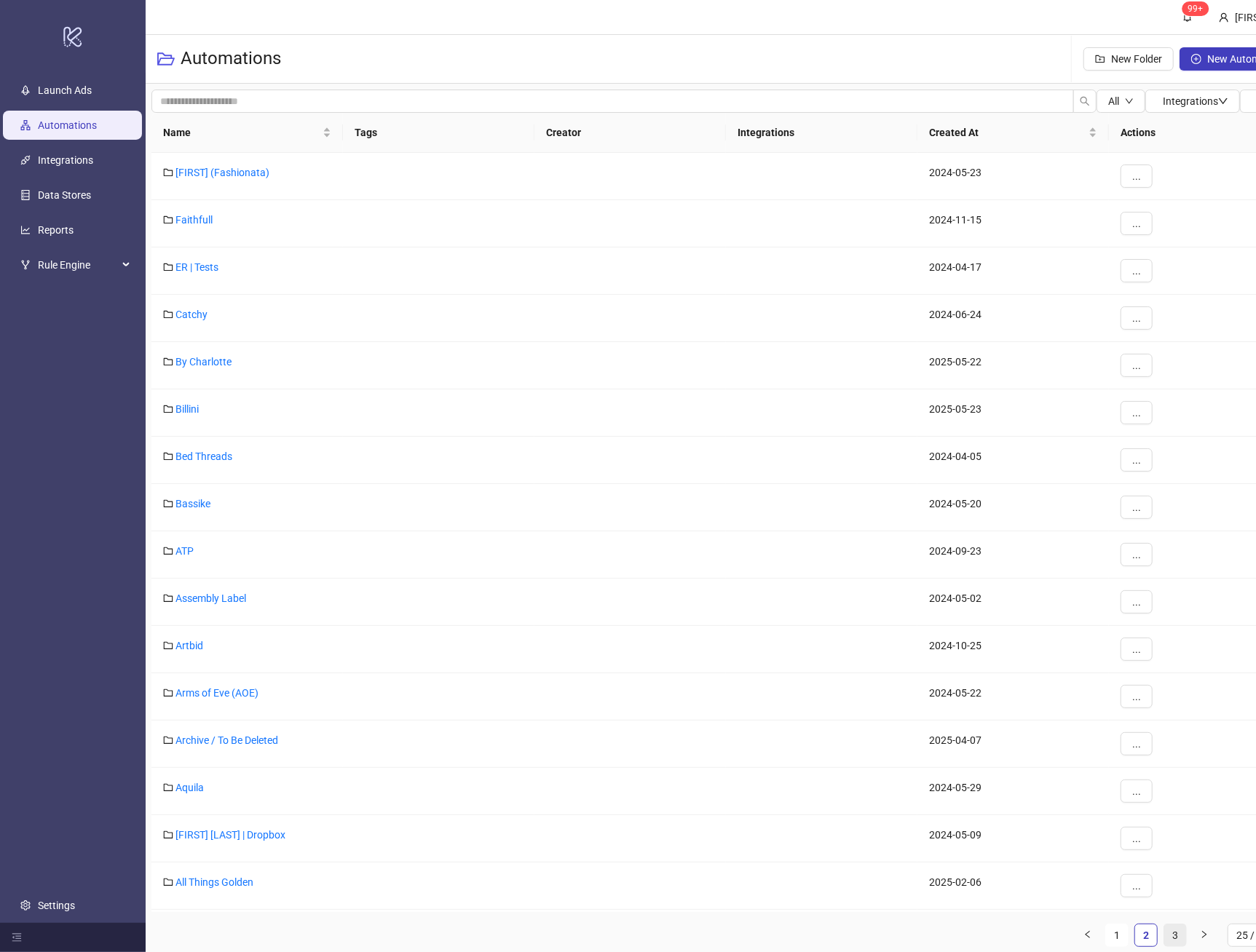click on "3" at bounding box center [1175, 935] 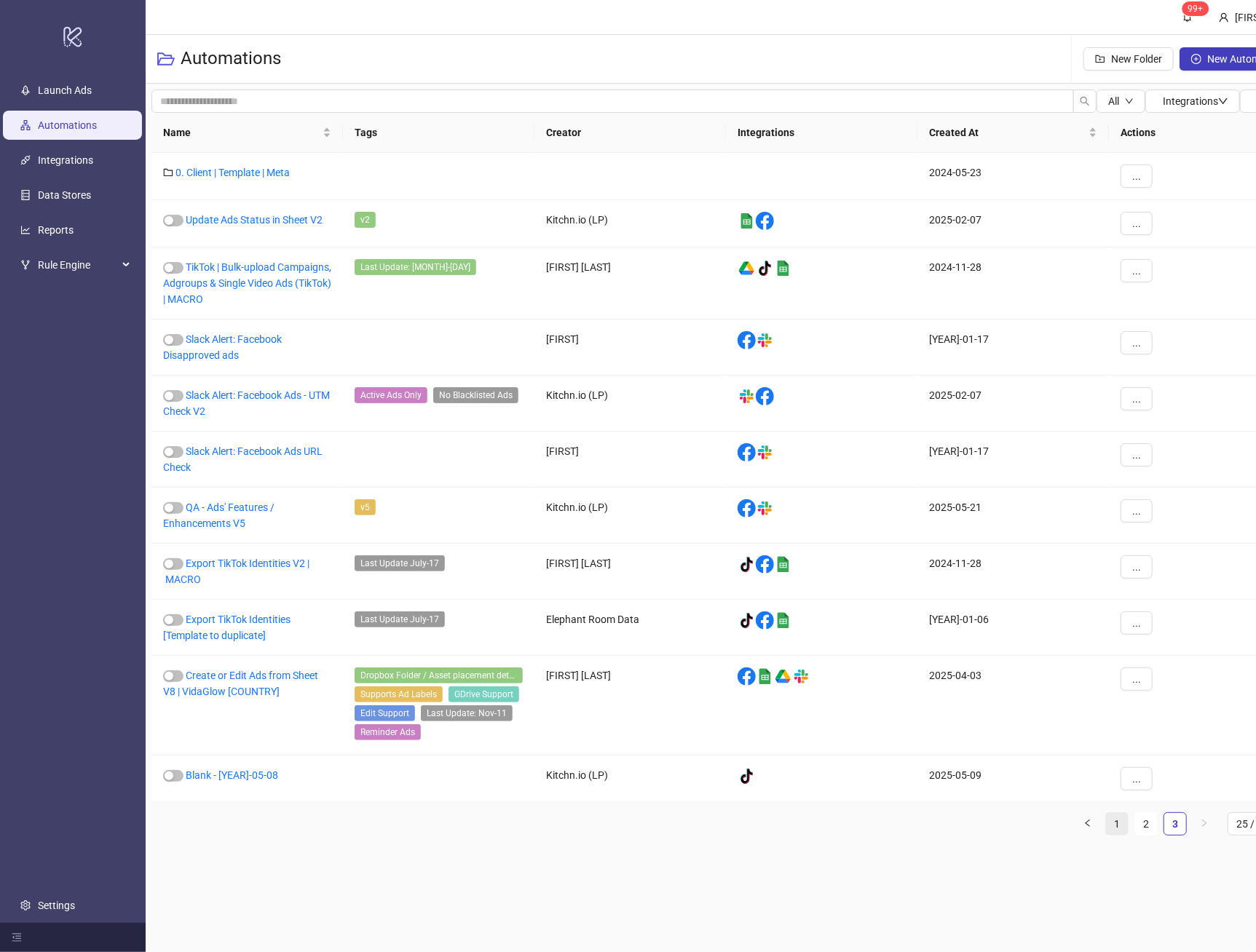 click on "1" at bounding box center (1117, 824) 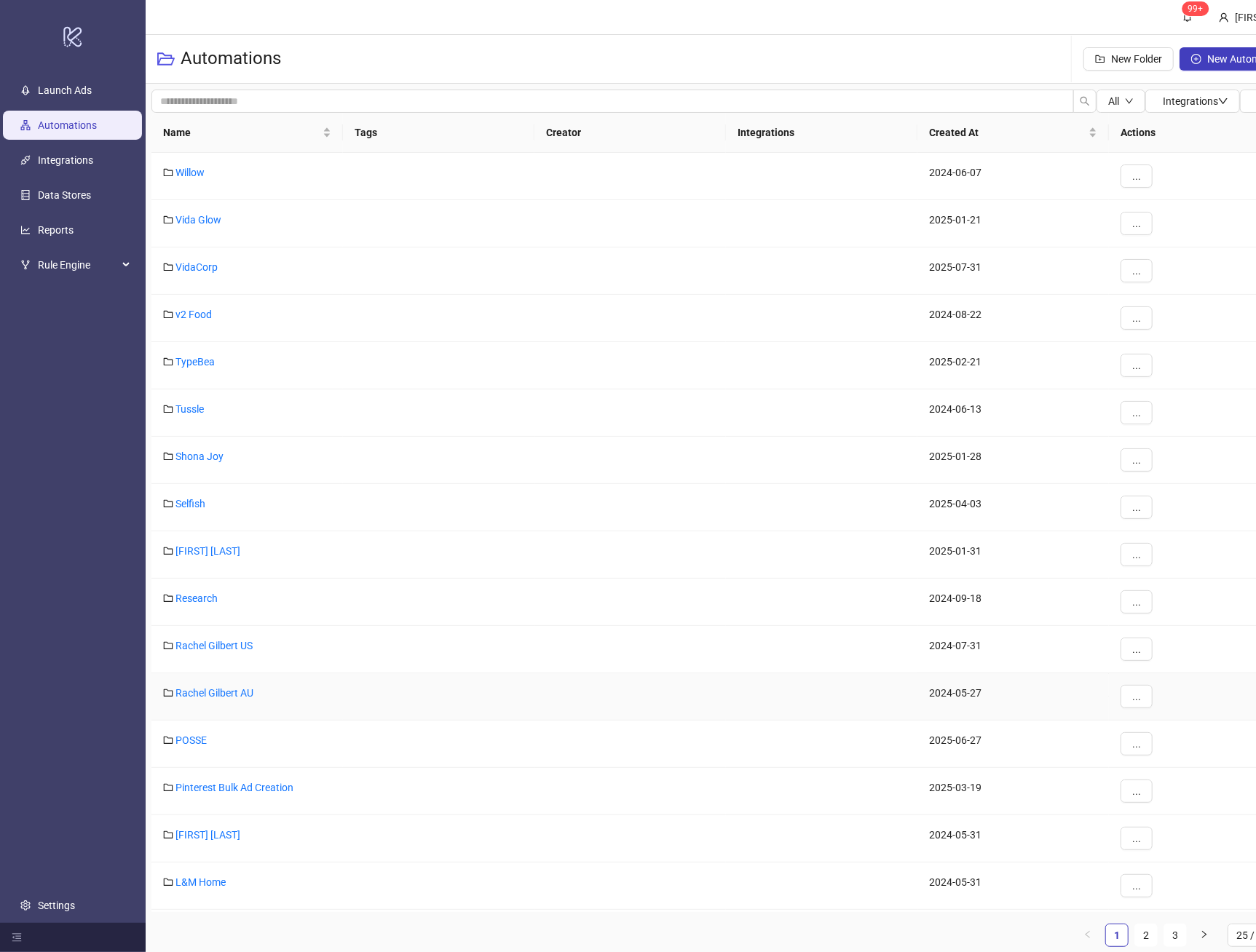 scroll, scrollTop: 4, scrollLeft: 0, axis: vertical 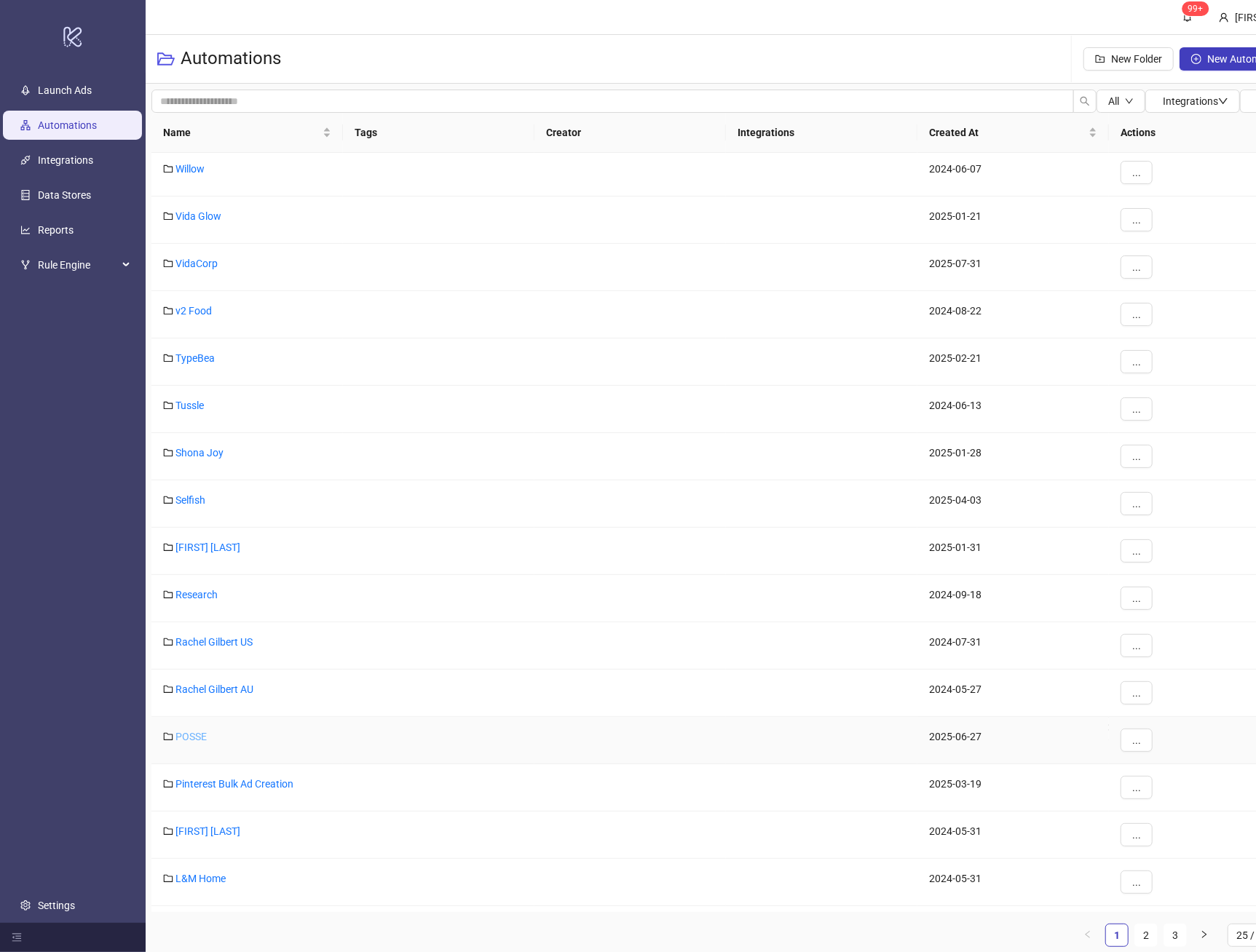 click on "POSSE" at bounding box center (191, 737) 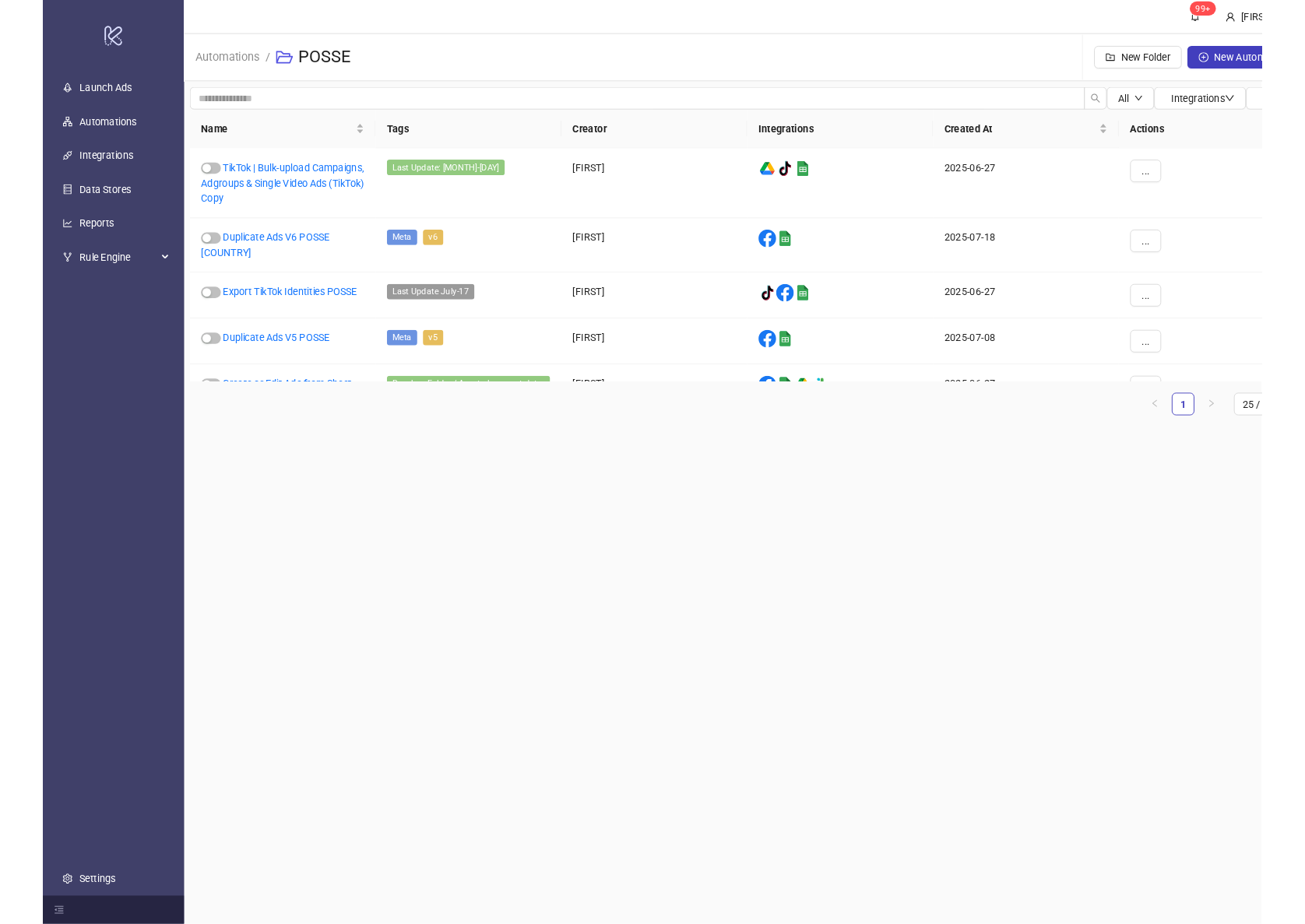 scroll, scrollTop: 0, scrollLeft: 0, axis: both 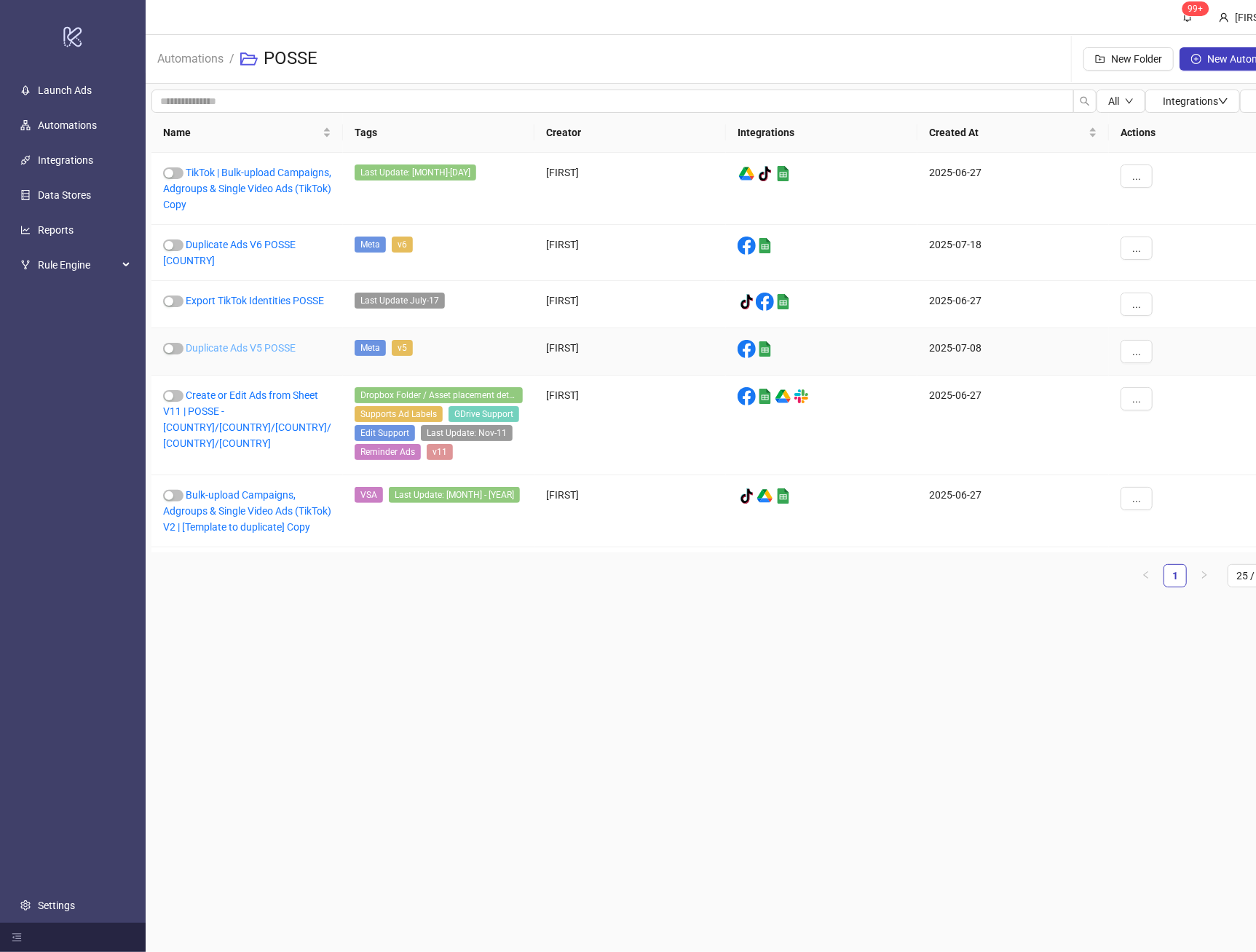 click on "Duplicate Ads V5 POSSE" at bounding box center (240, 348) 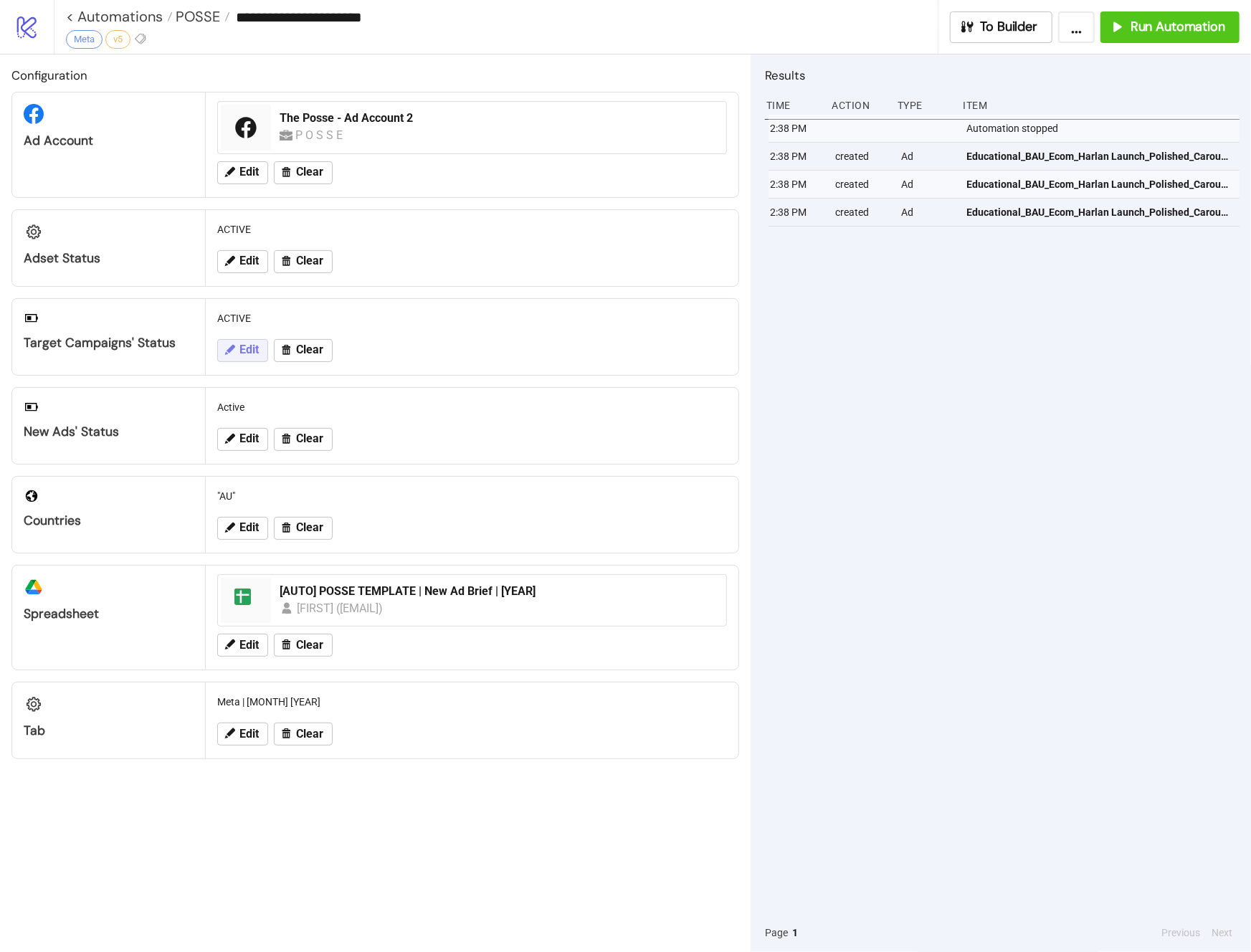 click 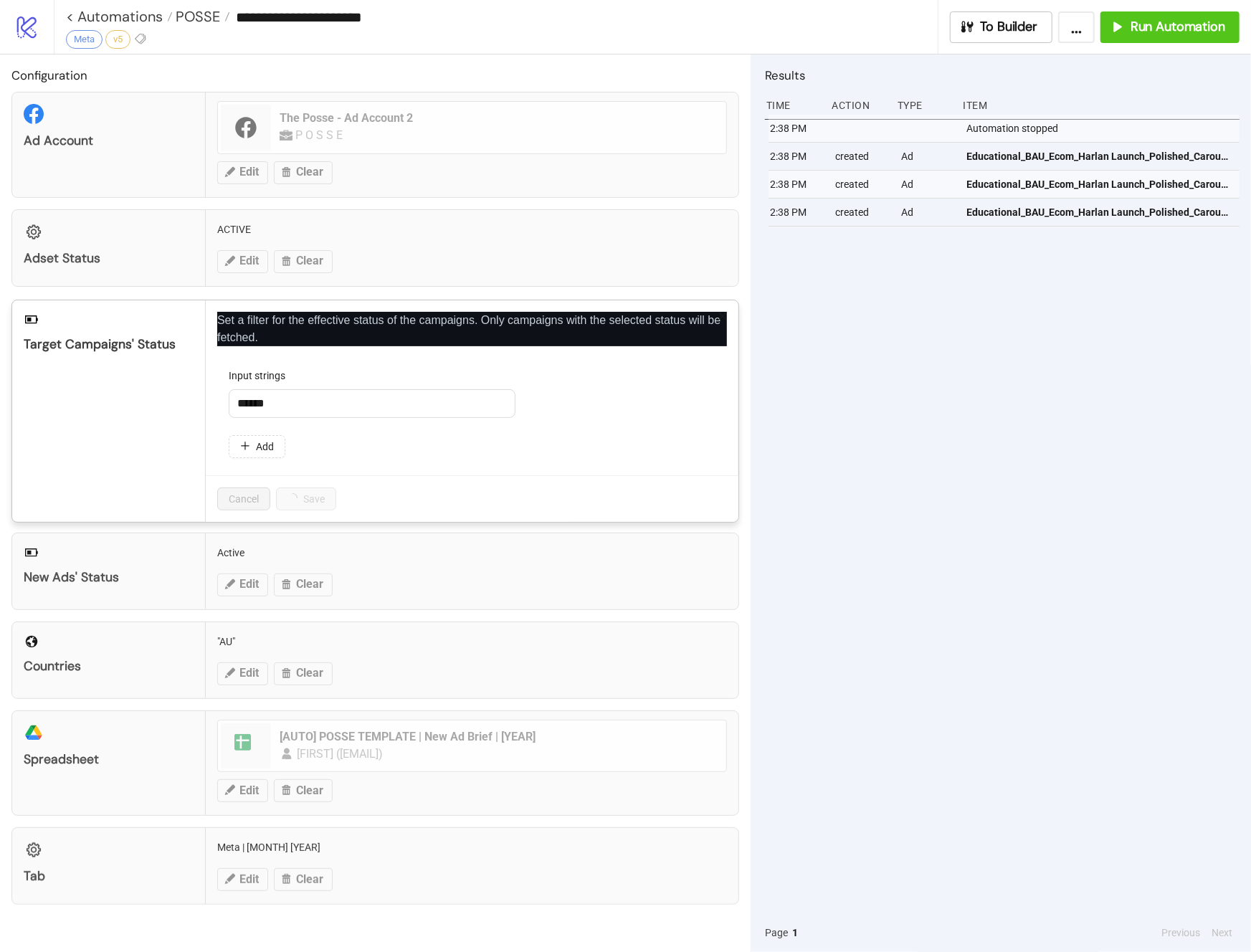 click on "Set a filter for the effective status of the campaigns. Only campaigns with the selected status will be fetched. Input strings ****** Add Cancel Save" at bounding box center (472, 411) 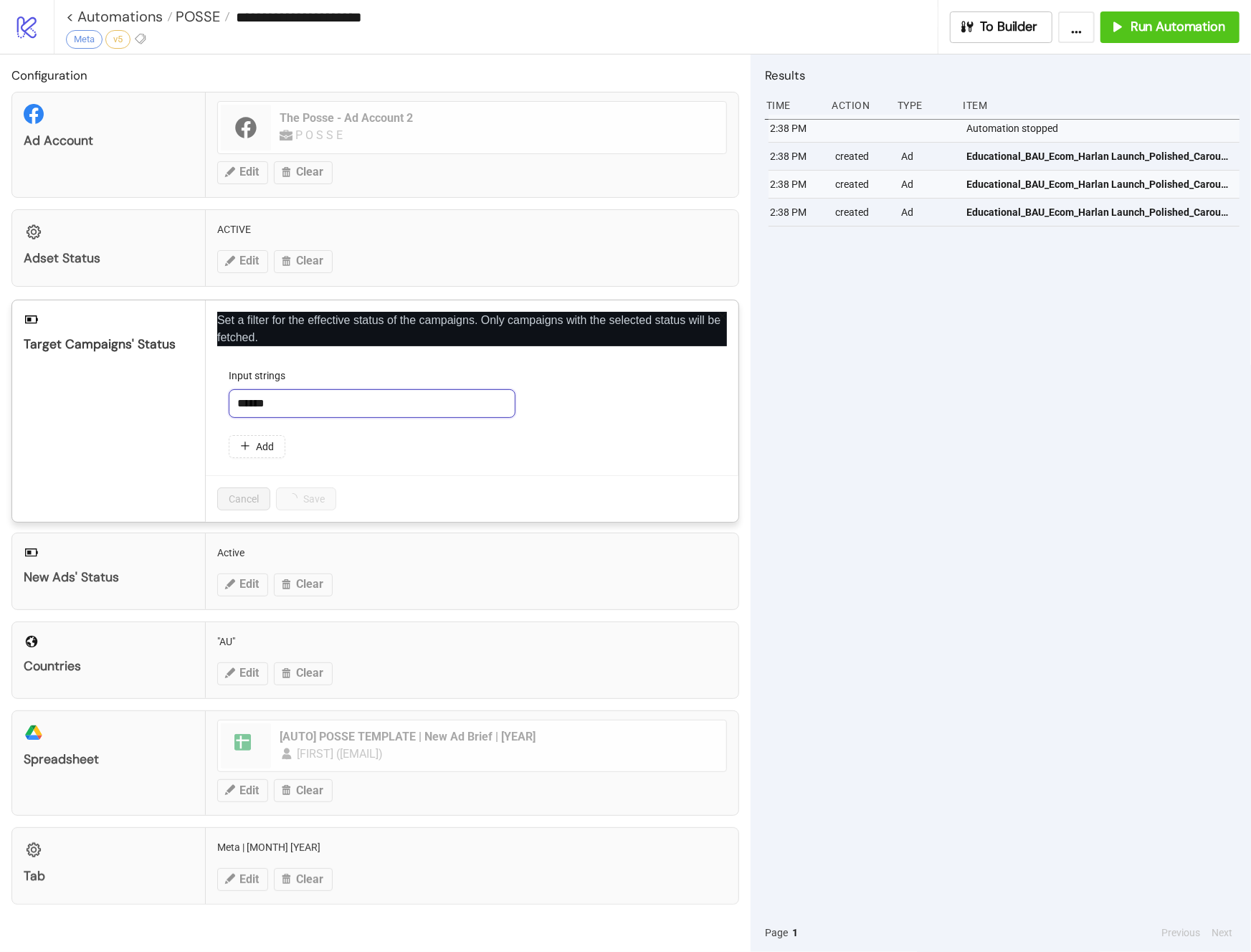 click on "******" at bounding box center [372, 404] 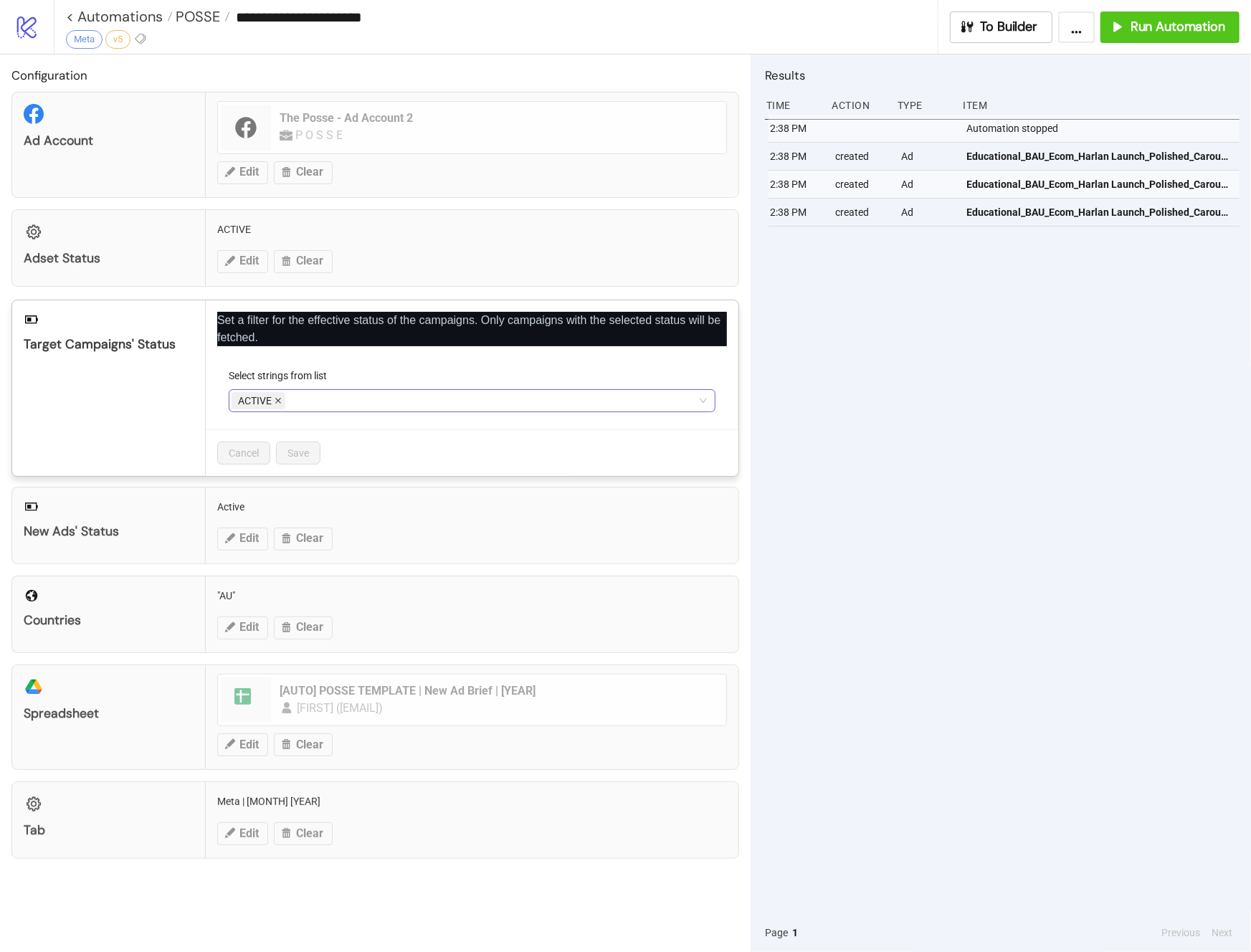 click 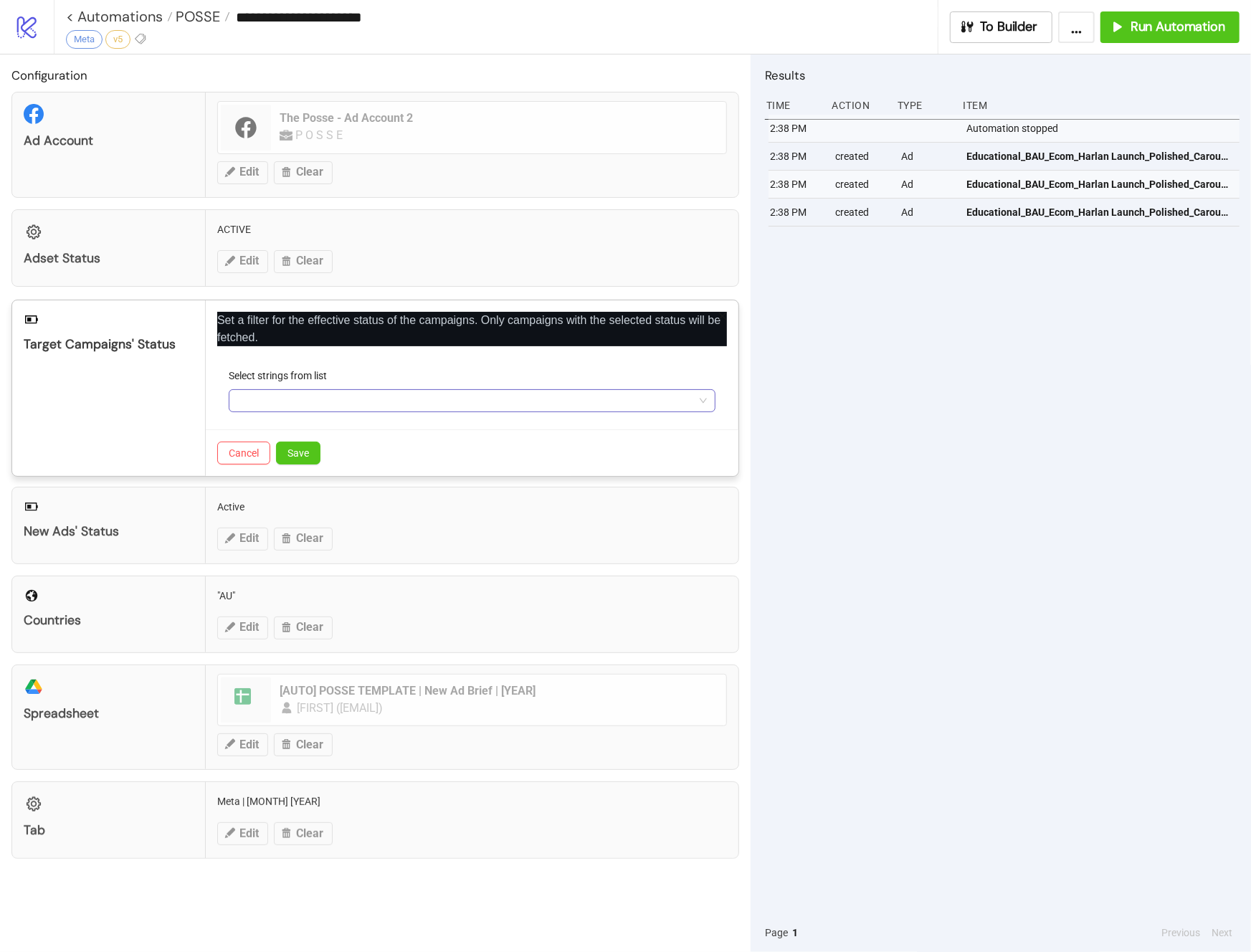 click at bounding box center [465, 401] 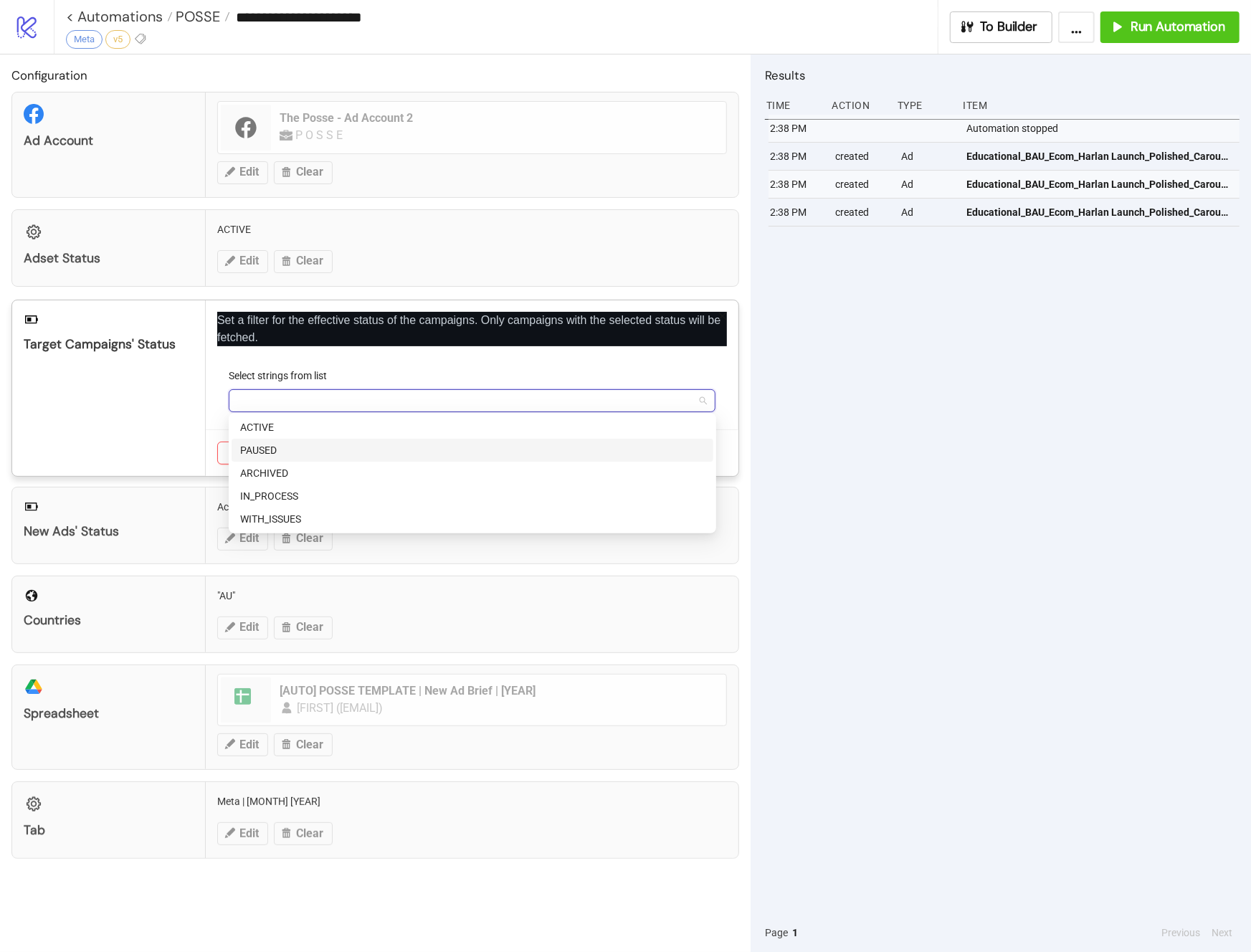 click on "PAUSED" at bounding box center [472, 450] 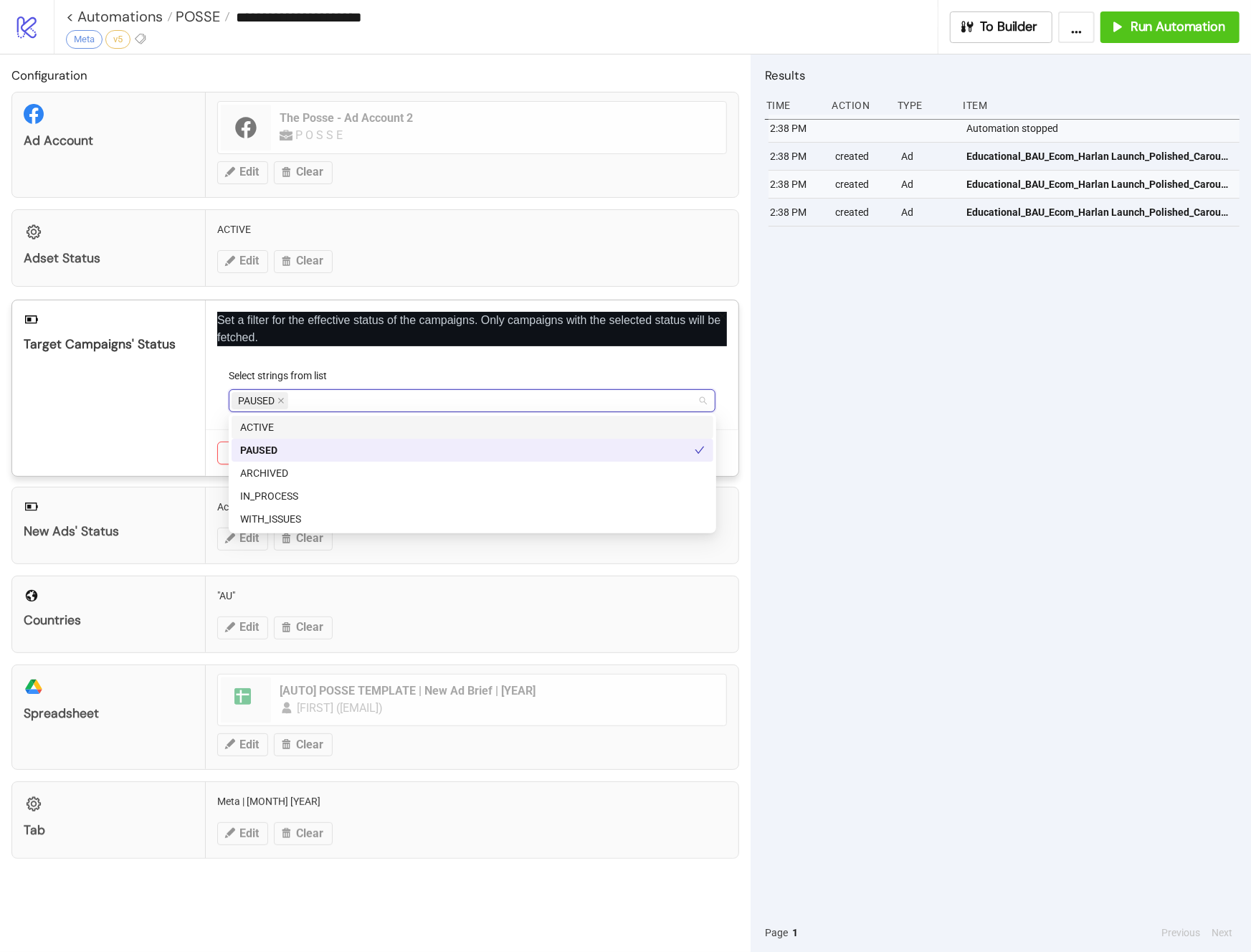 click on "Target Campaigns' Status" at bounding box center (109, 388) 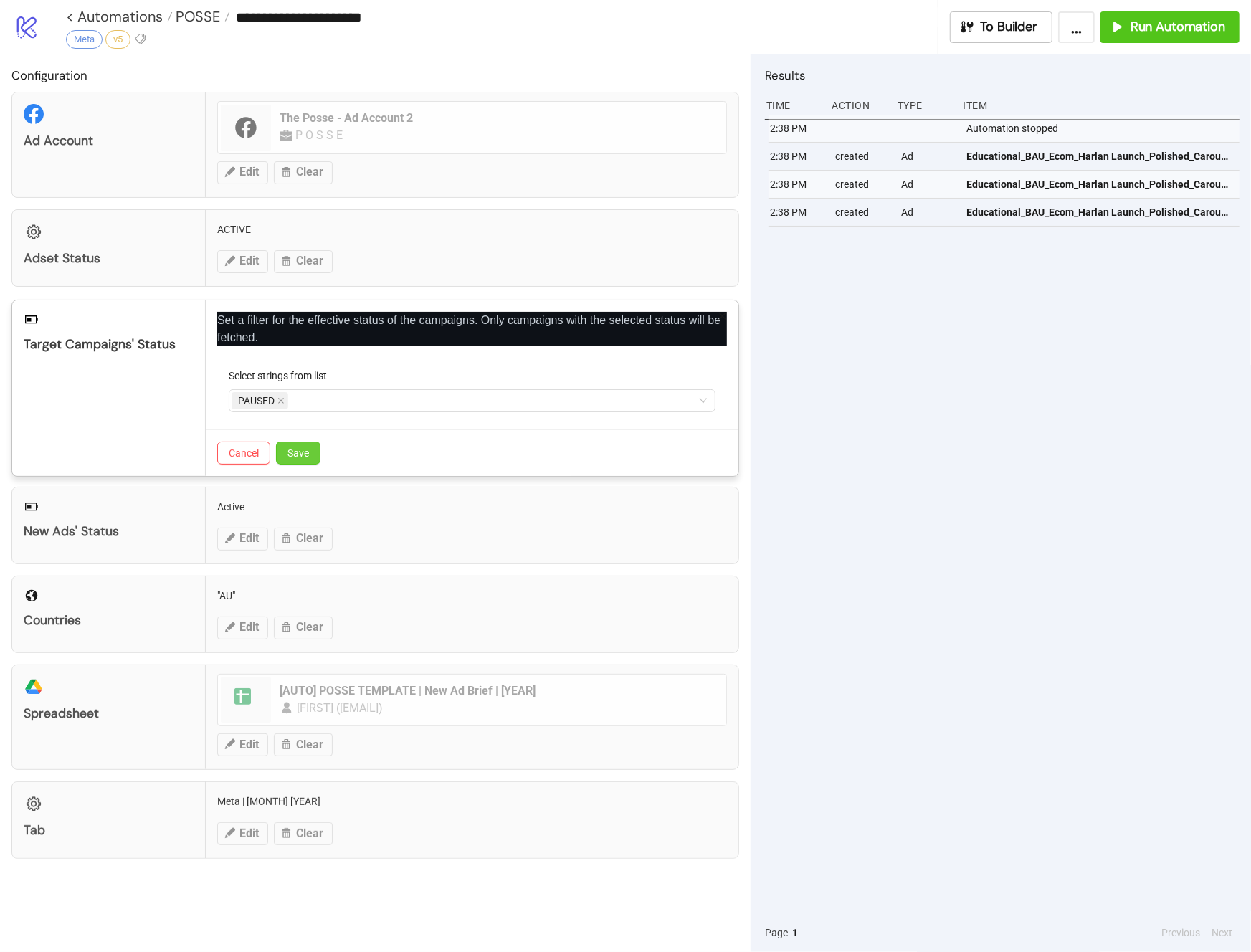 click on "Save" at bounding box center (298, 453) 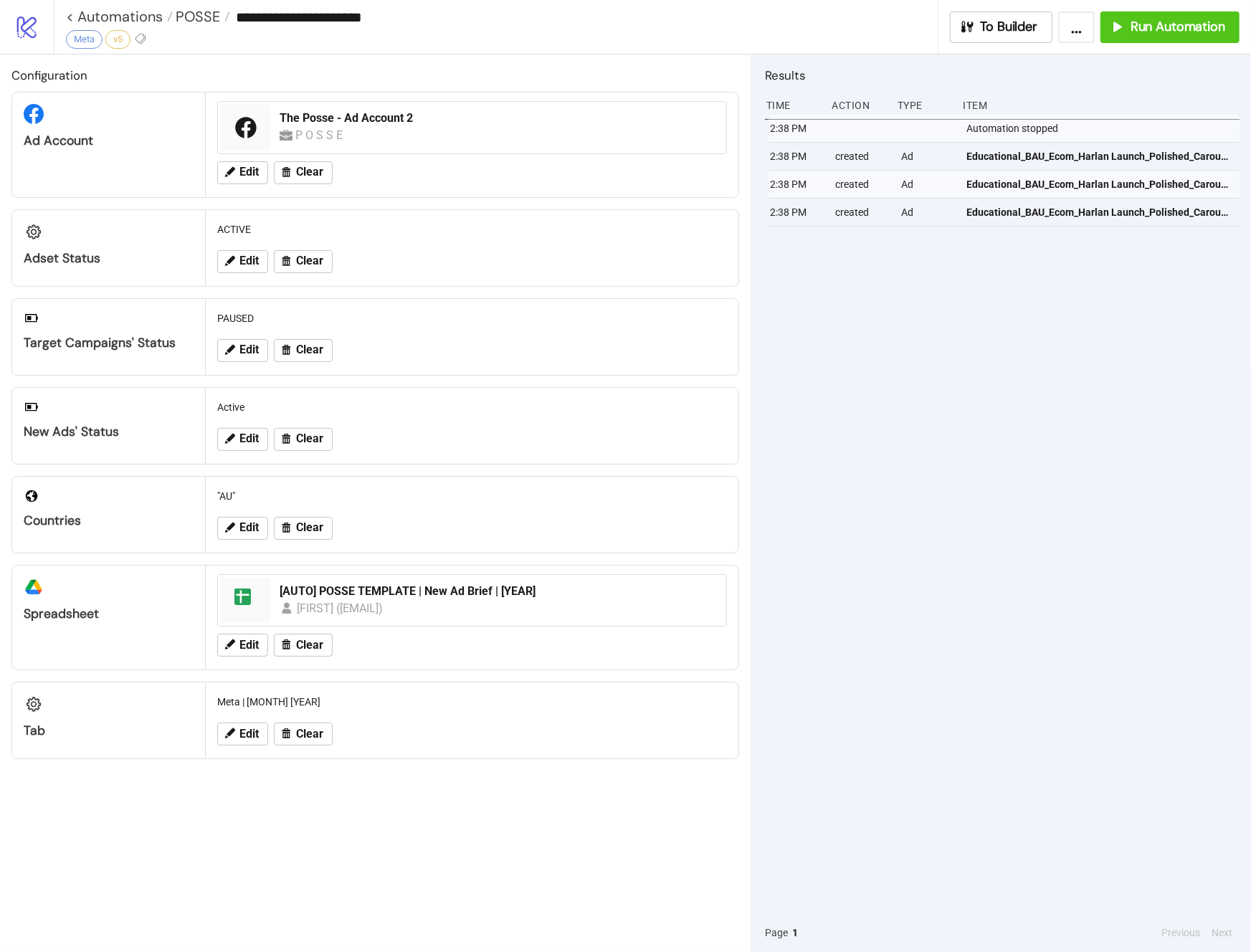 click on "Ad Account" at bounding box center (109, 144) 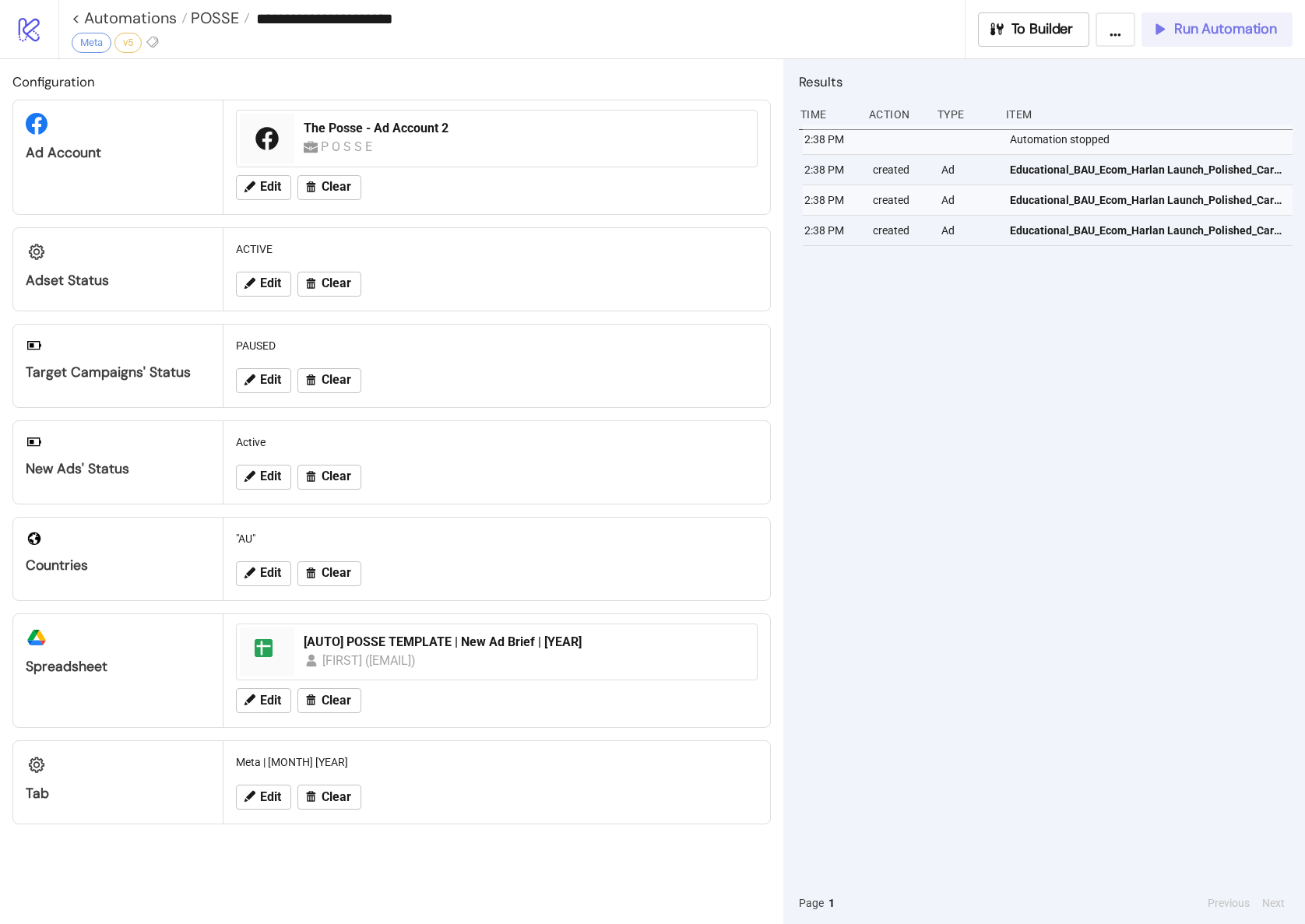 click on "Run Automation" at bounding box center (1226, 29) 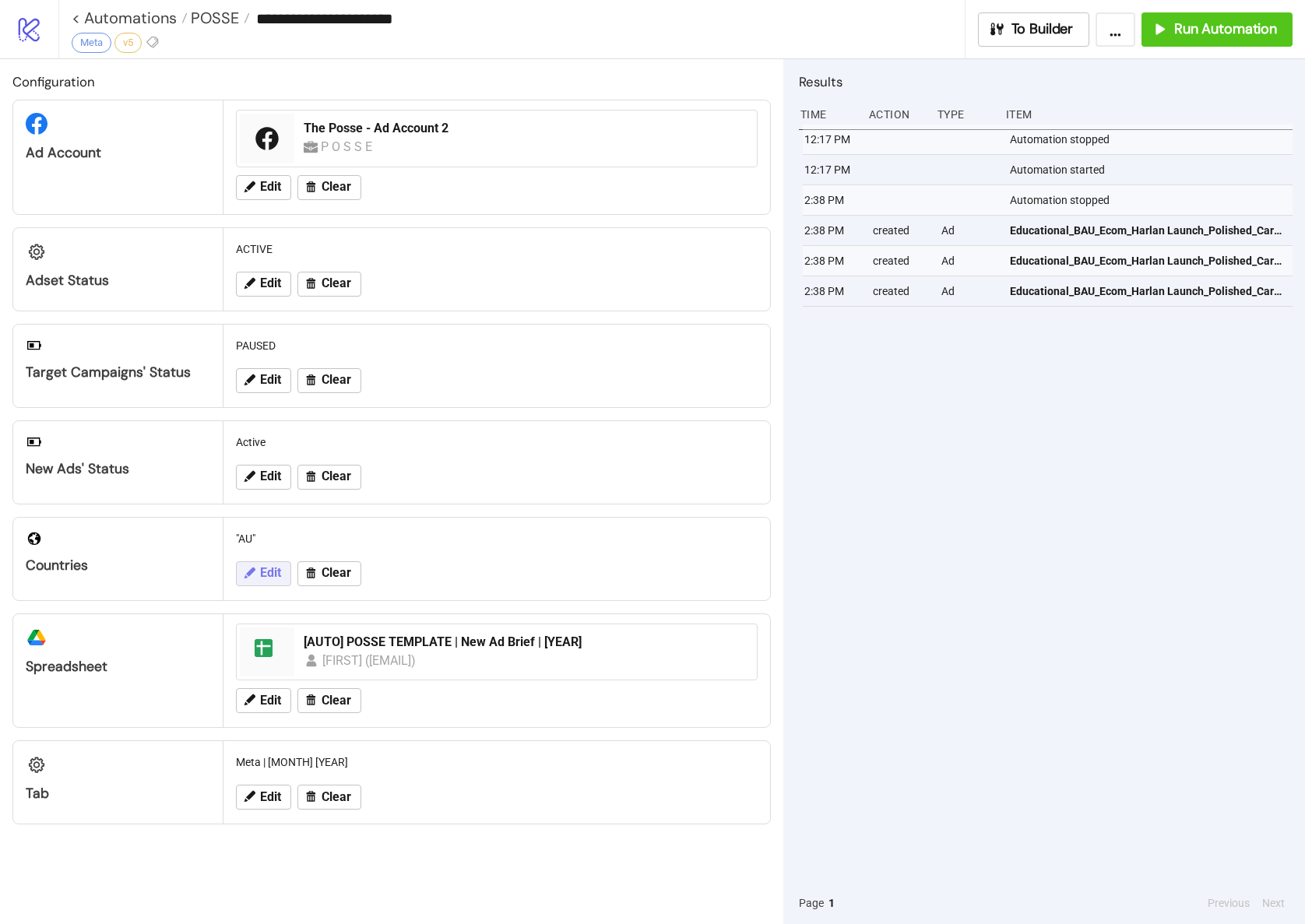 click on "Edit" at bounding box center [270, 573] 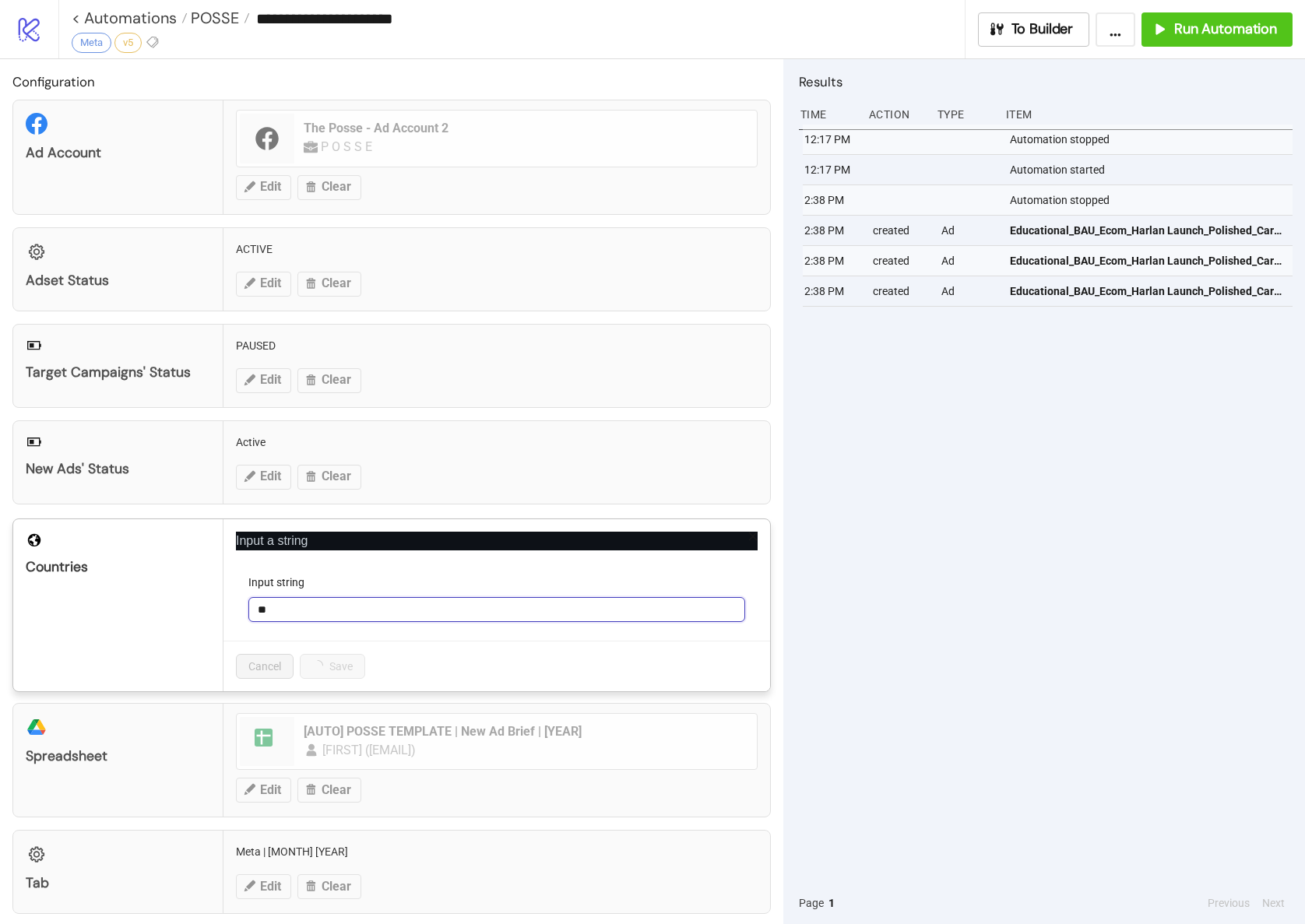 click on "**" at bounding box center [497, 610] 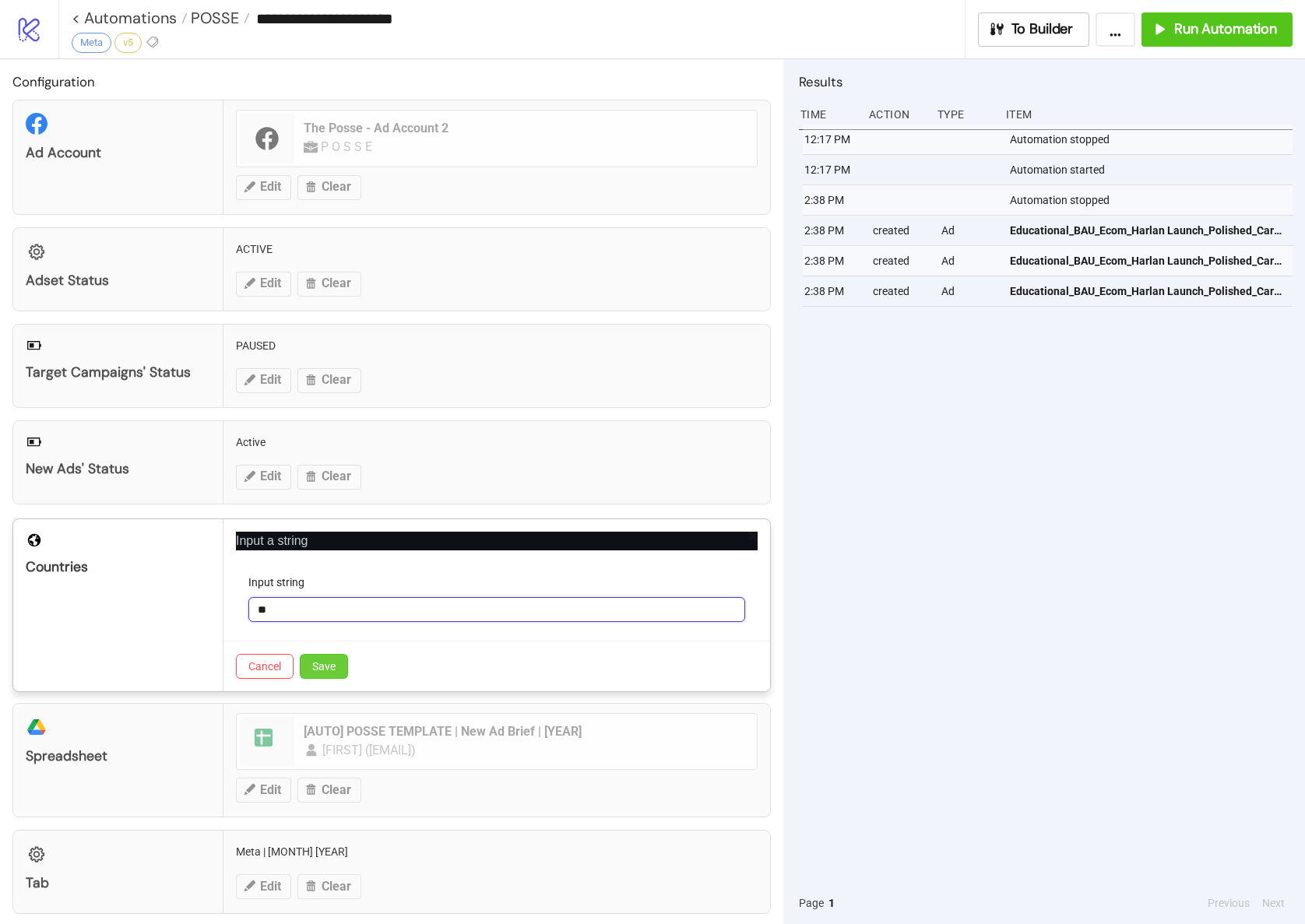 type on "**" 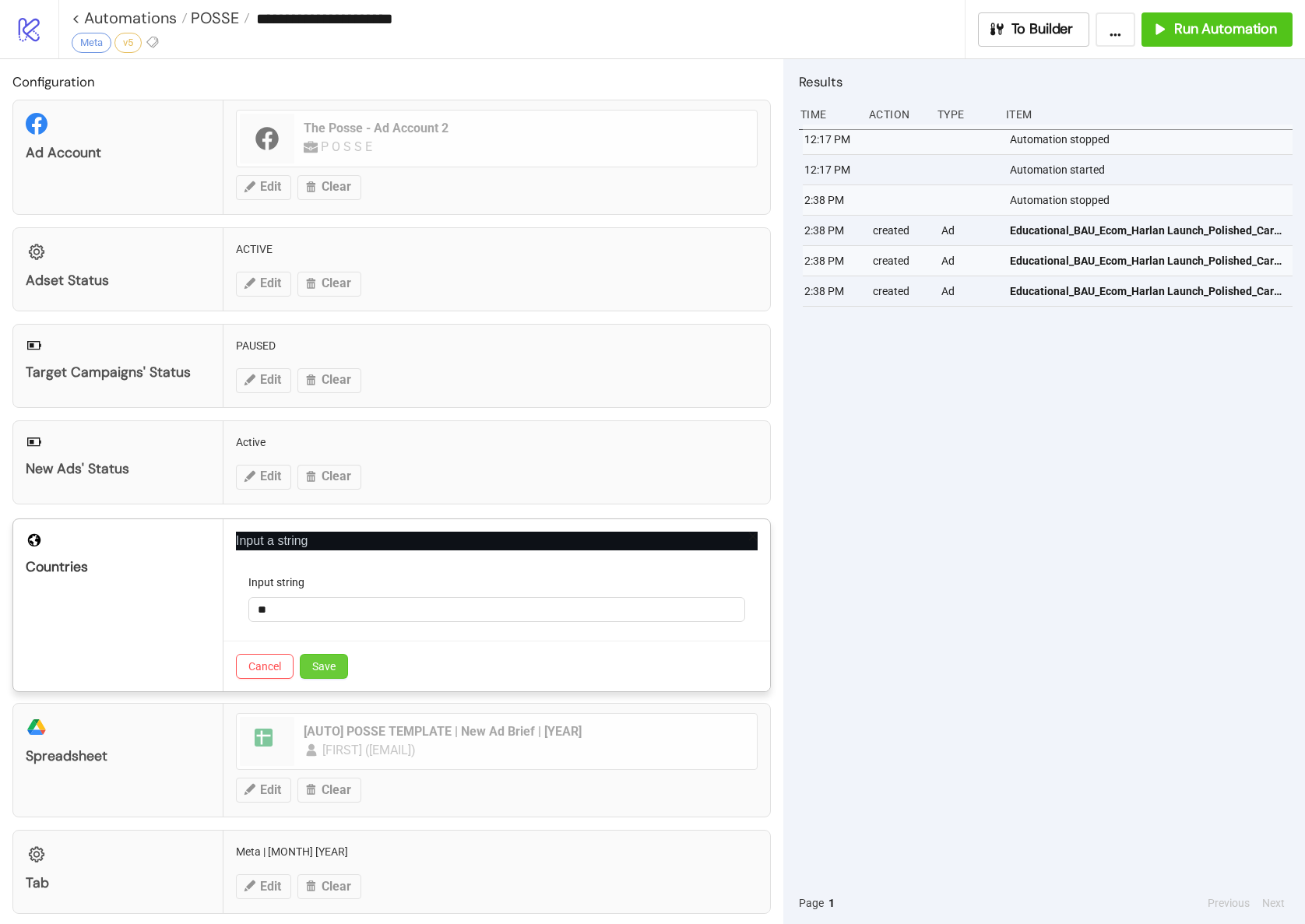 click on "Save" at bounding box center [324, 666] 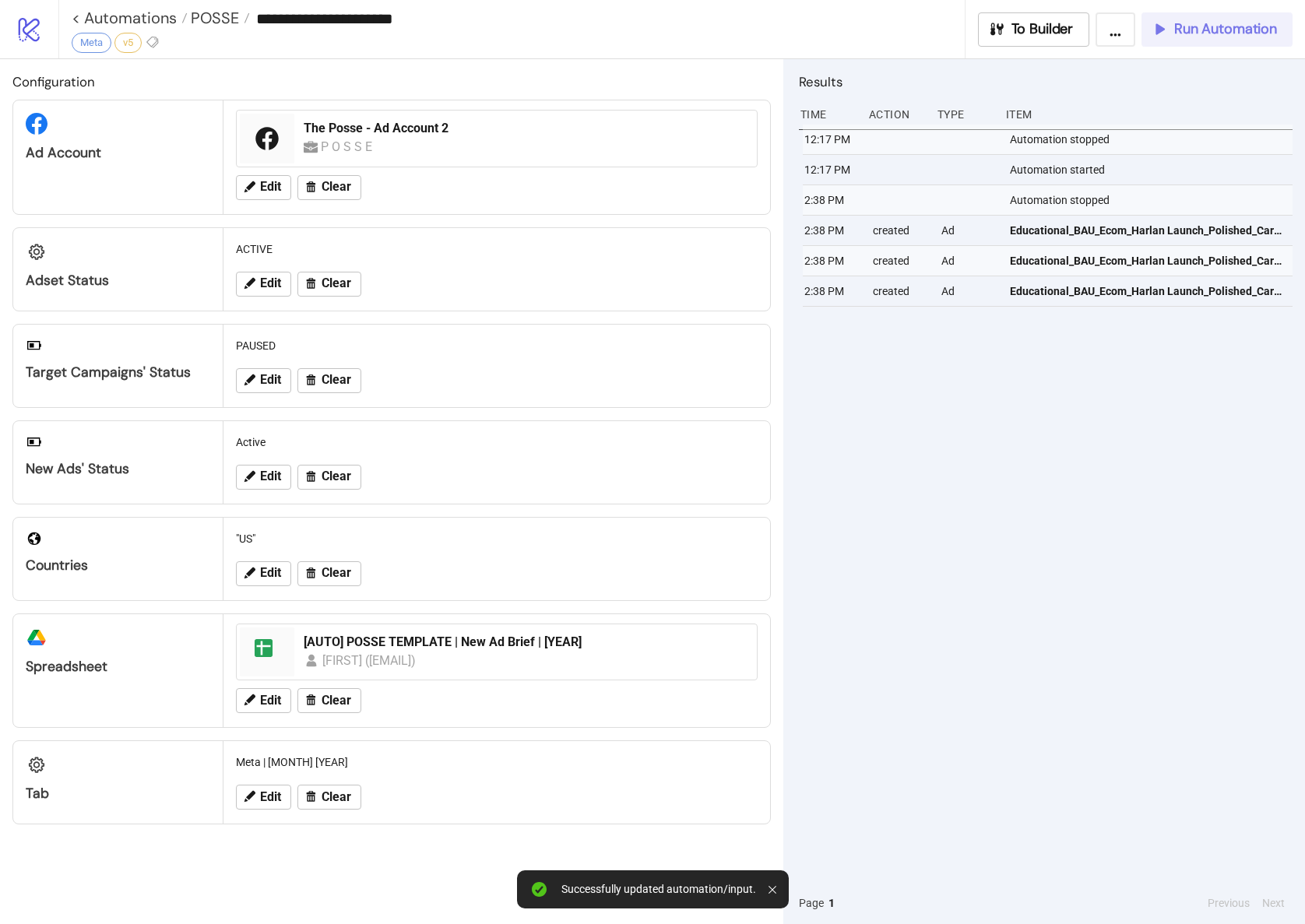 click on "Run Automation" at bounding box center [1217, 30] 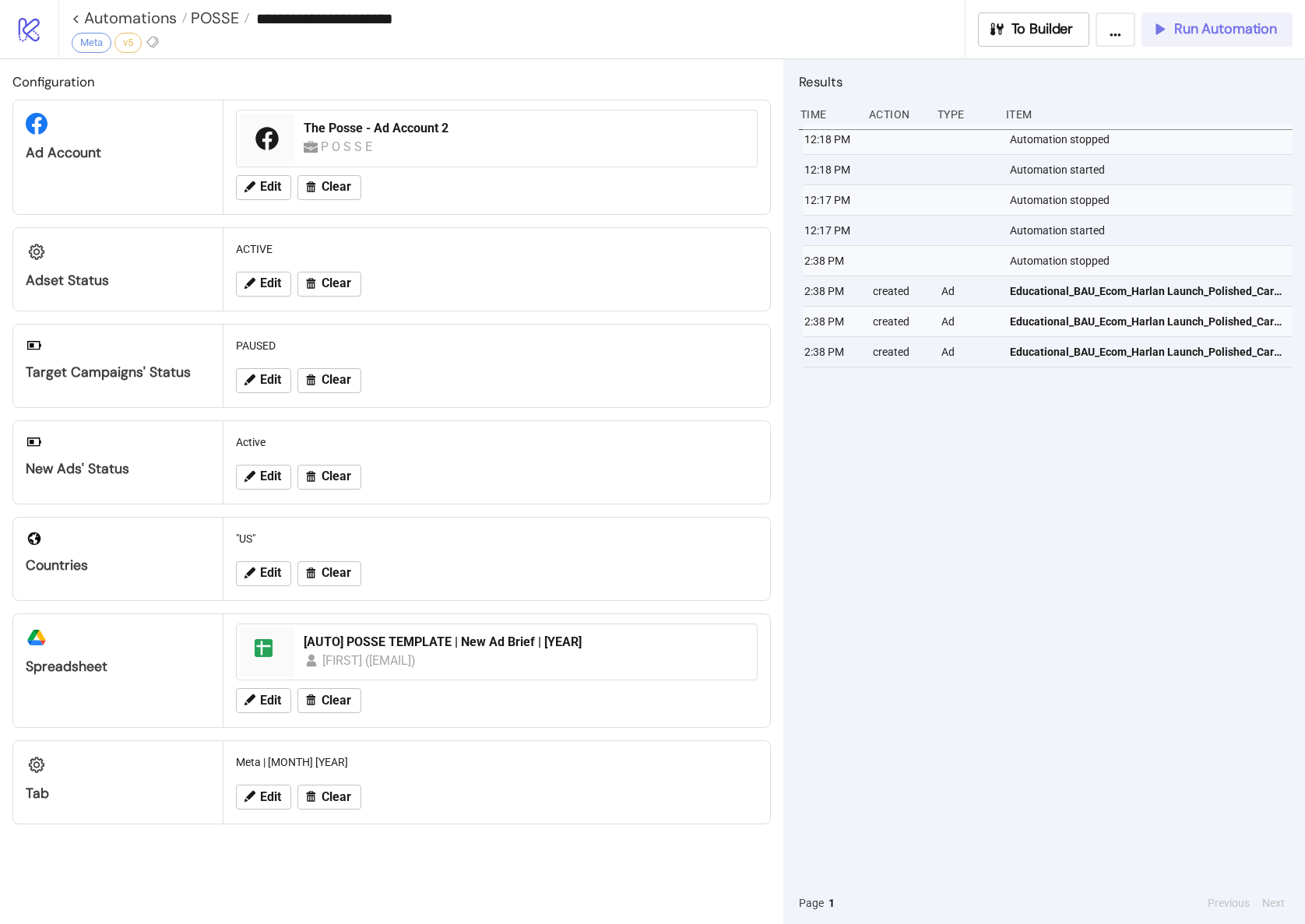 click on "Run Automation" at bounding box center [1226, 29] 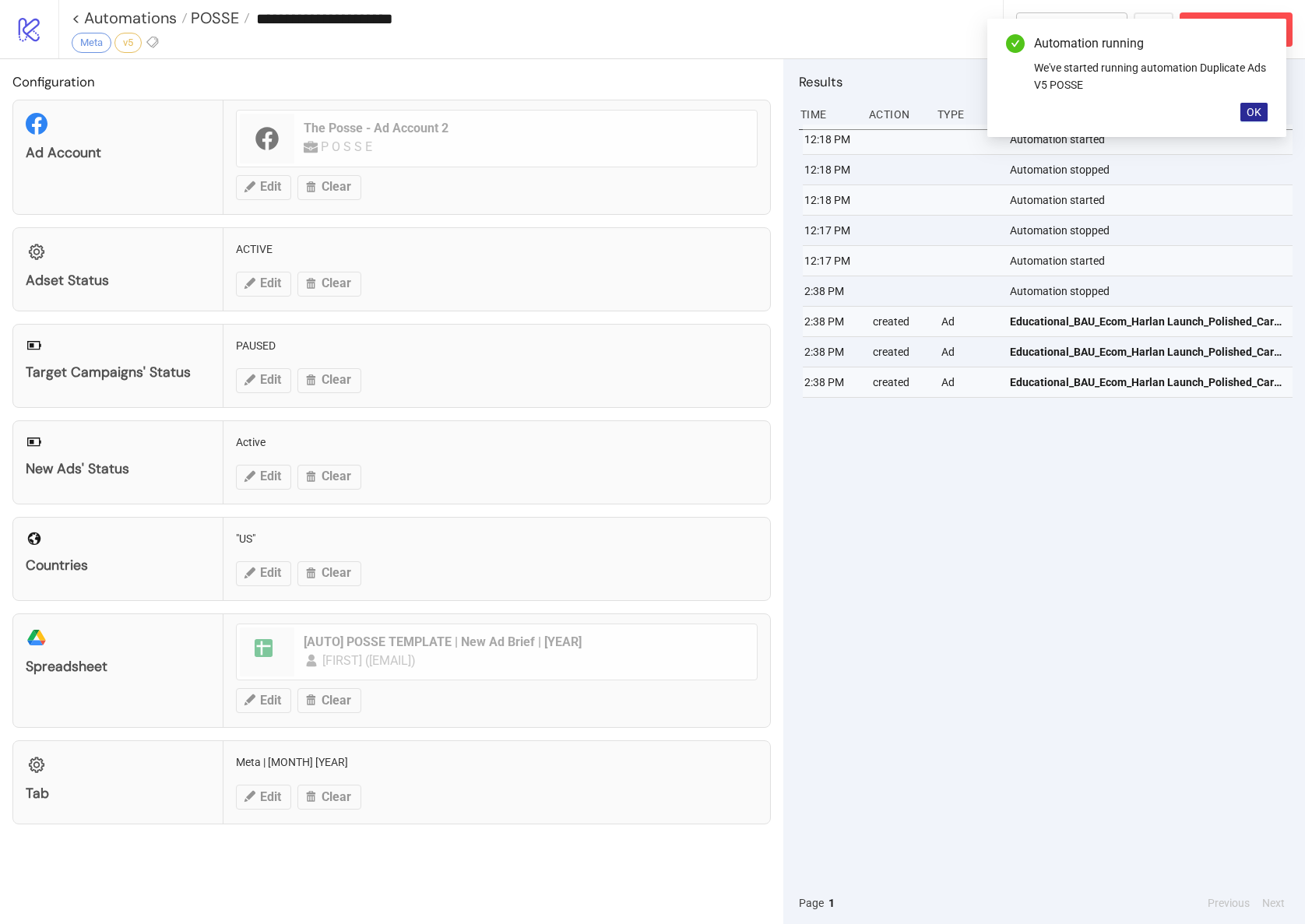 click on "OK" at bounding box center [1254, 112] 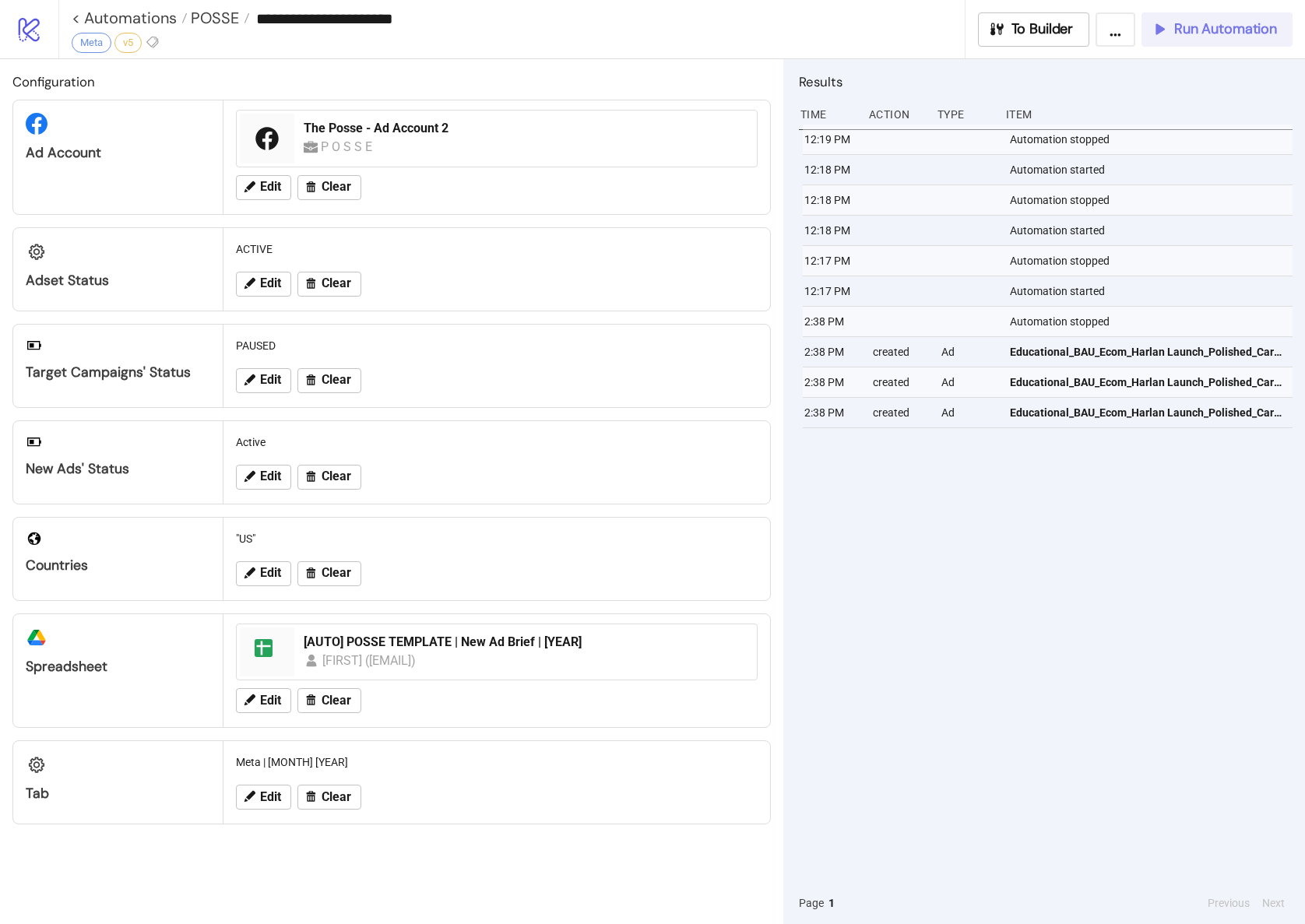 click on "Run Automation" at bounding box center [1226, 29] 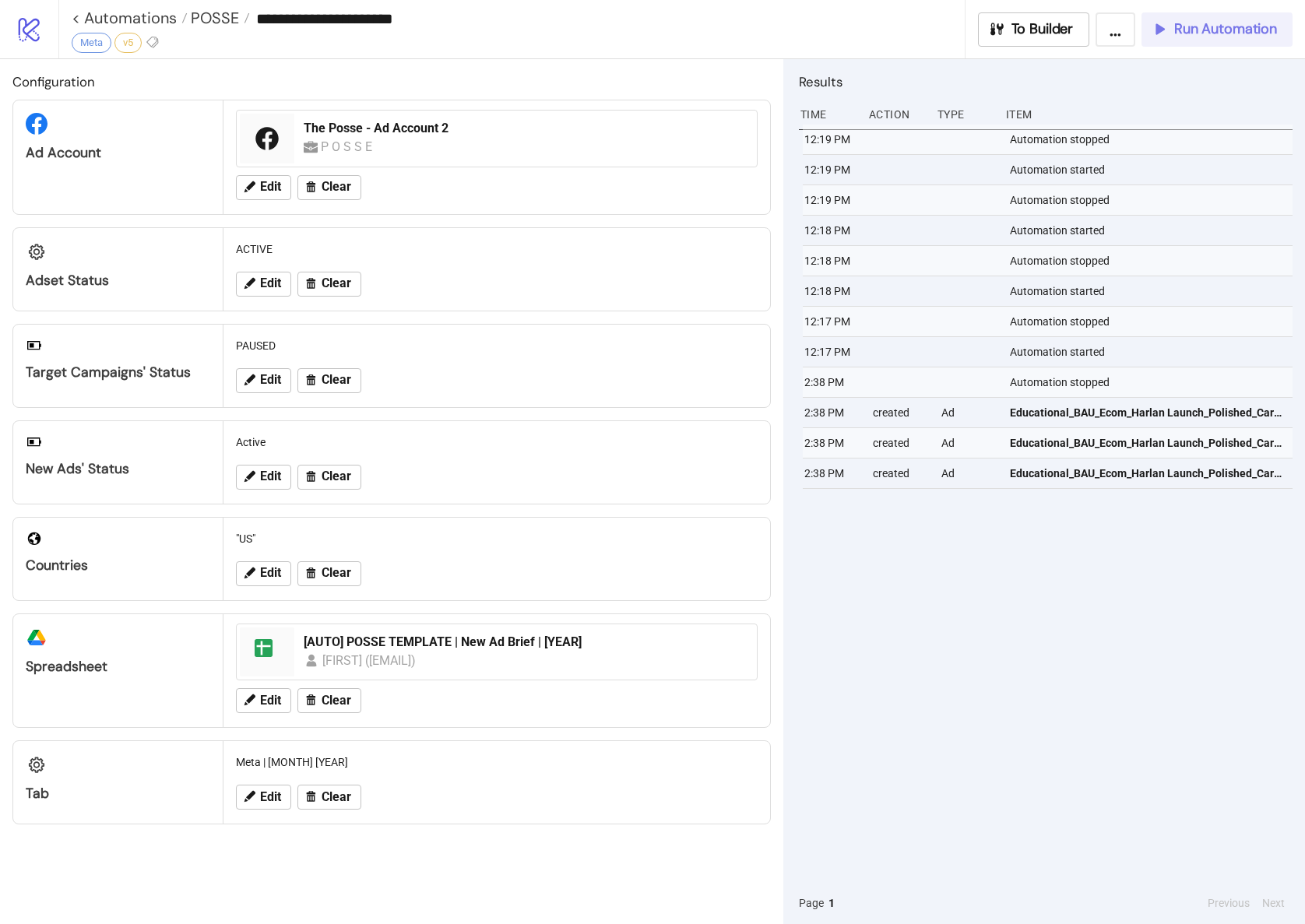 click on "Run Automation" at bounding box center [1226, 29] 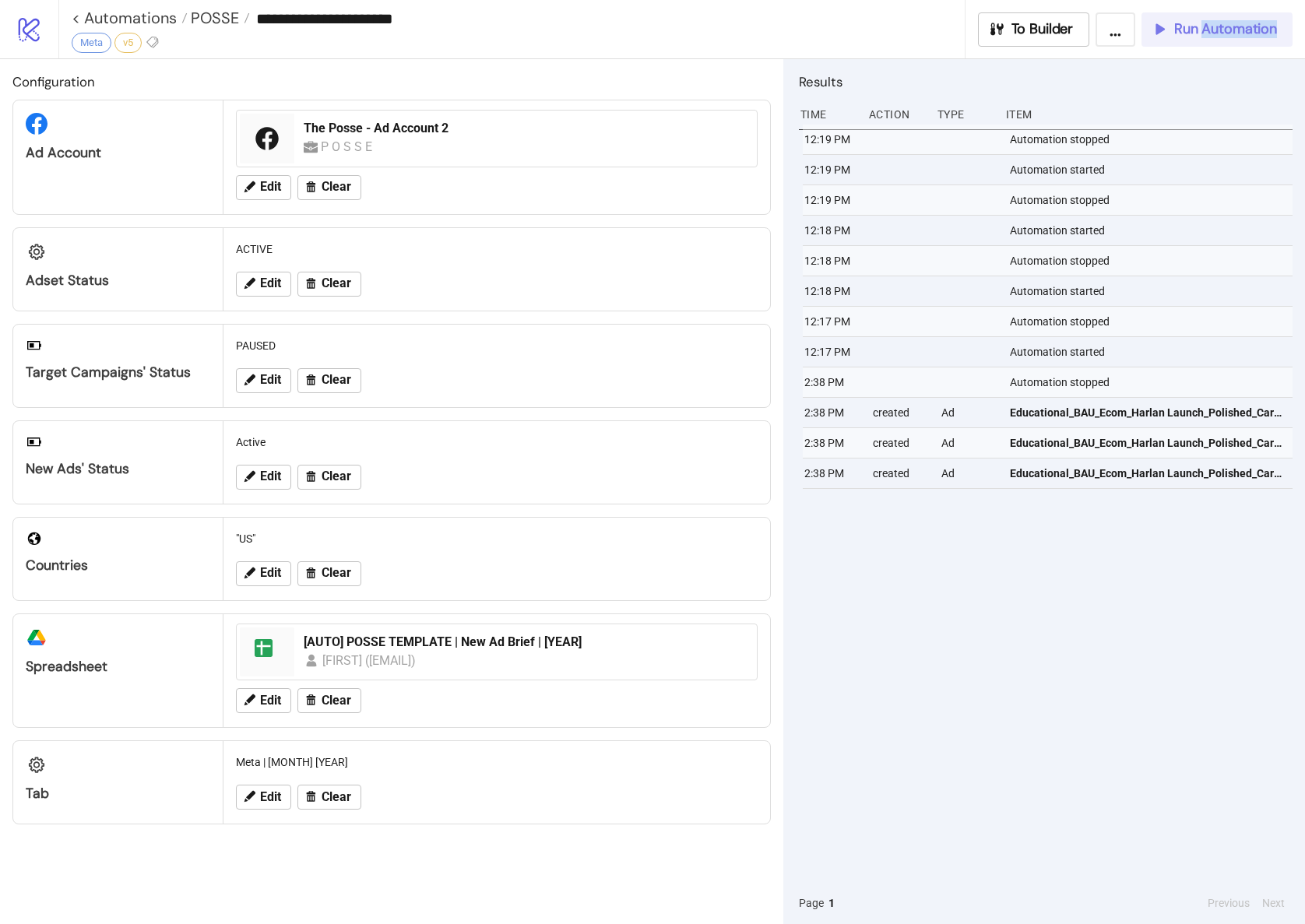click on "To Builder ... Run Automation" at bounding box center [1135, 30] 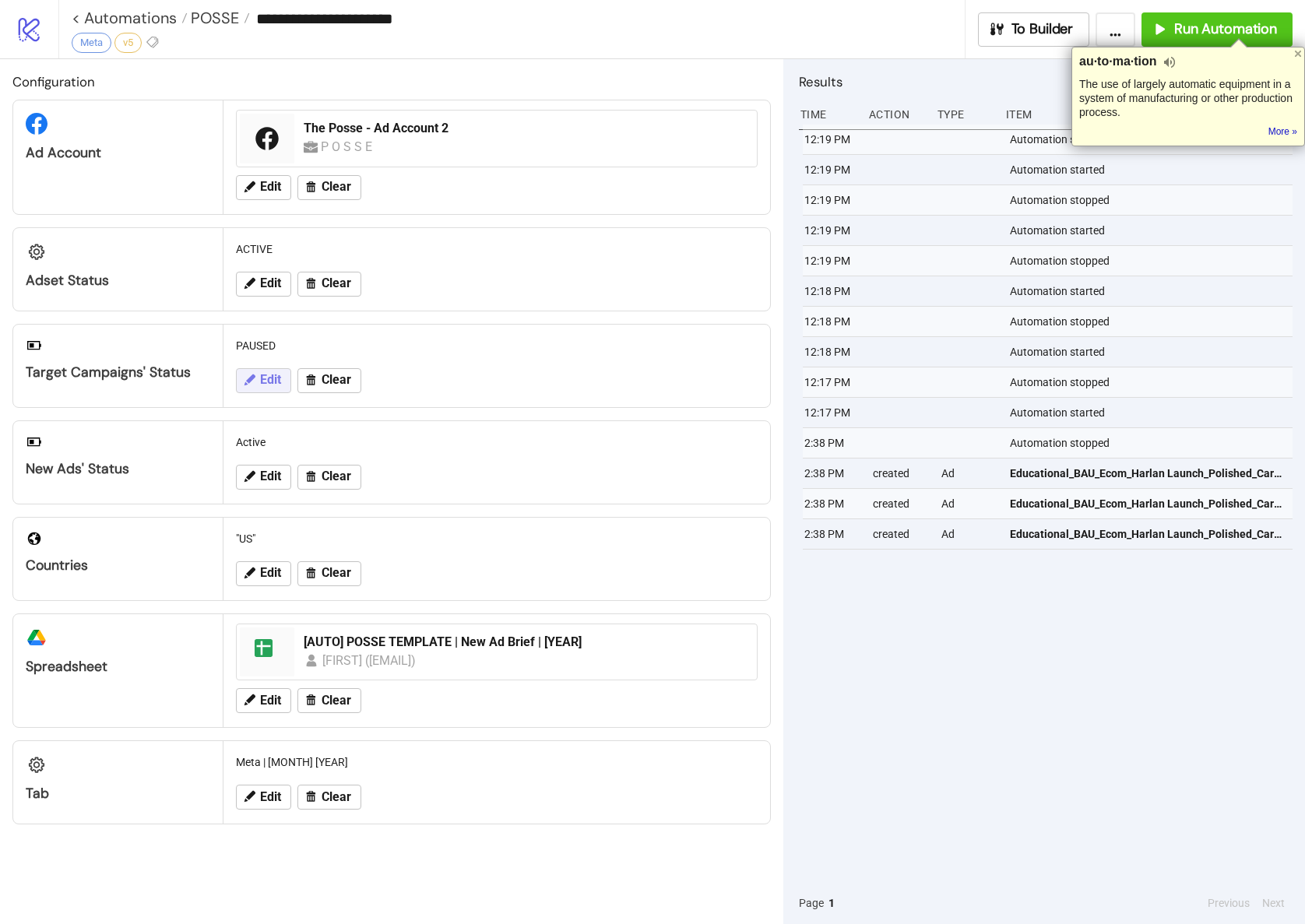 click on "Edit" at bounding box center [263, 381] 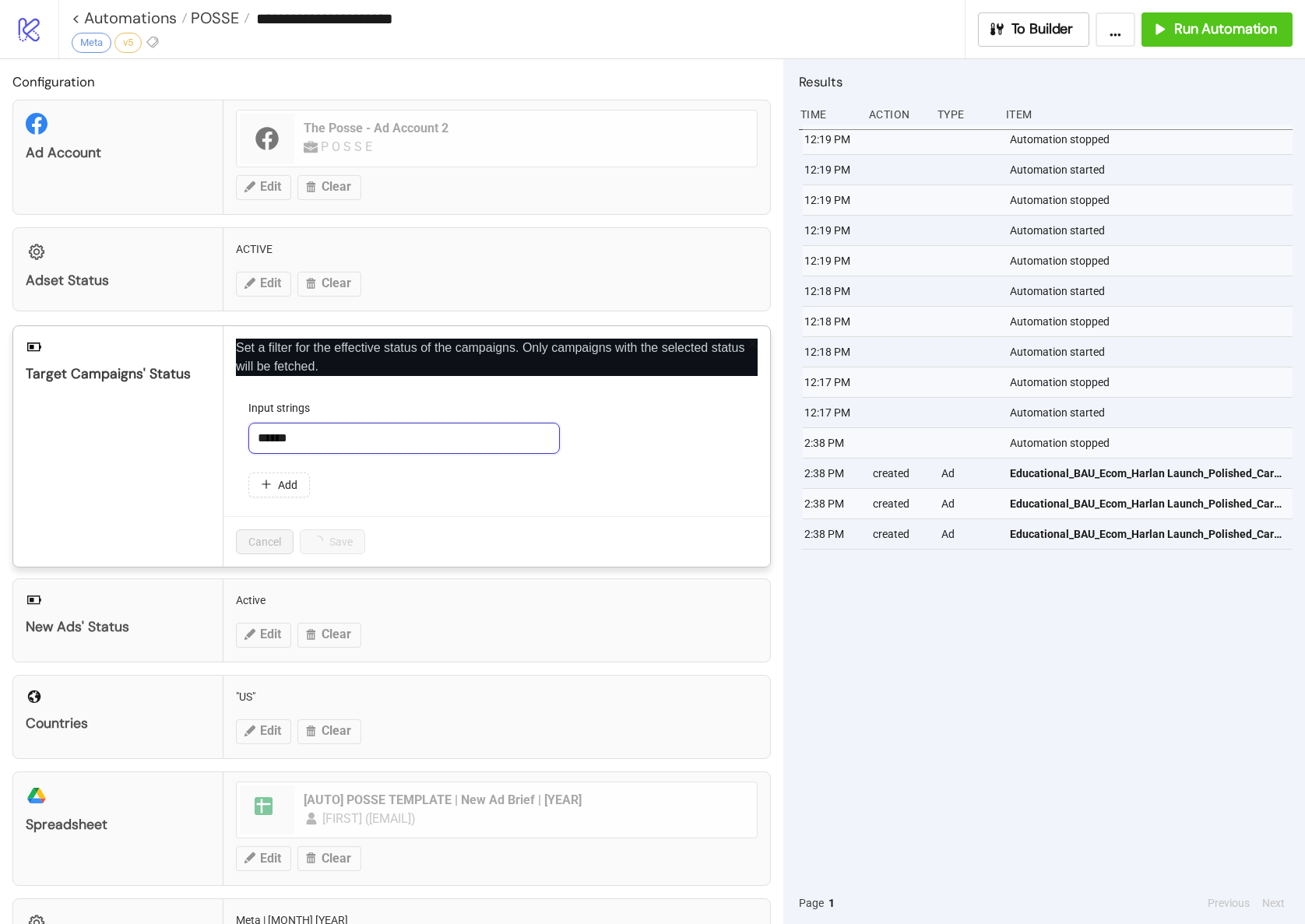 click on "******" at bounding box center [404, 438] 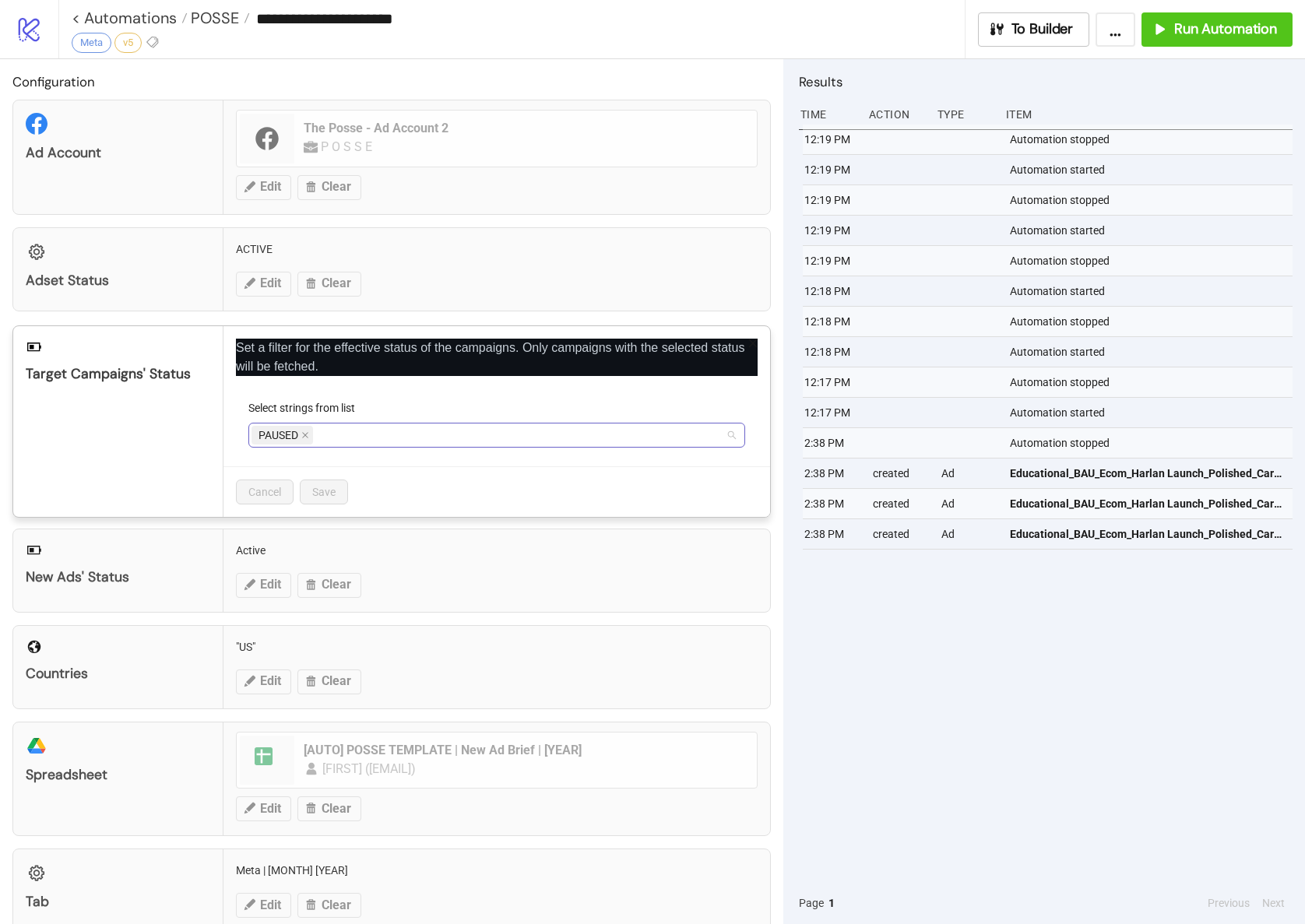 click on "PAUSED" at bounding box center (282, 435) 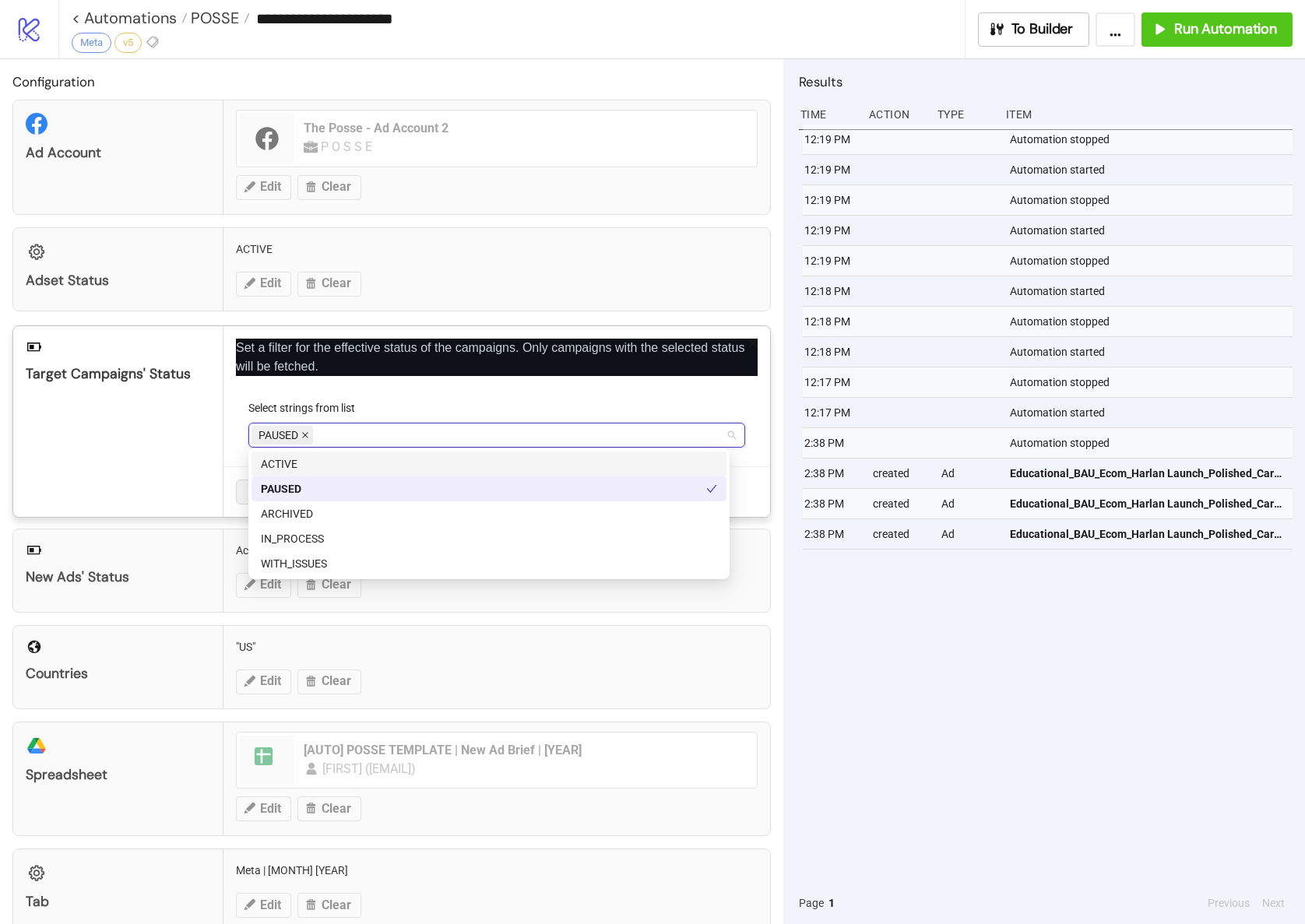 click 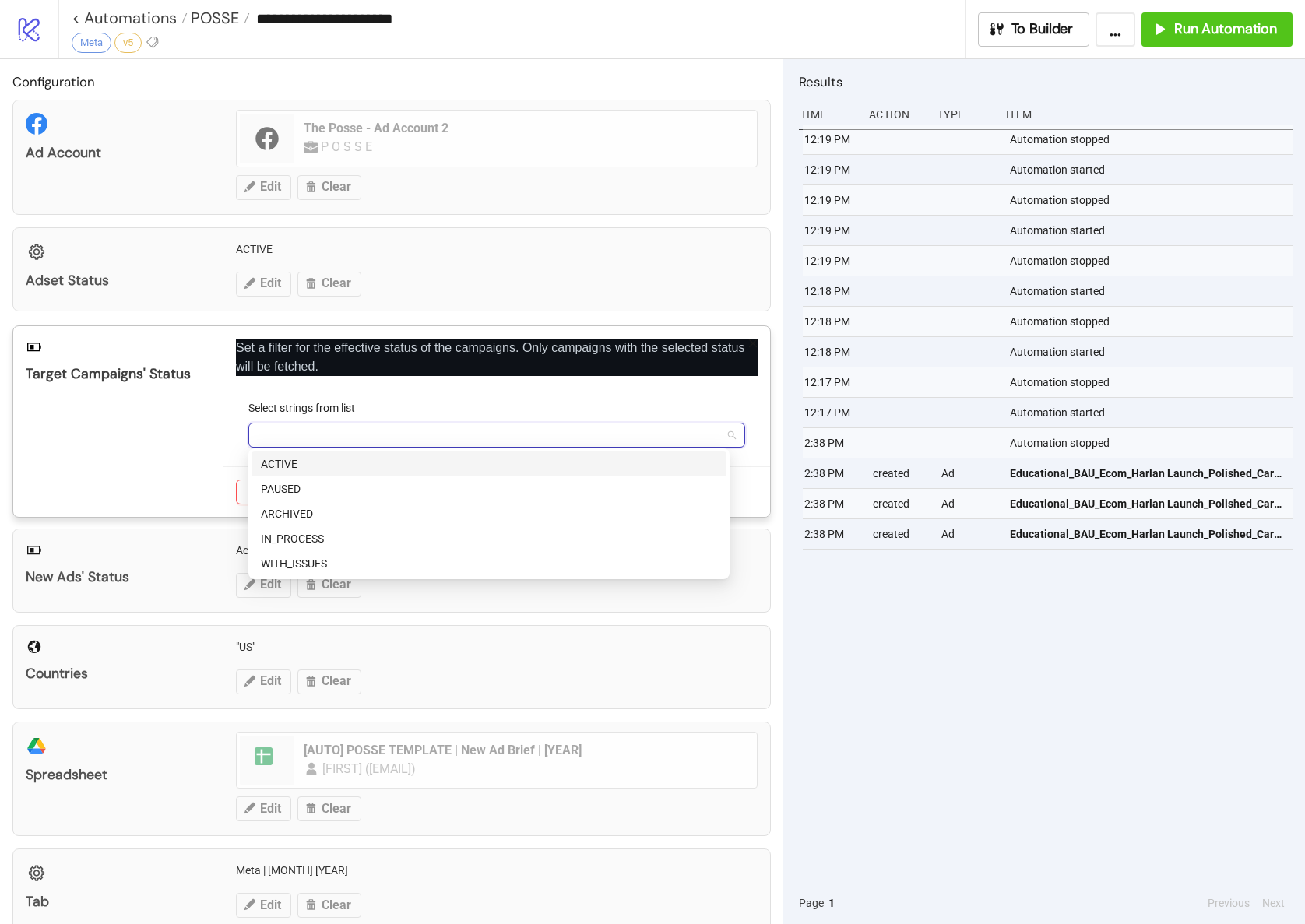 click on "ACTIVE" at bounding box center [489, 464] 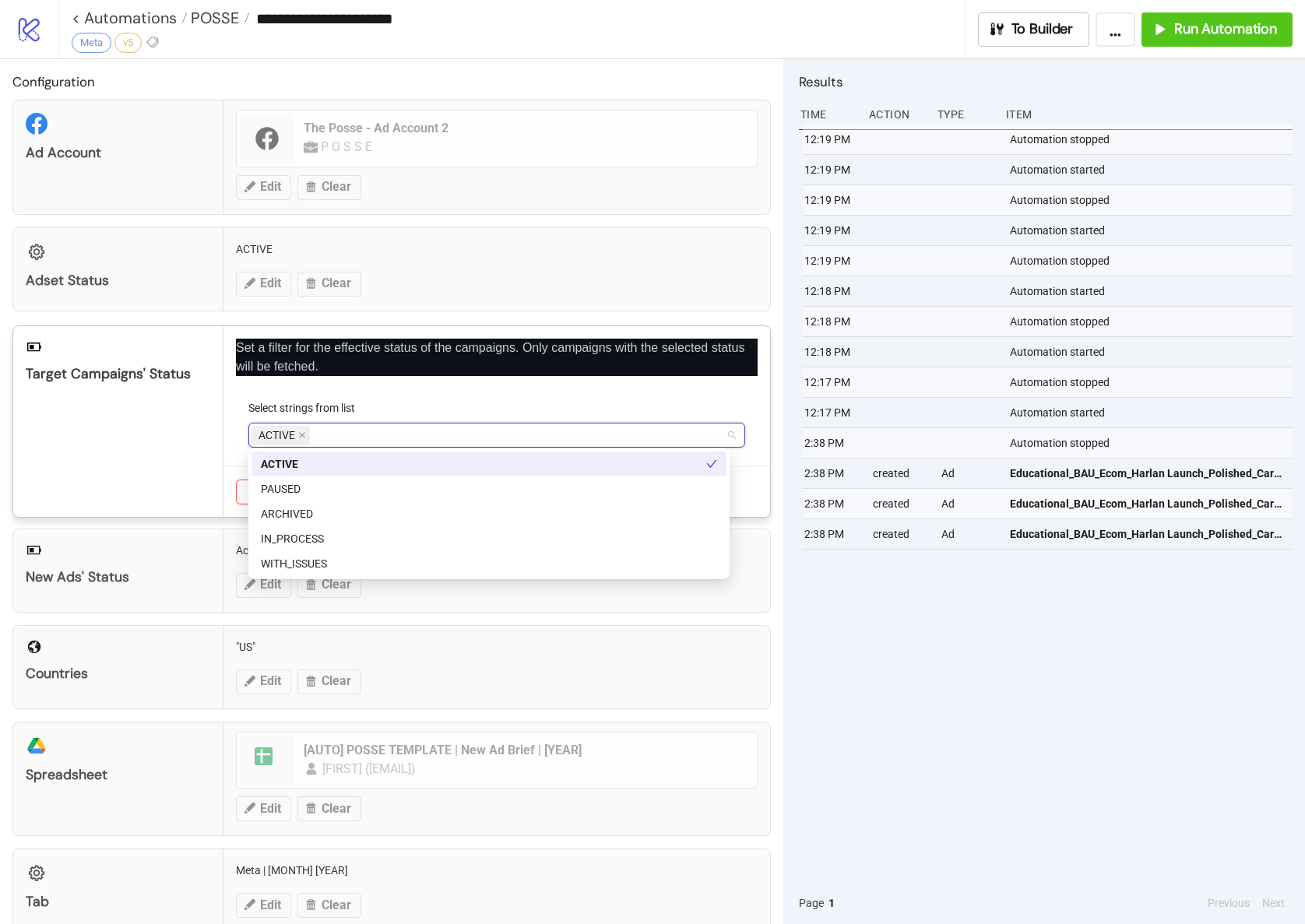 click on "Target Campaigns' Status" at bounding box center (118, 421) 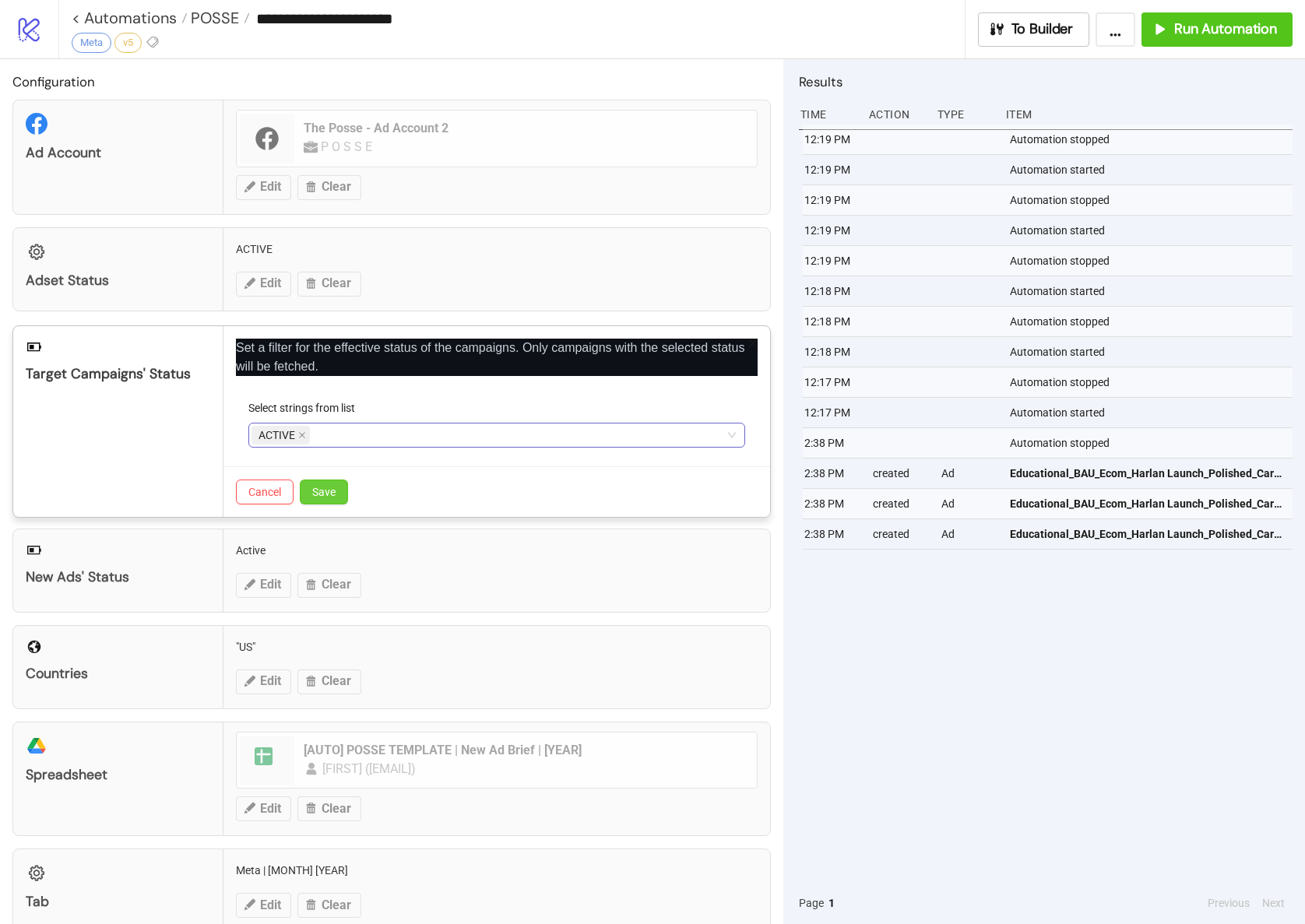 click on "Save" at bounding box center [324, 492] 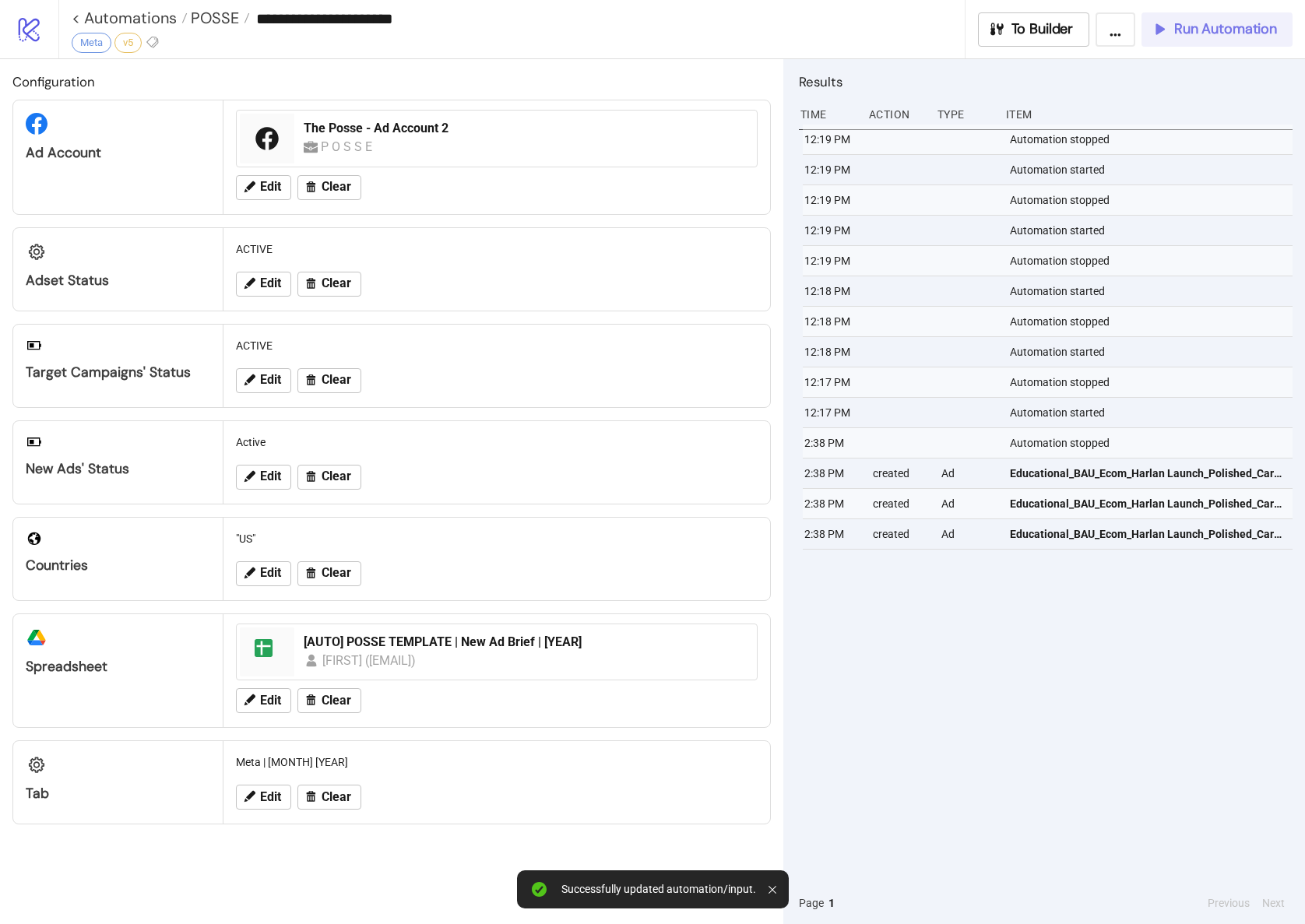 click on "Run Automation" at bounding box center [1226, 29] 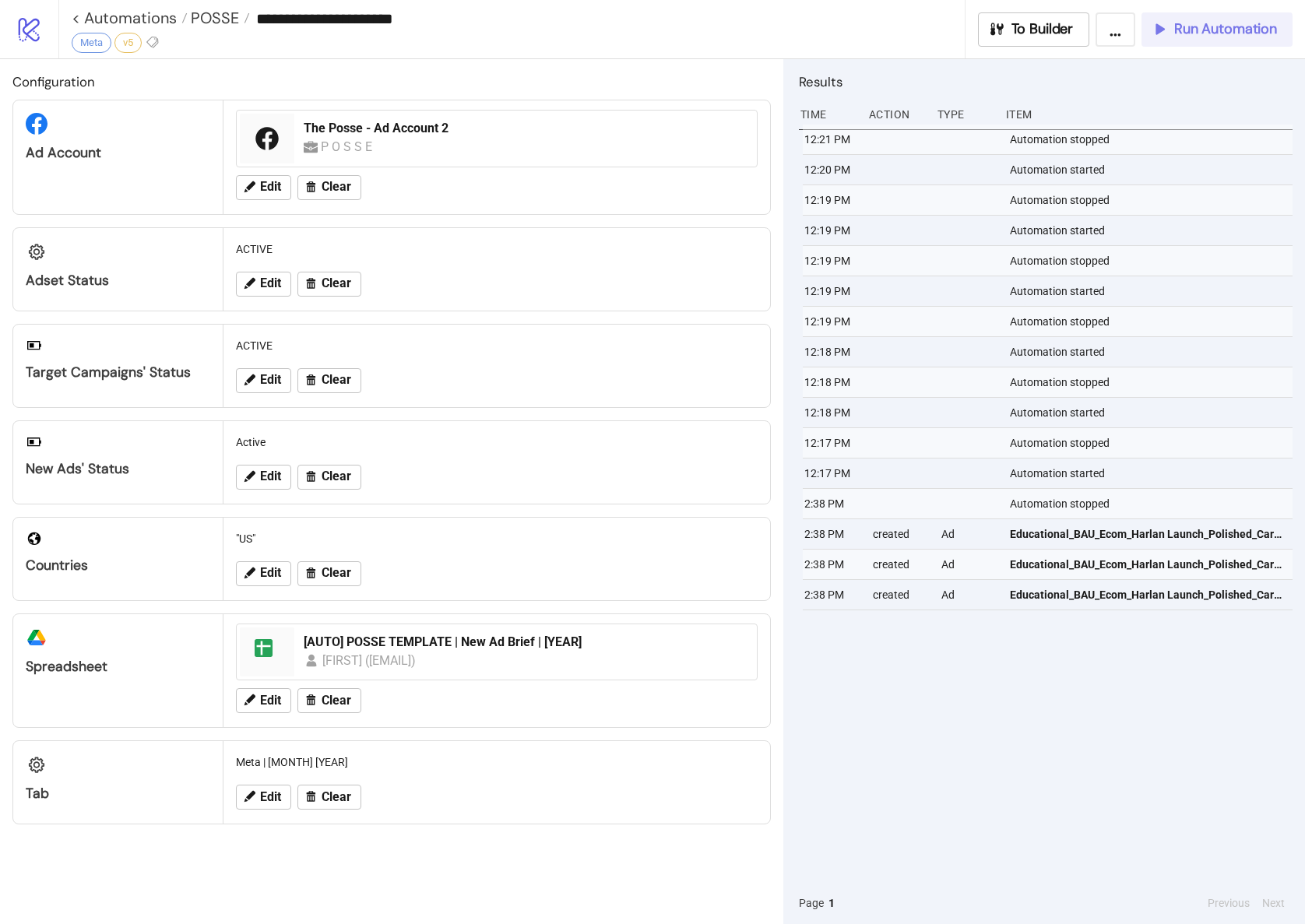 click on "Run Automation" at bounding box center (1226, 29) 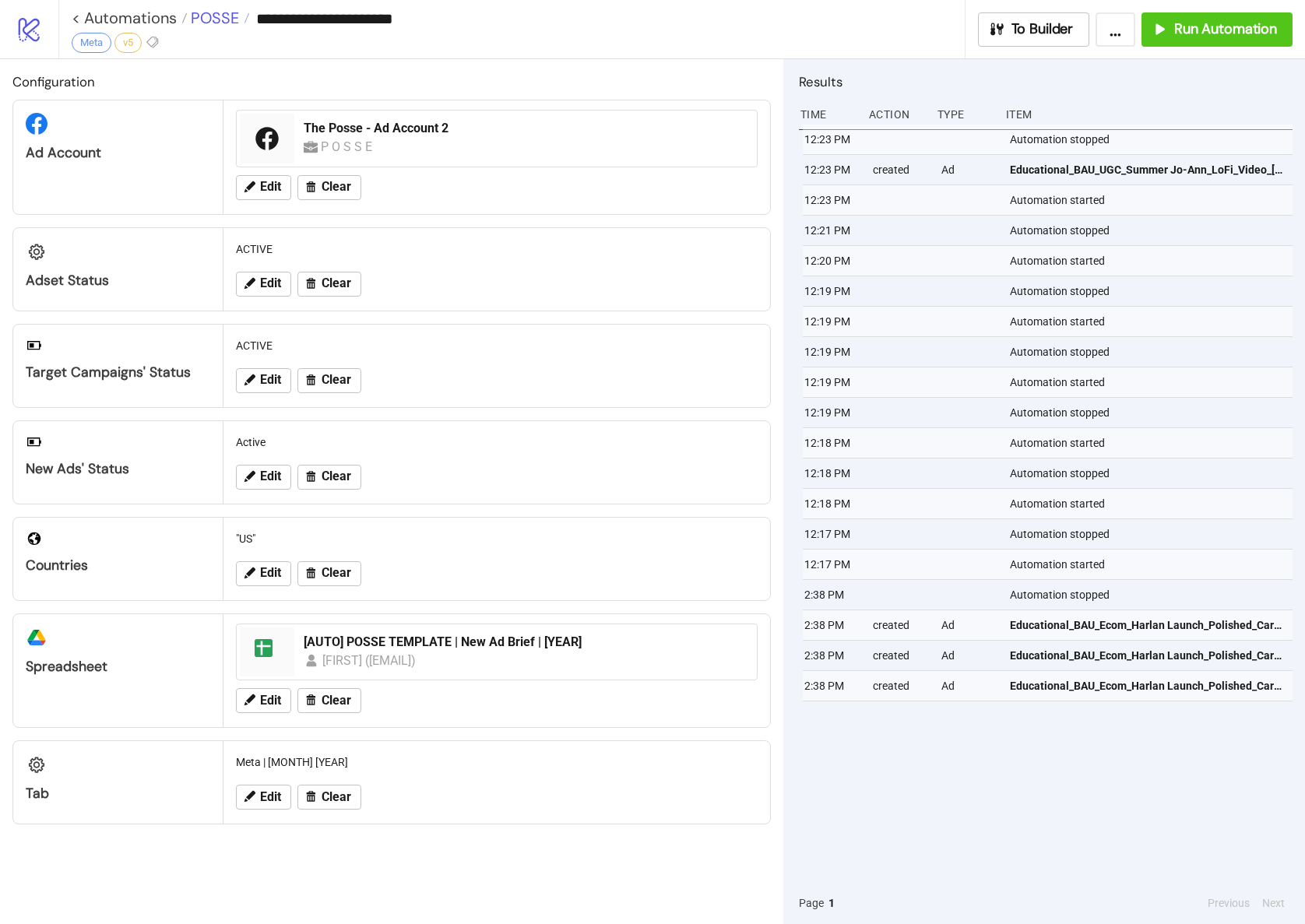 click on "POSSE" at bounding box center [213, 18] 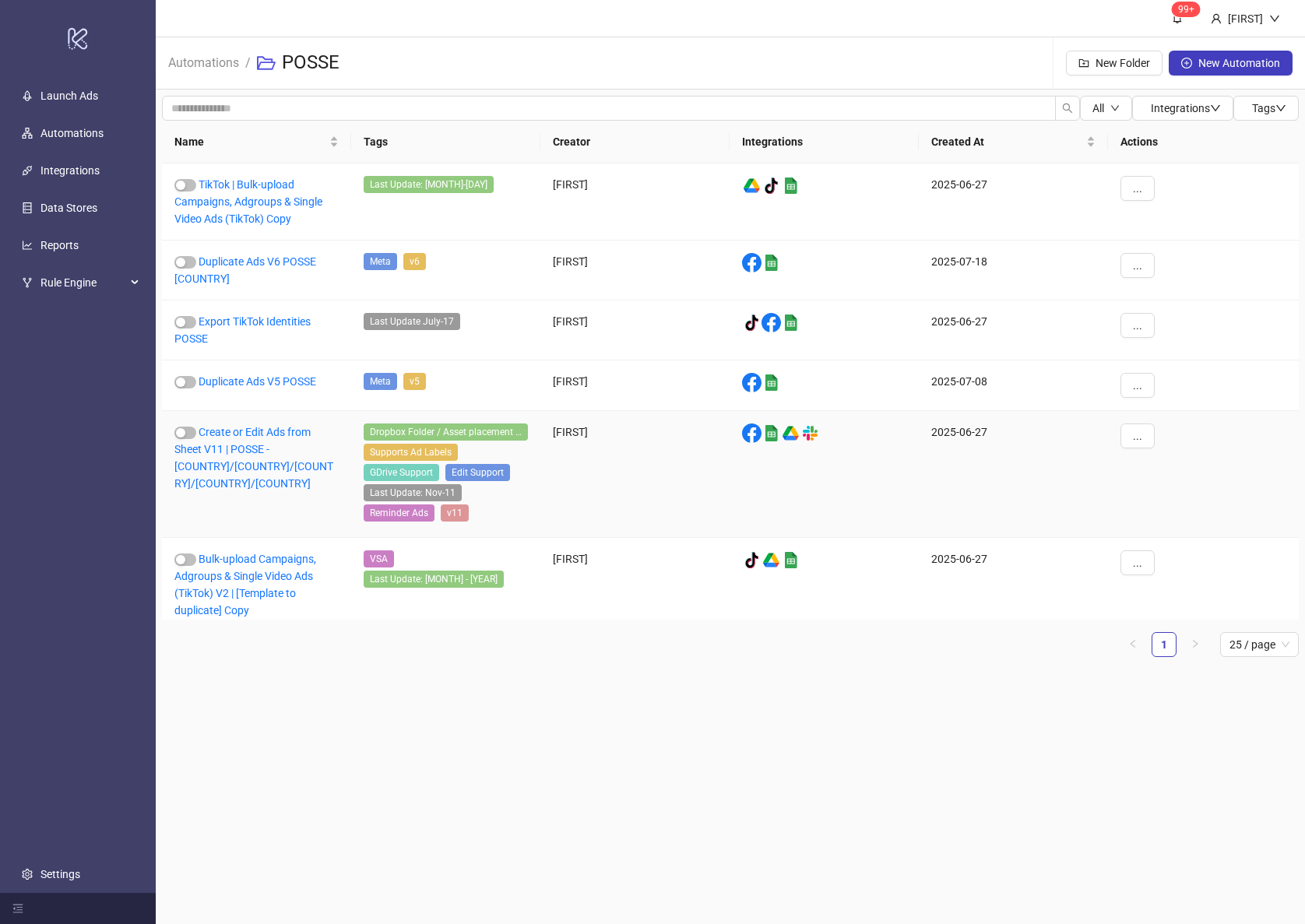 click on "Create or Edit Ads from Sheet V11   | POSSE - AU/UK/US/FR/CH" at bounding box center (256, 474) 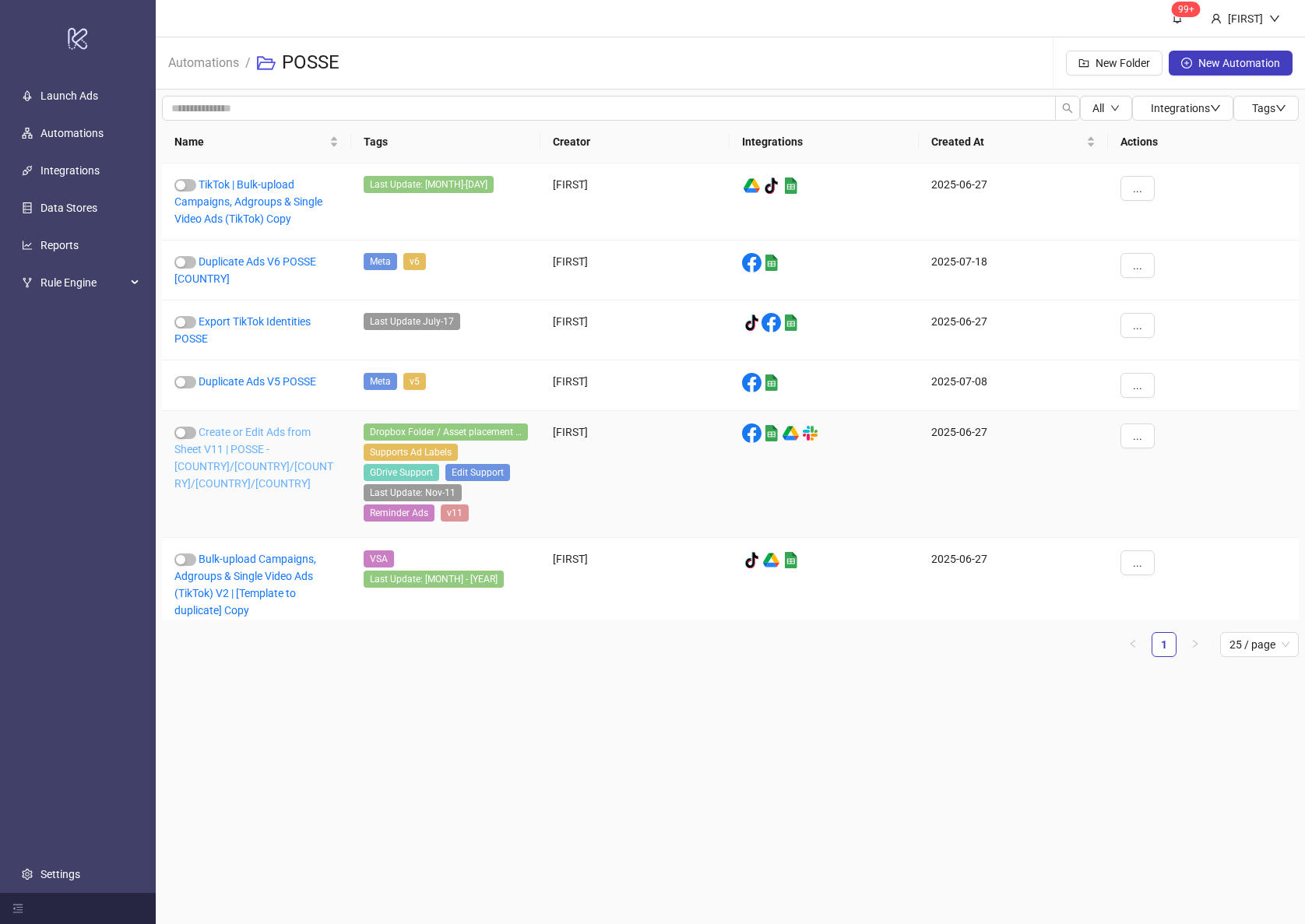click on "Create or Edit Ads from Sheet V11   | POSSE - AU/UK/US/FR/CH" at bounding box center (254, 458) 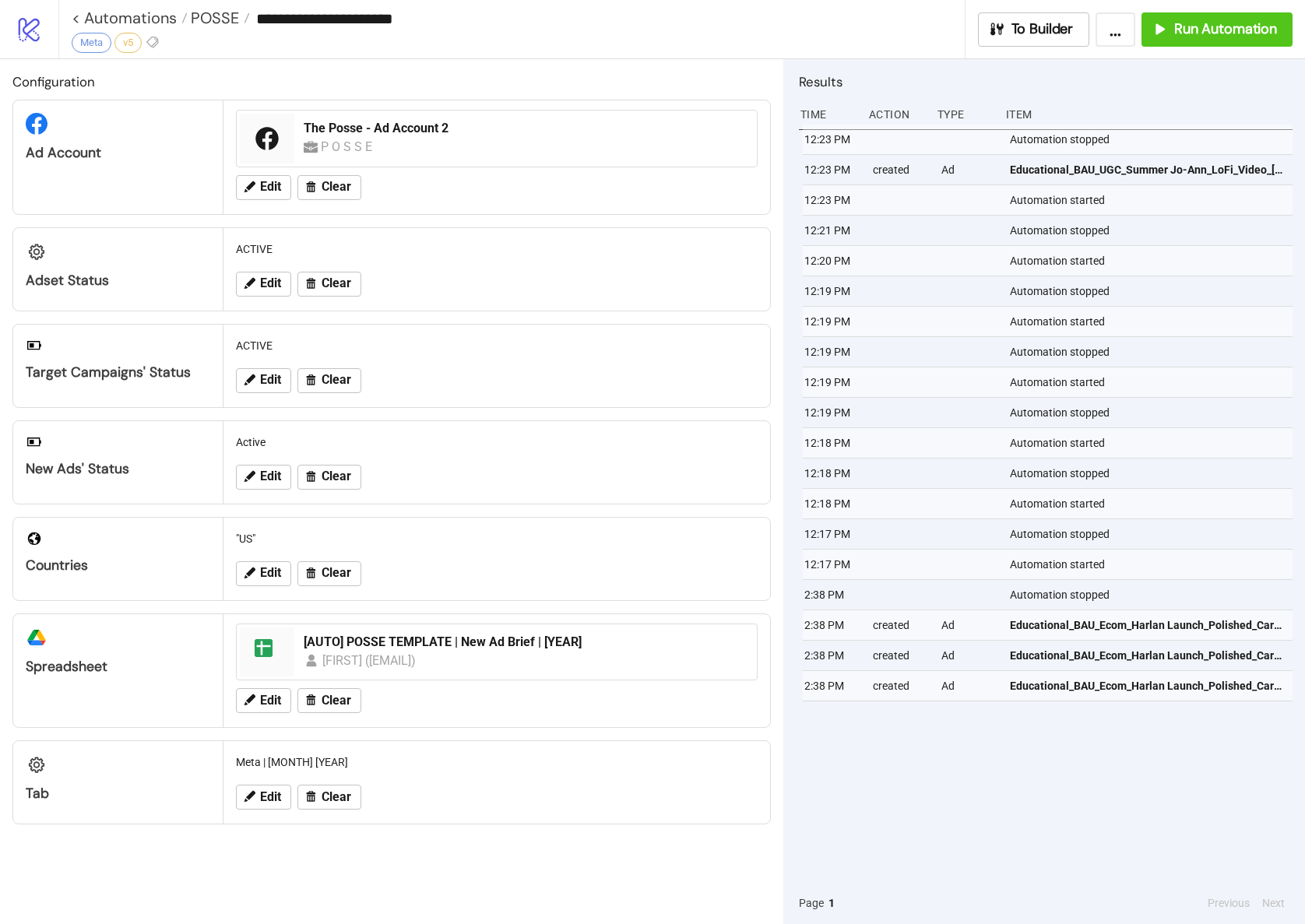 type on "**********" 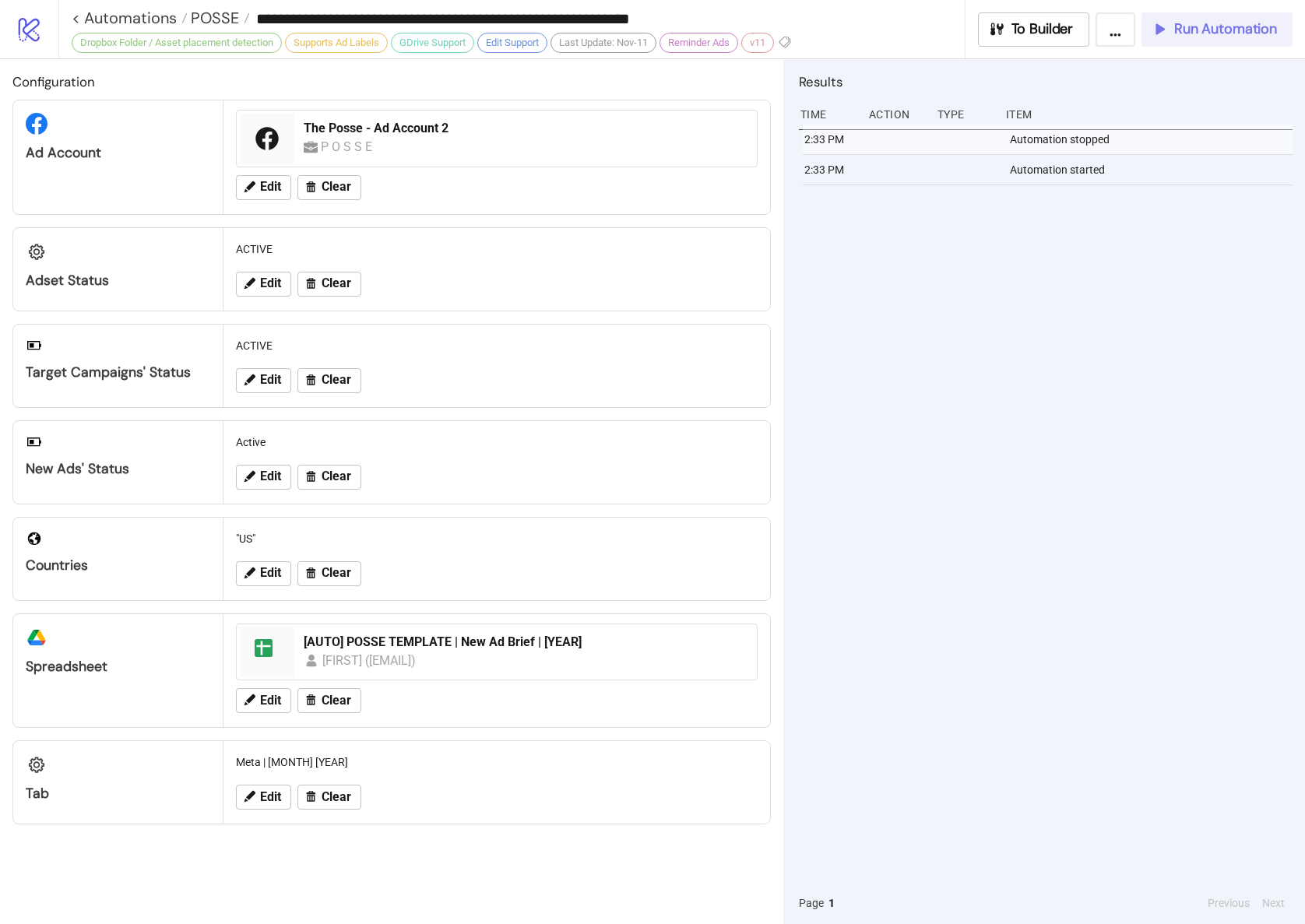 click on "Run Automation" at bounding box center (1226, 29) 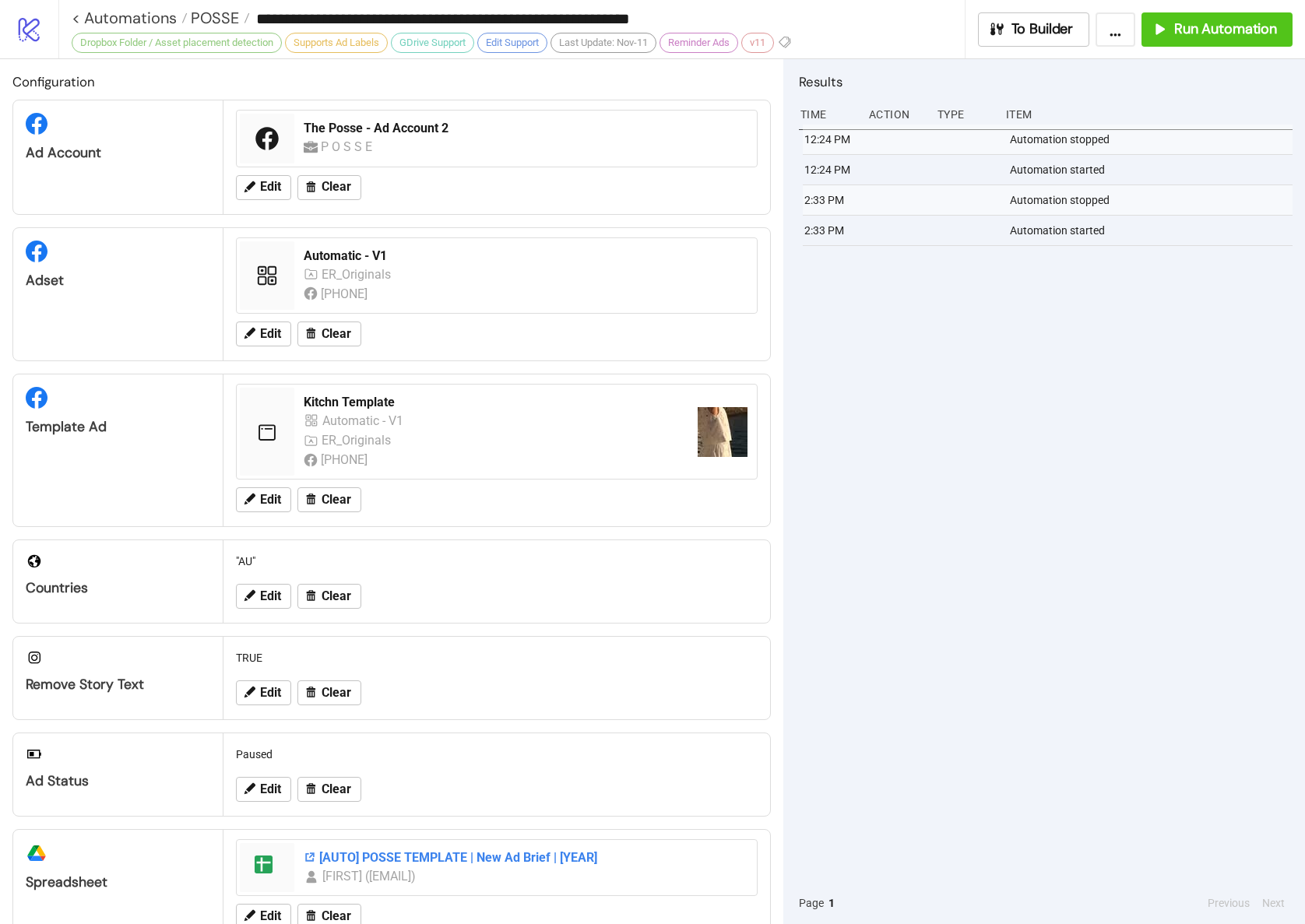 scroll, scrollTop: 260, scrollLeft: 0, axis: vertical 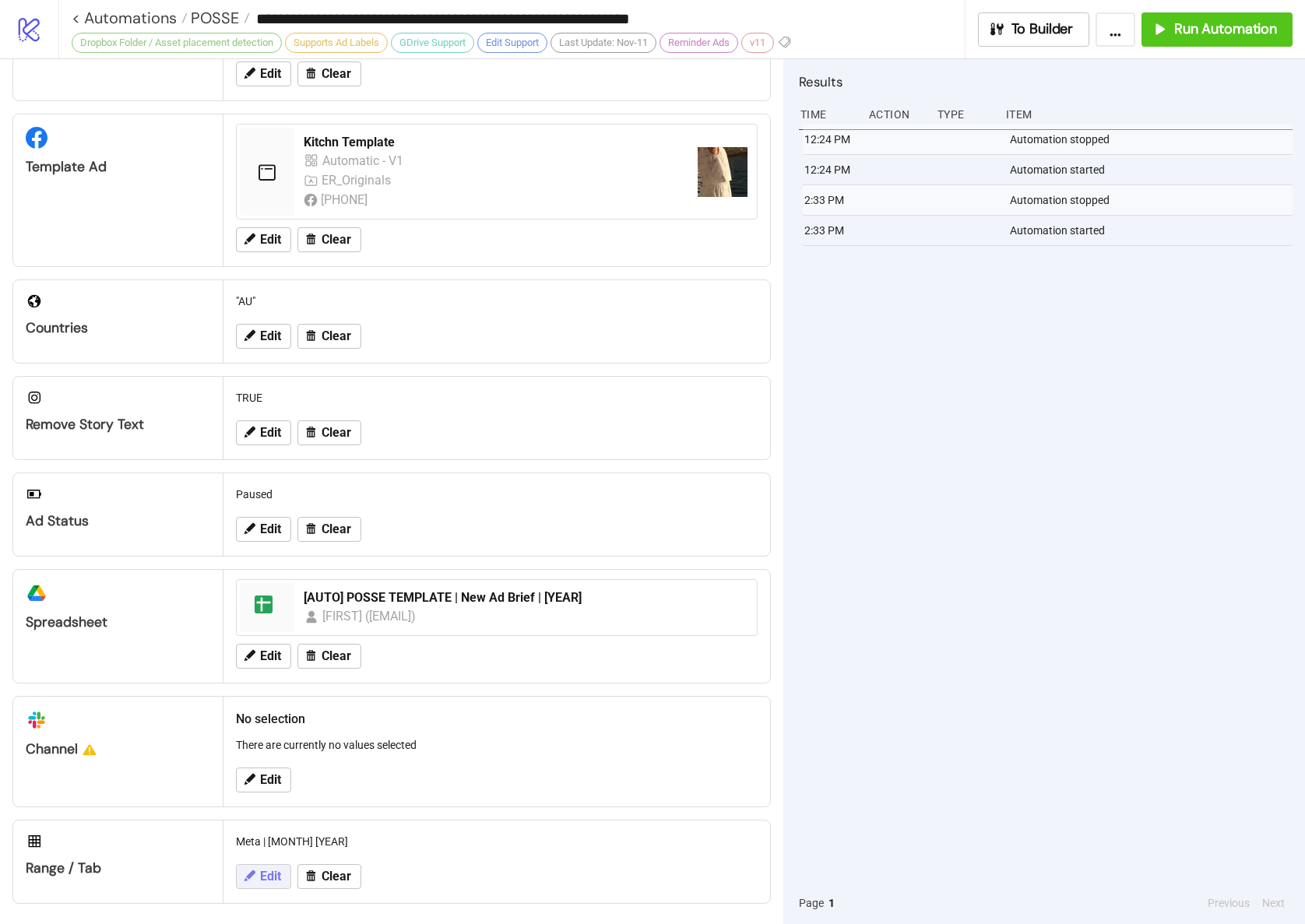 click on "Edit" at bounding box center [270, 877] 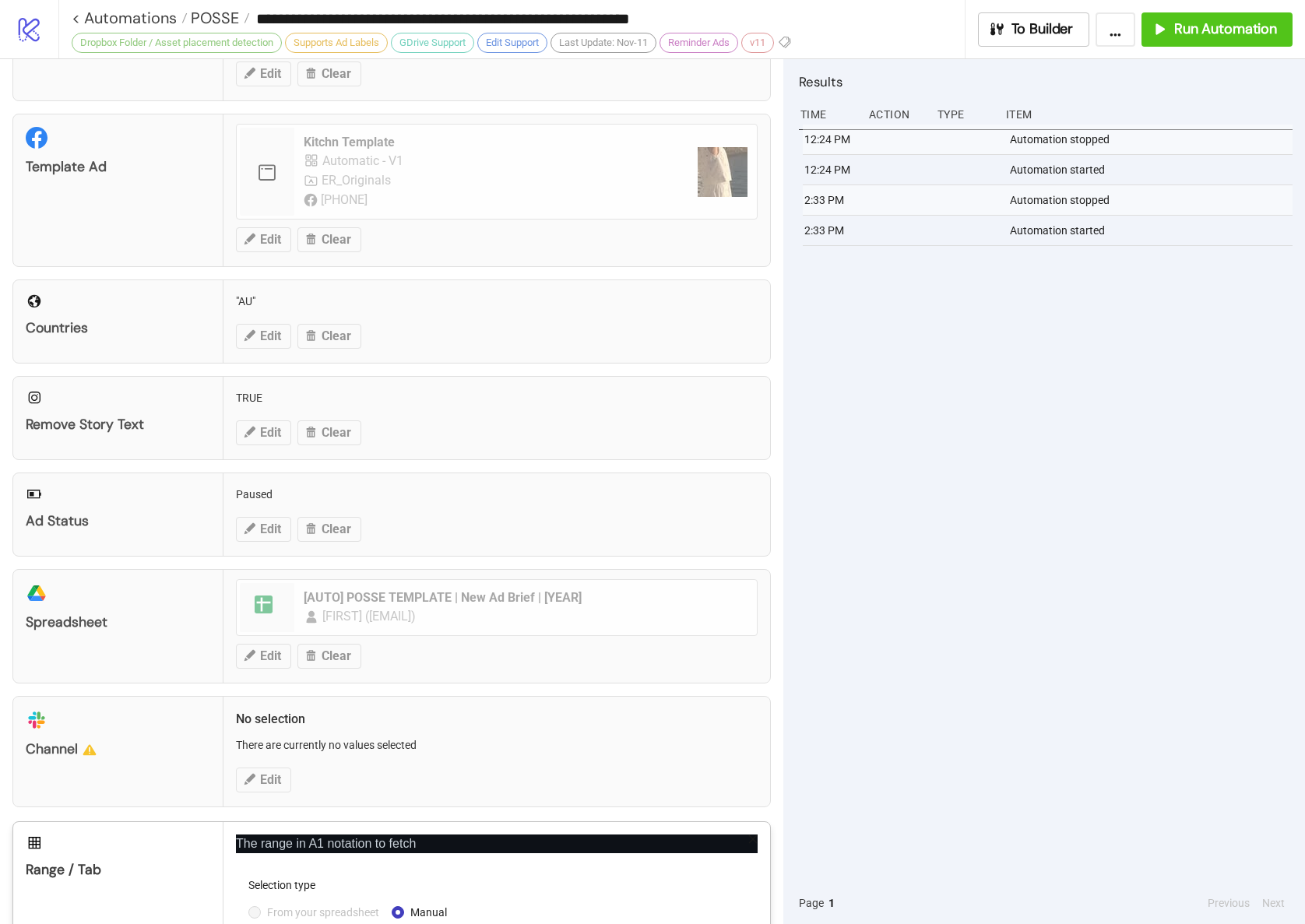 scroll, scrollTop: 416, scrollLeft: 0, axis: vertical 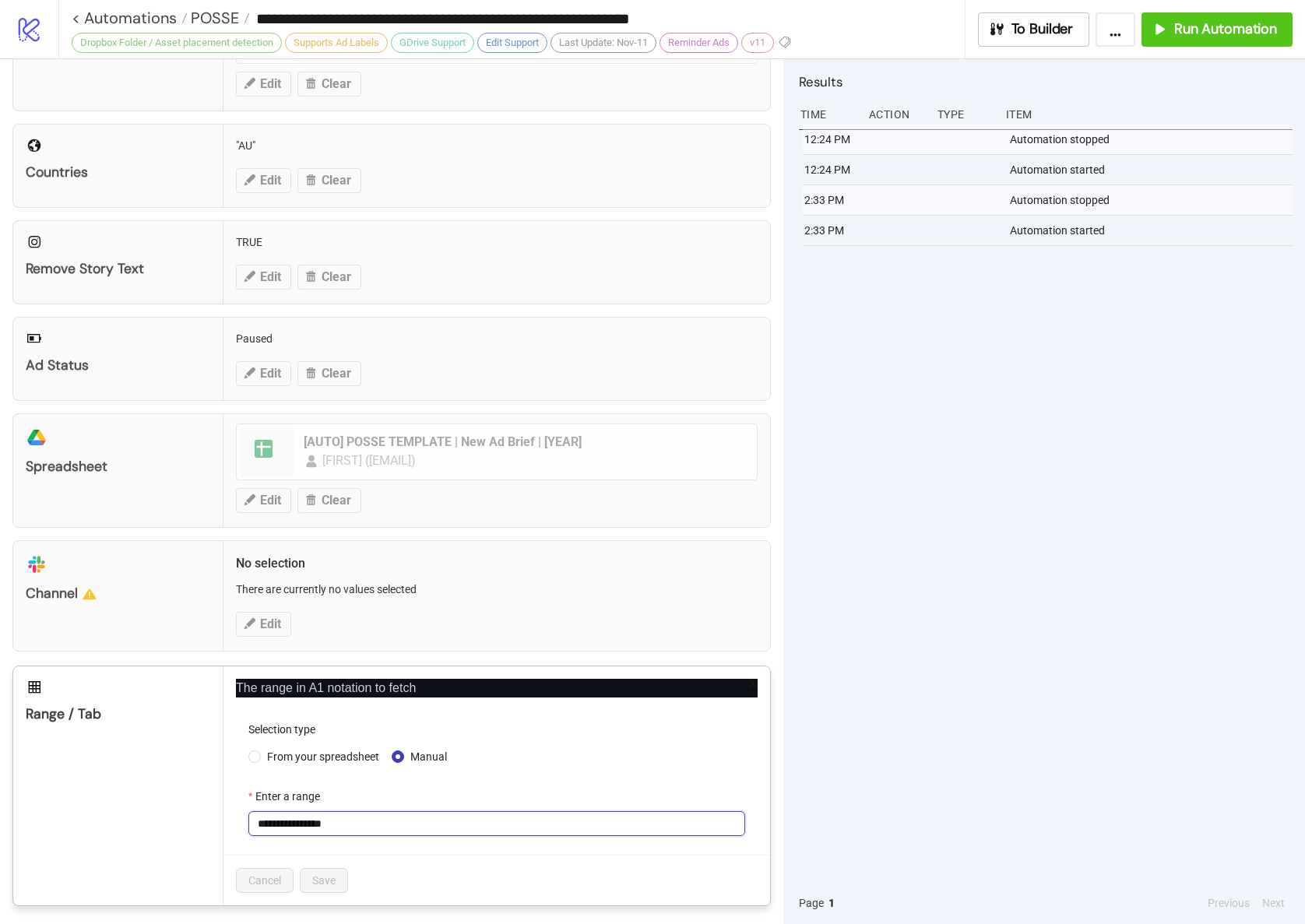 click on "**********" at bounding box center (497, 824) 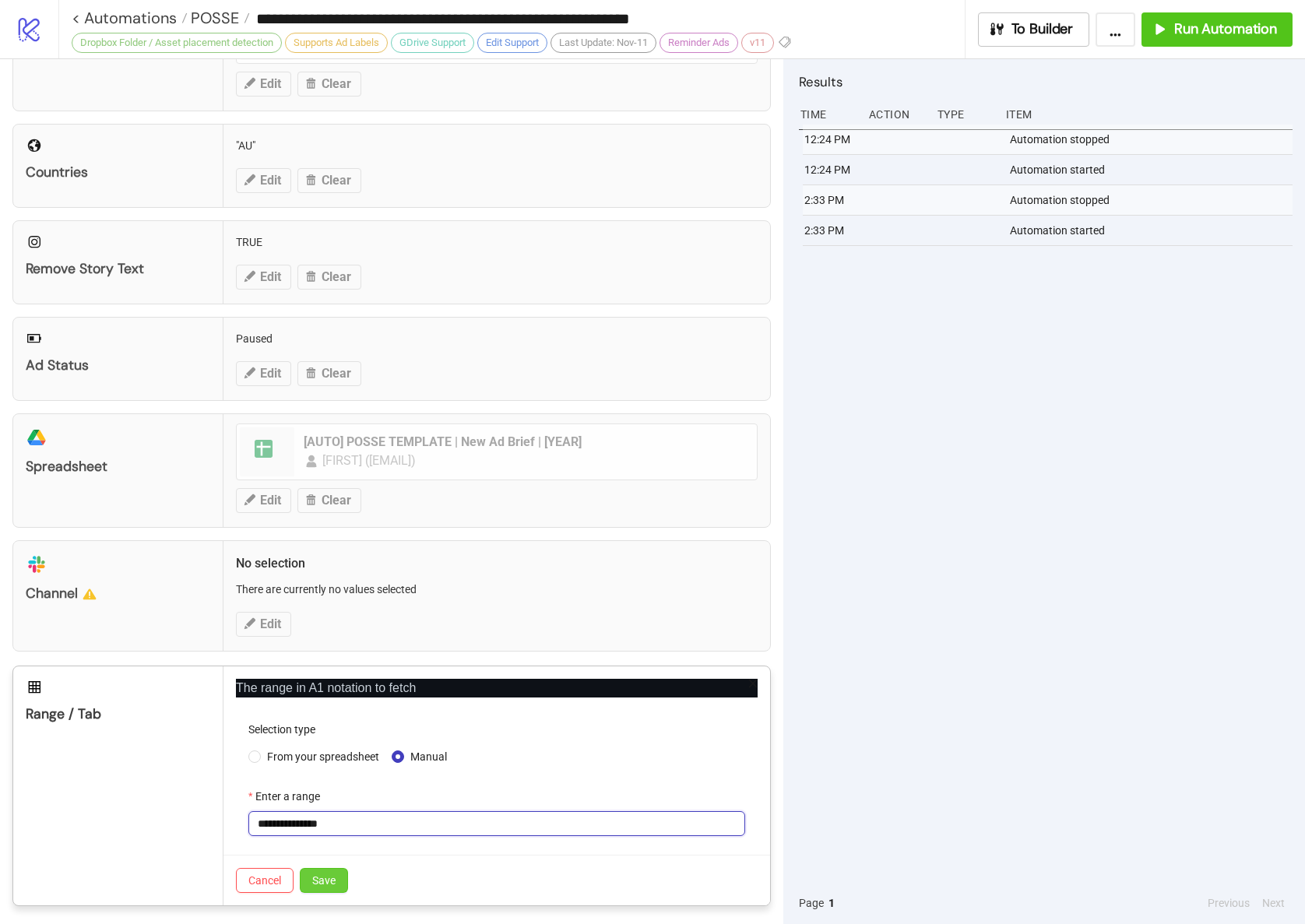 type on "**********" 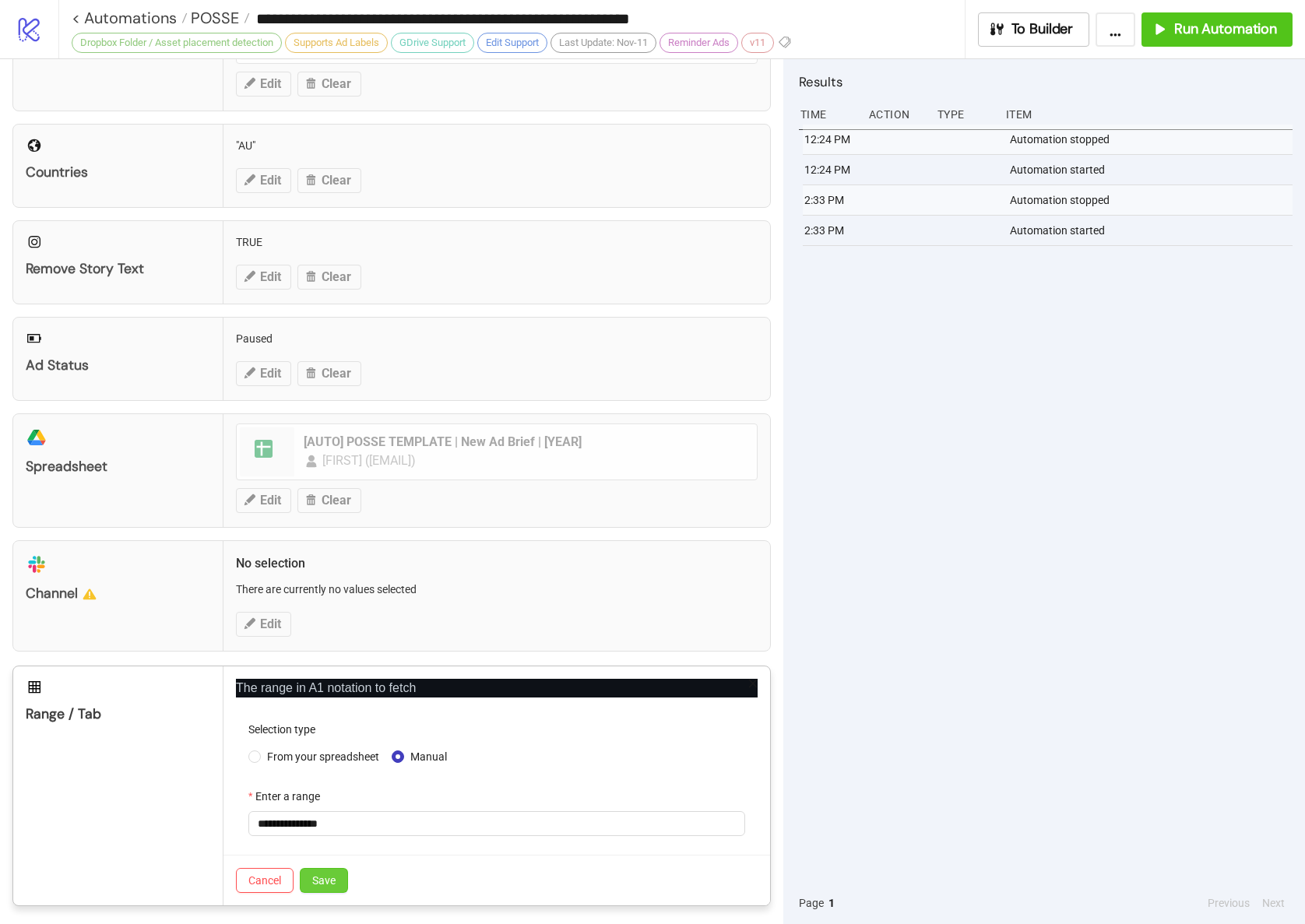 click on "Save" at bounding box center [324, 880] 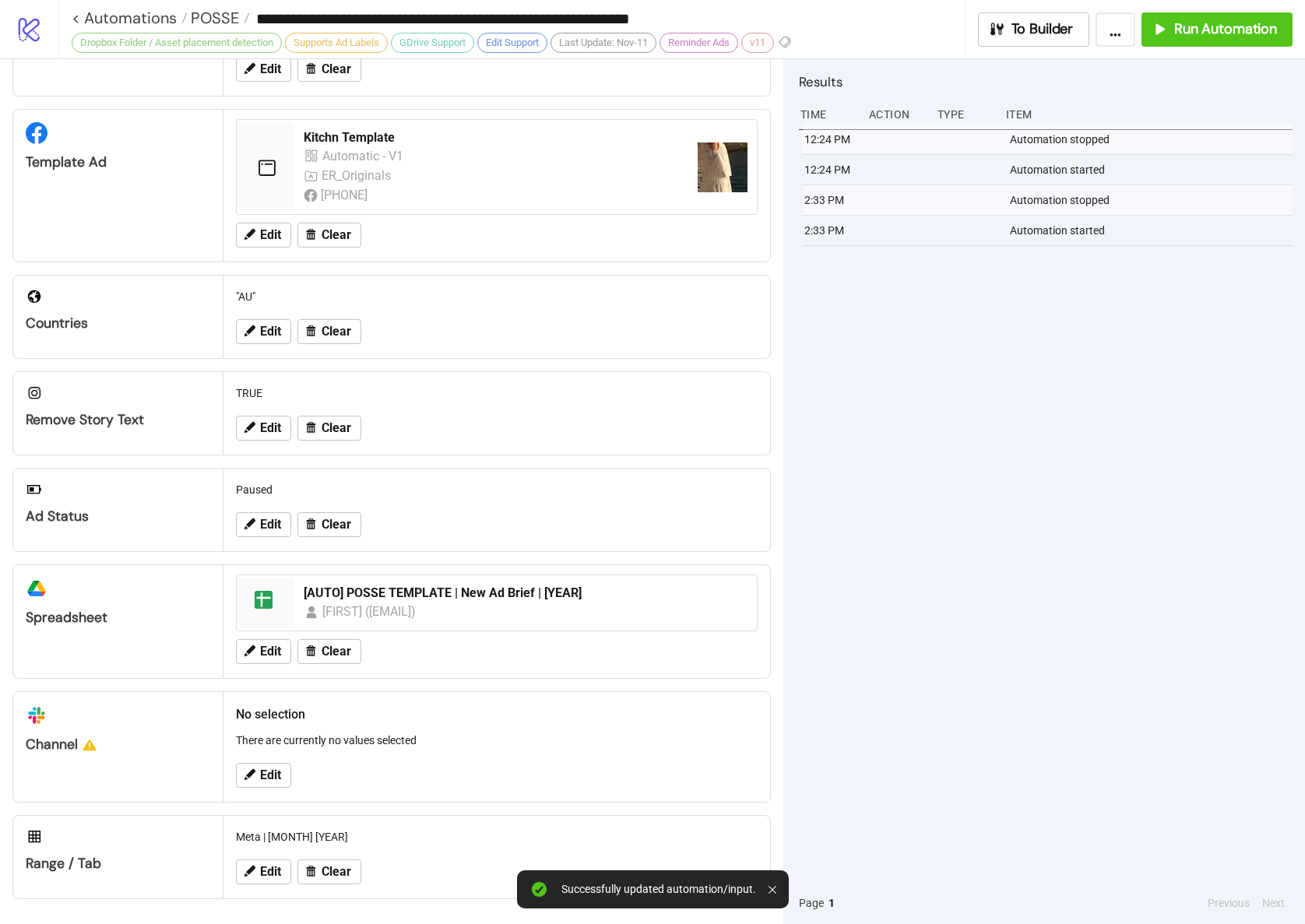 scroll, scrollTop: 260, scrollLeft: 0, axis: vertical 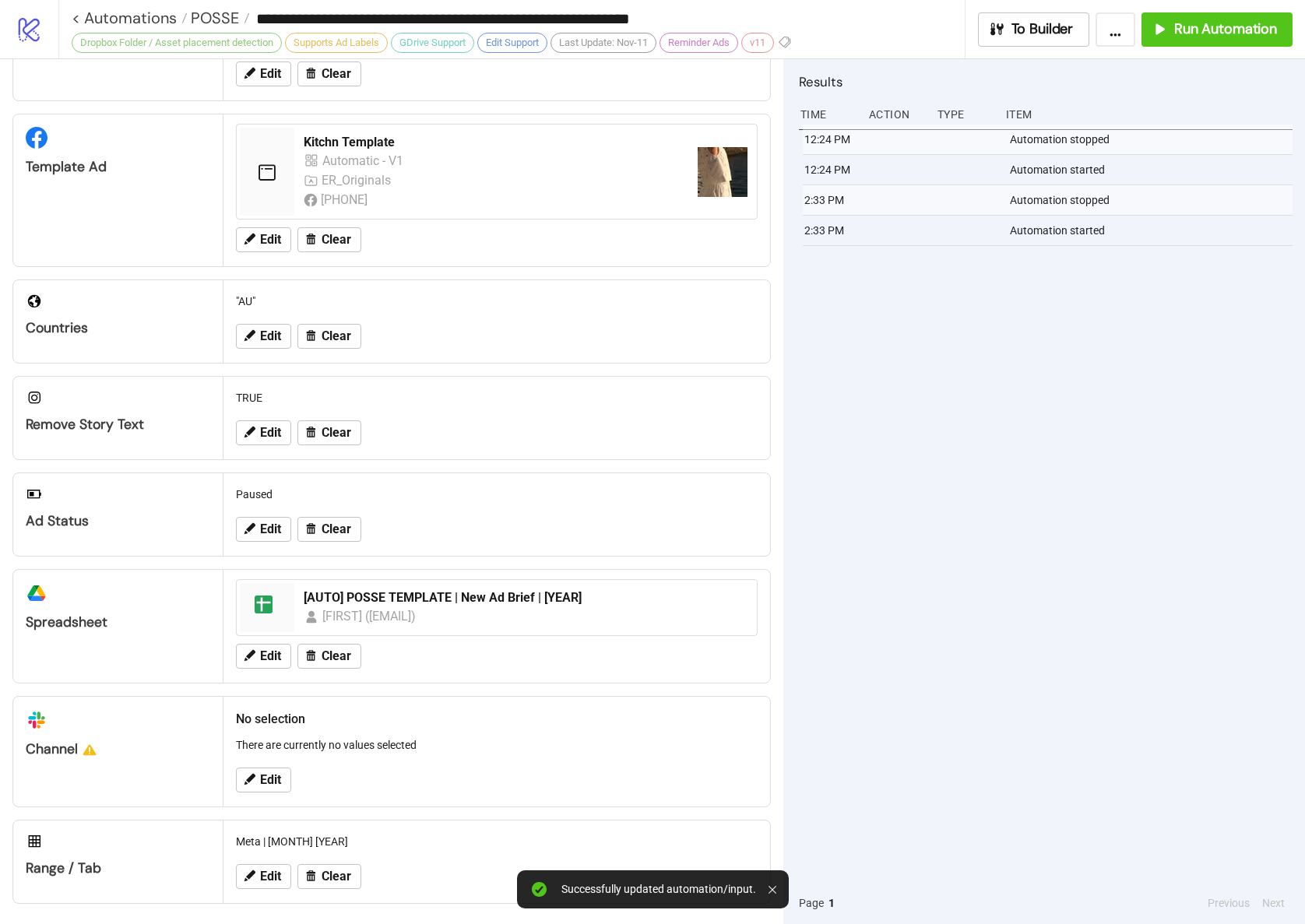 click on "12:24 PM Automation stopped 12:24 PM Automation started 2:33 PM Automation stopped 2:33 PM Automation started" at bounding box center [1046, 503] 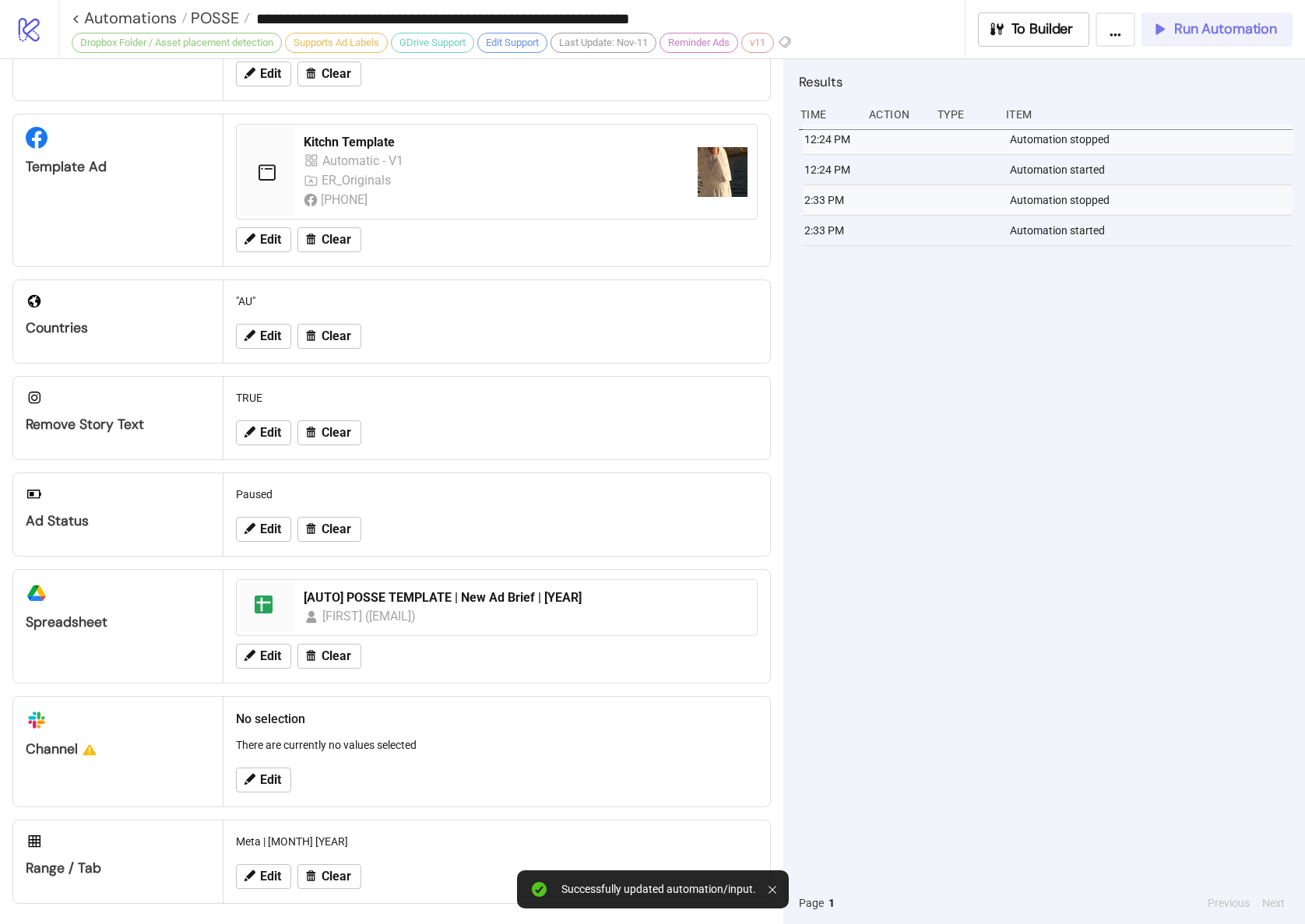 click on "Run Automation" at bounding box center [1217, 30] 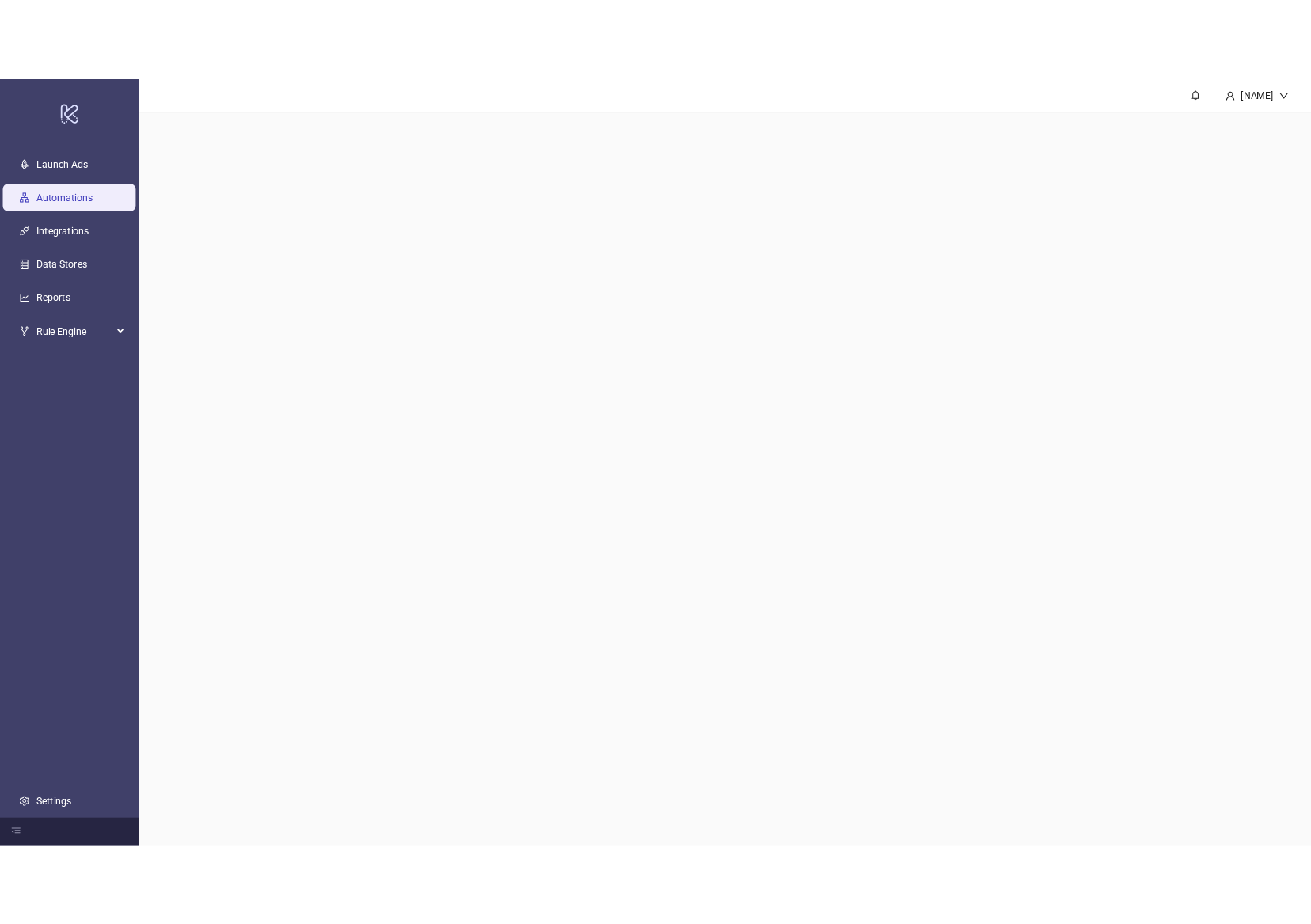 scroll, scrollTop: 0, scrollLeft: 0, axis: both 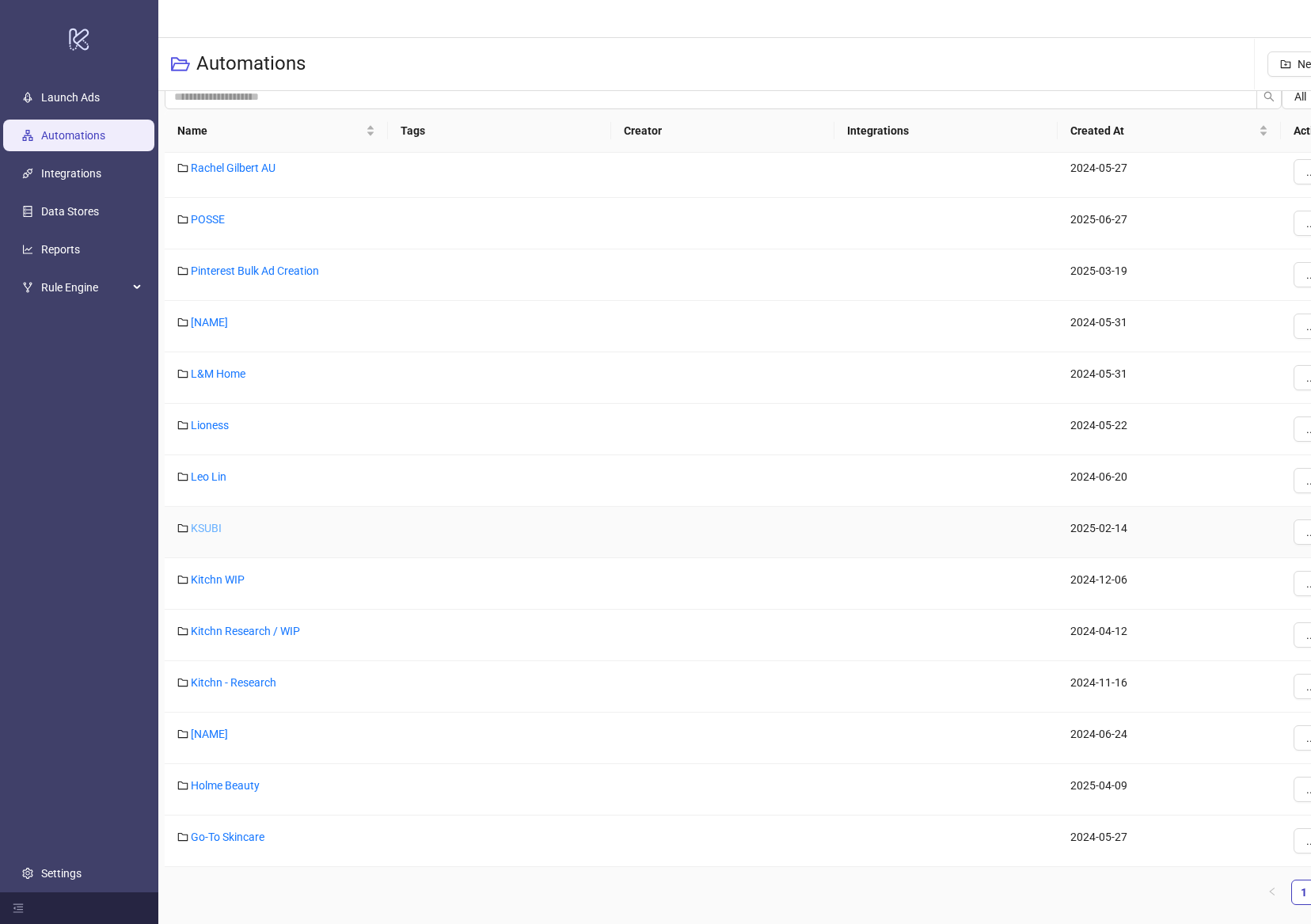 click on "KSUBI" at bounding box center (206, 528) 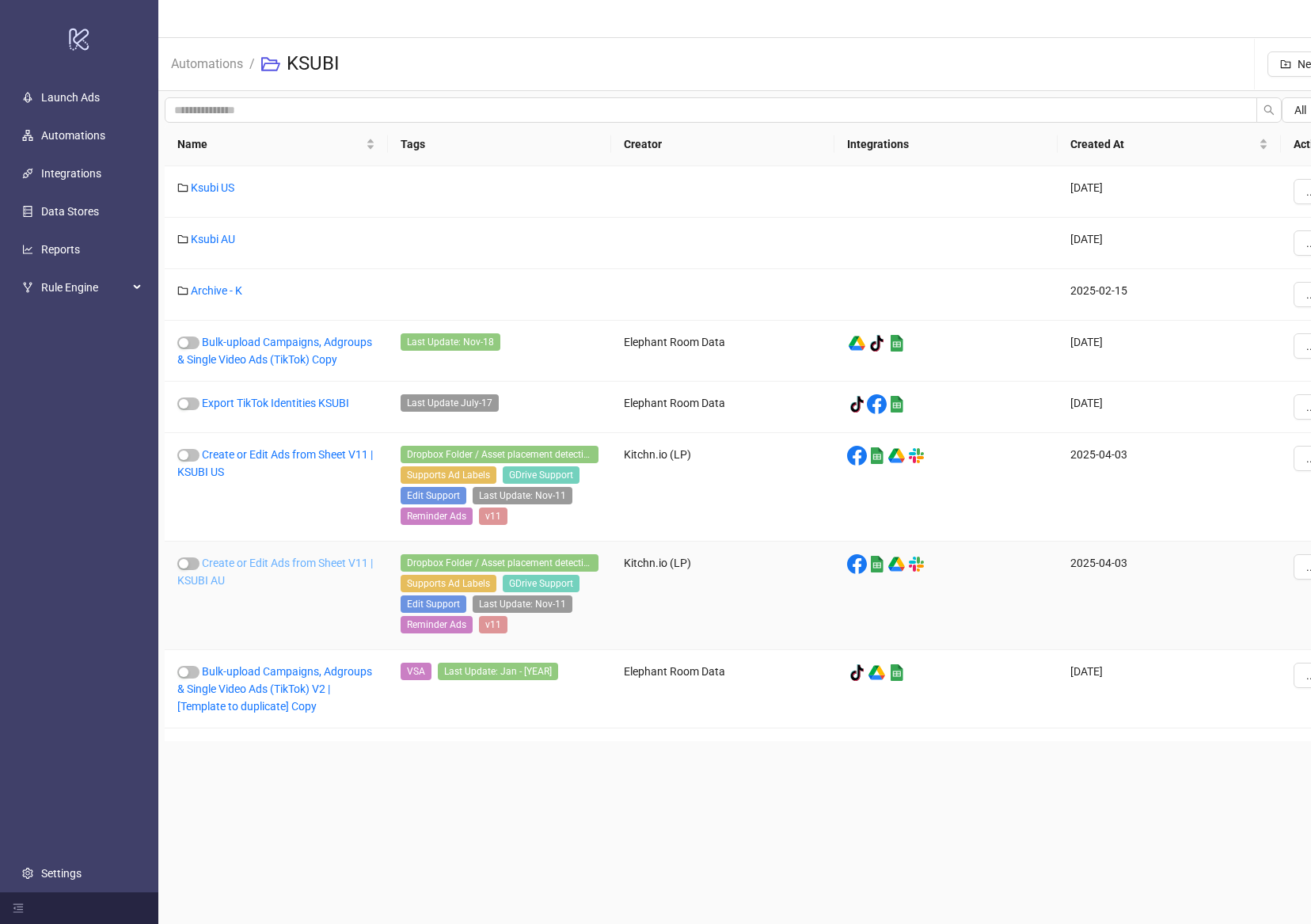 click on "Create or Edit Ads from Sheet V11   | KSUBI AU" at bounding box center [275, 572] 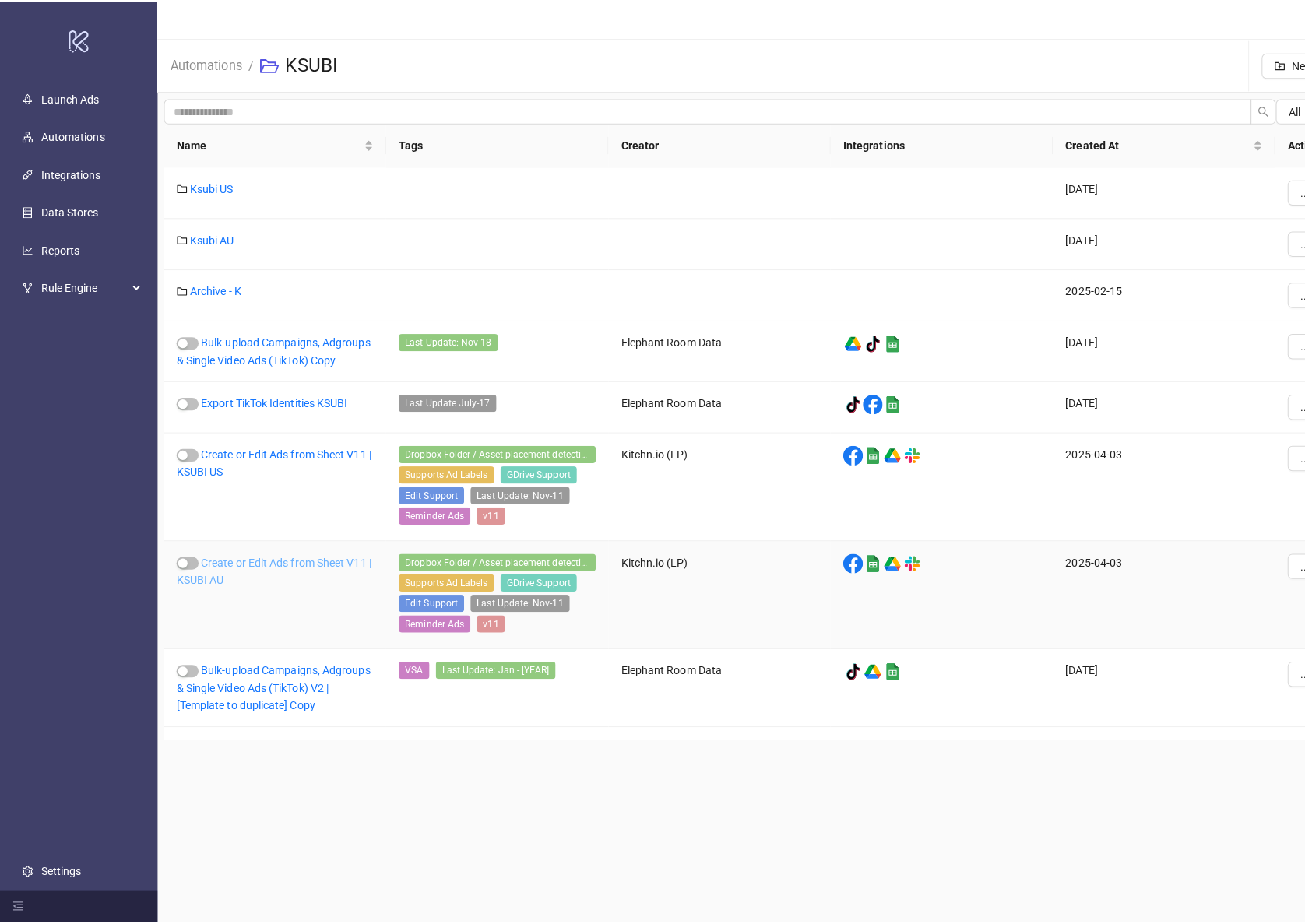 scroll, scrollTop: 0, scrollLeft: 0, axis: both 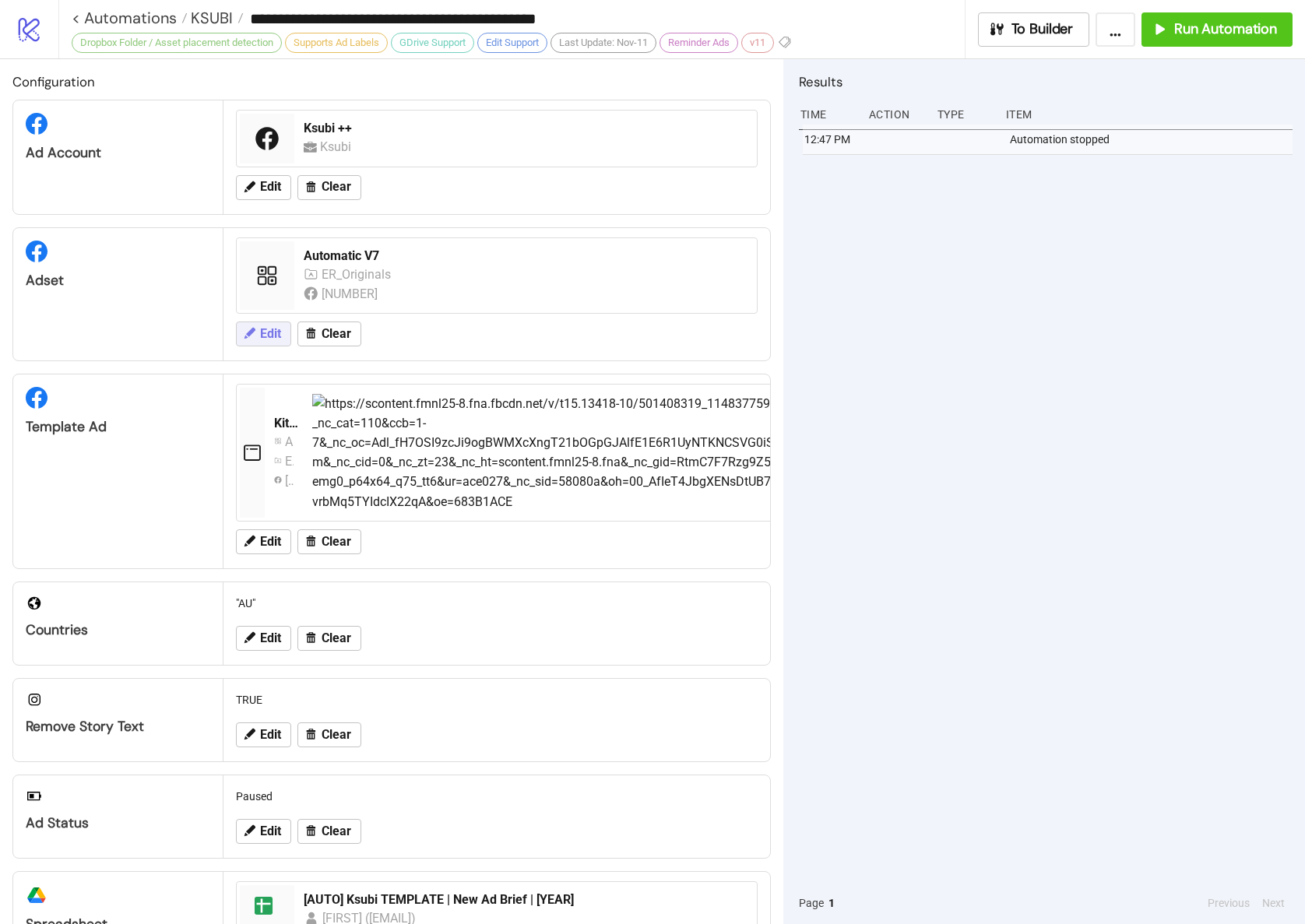 click on "Edit" at bounding box center (270, 334) 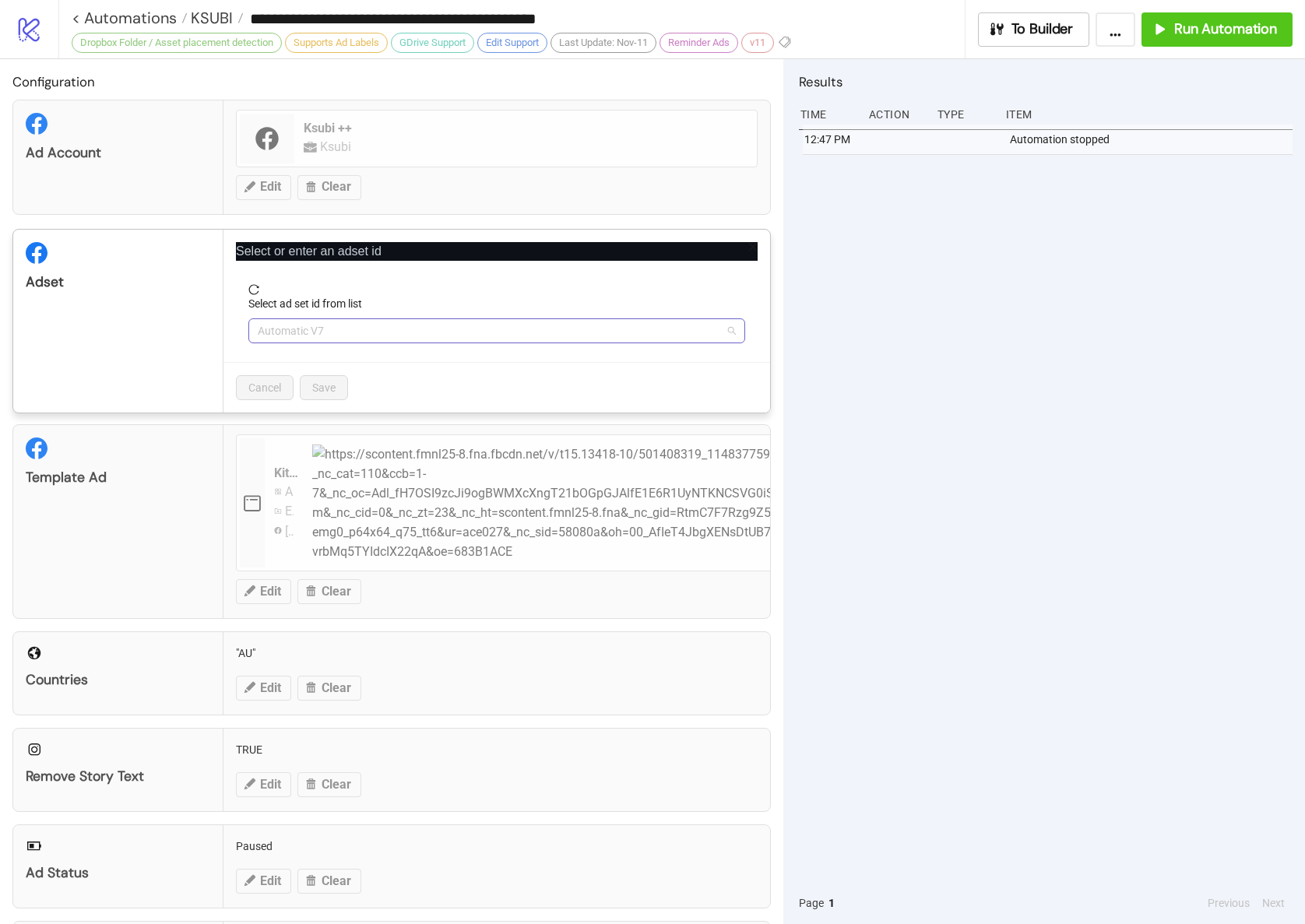 click on "Automatic V7" at bounding box center [497, 331] 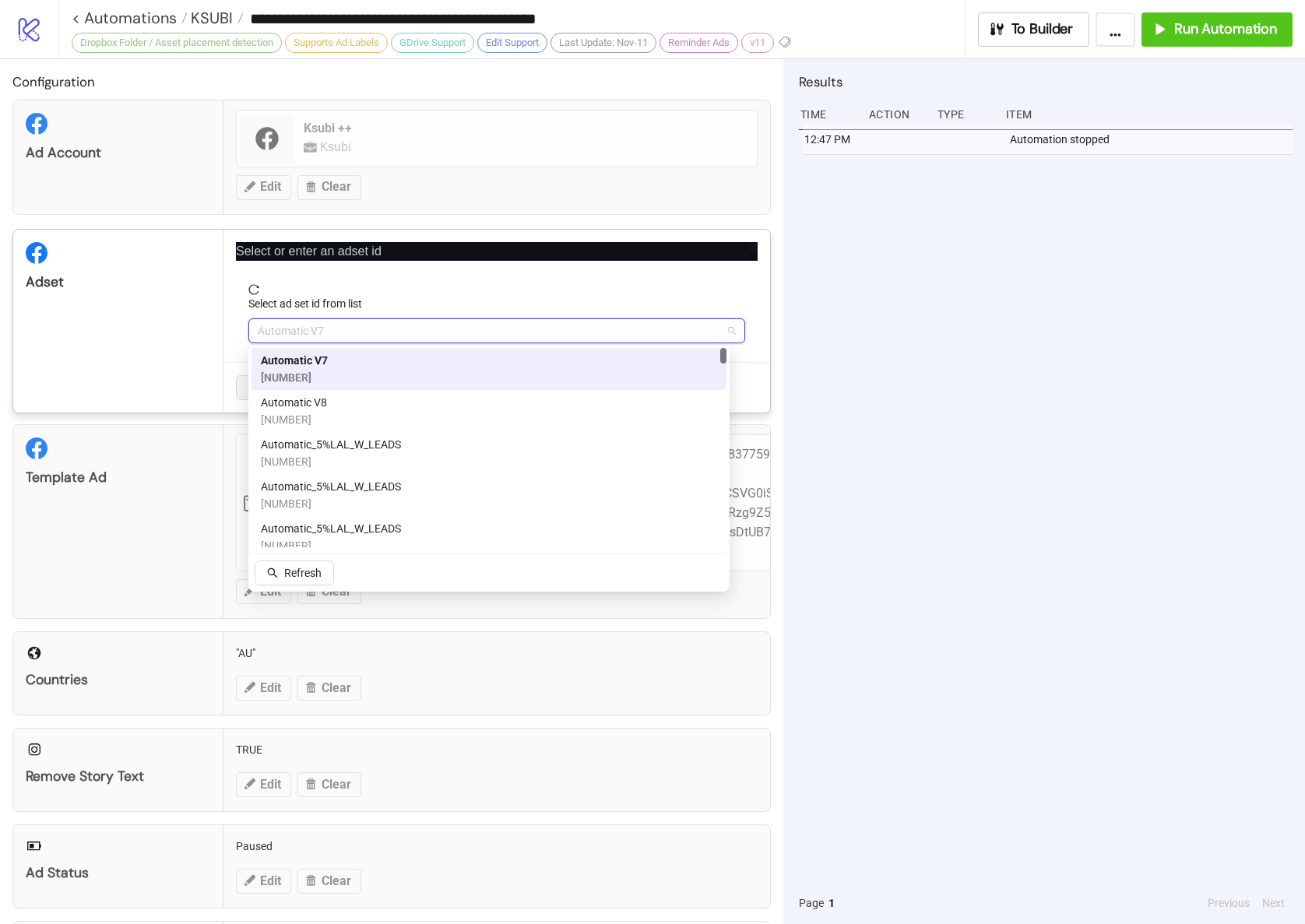 paste on "**********" 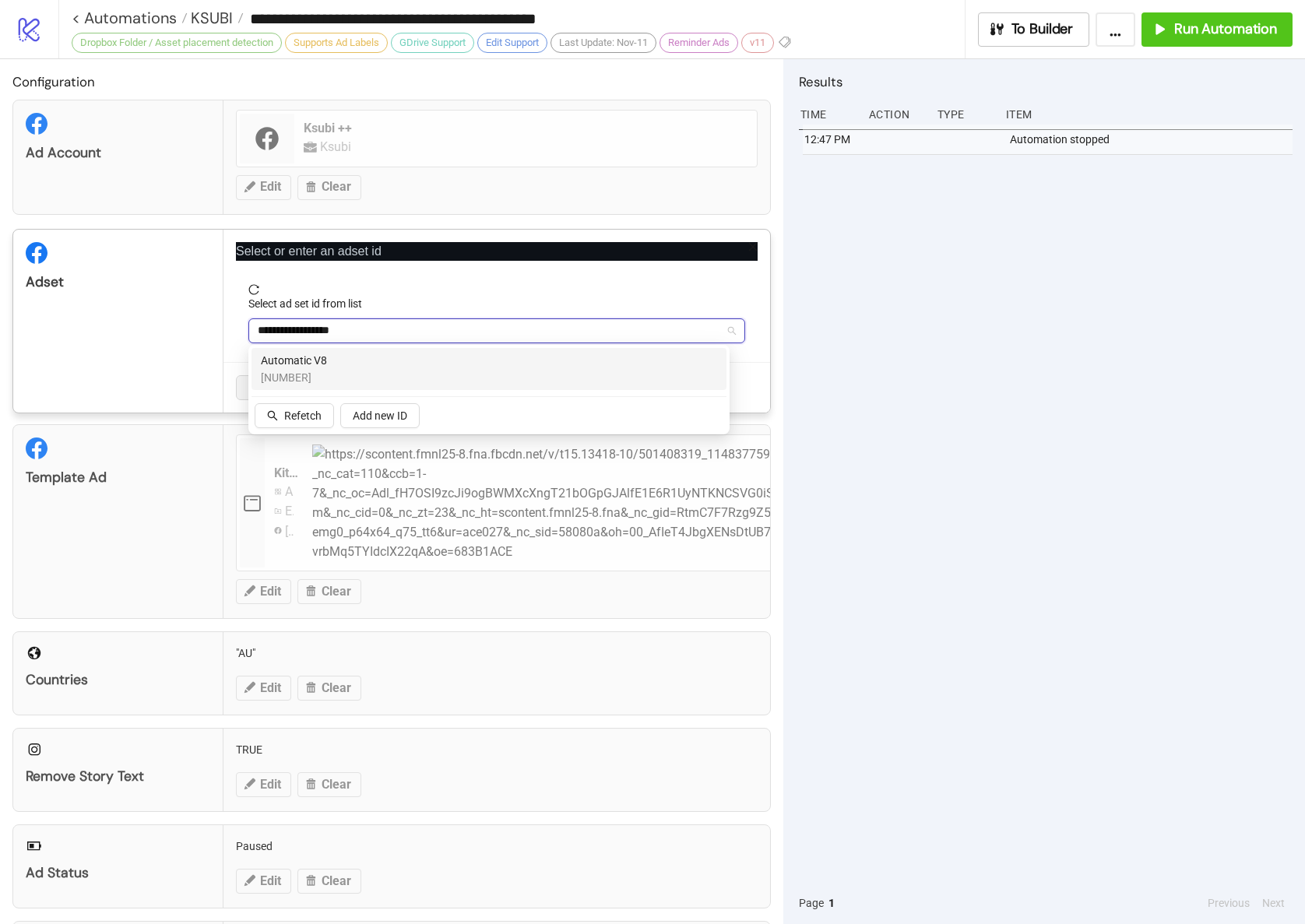 click on "Automatic V8 [NUMBER]" at bounding box center [489, 369] 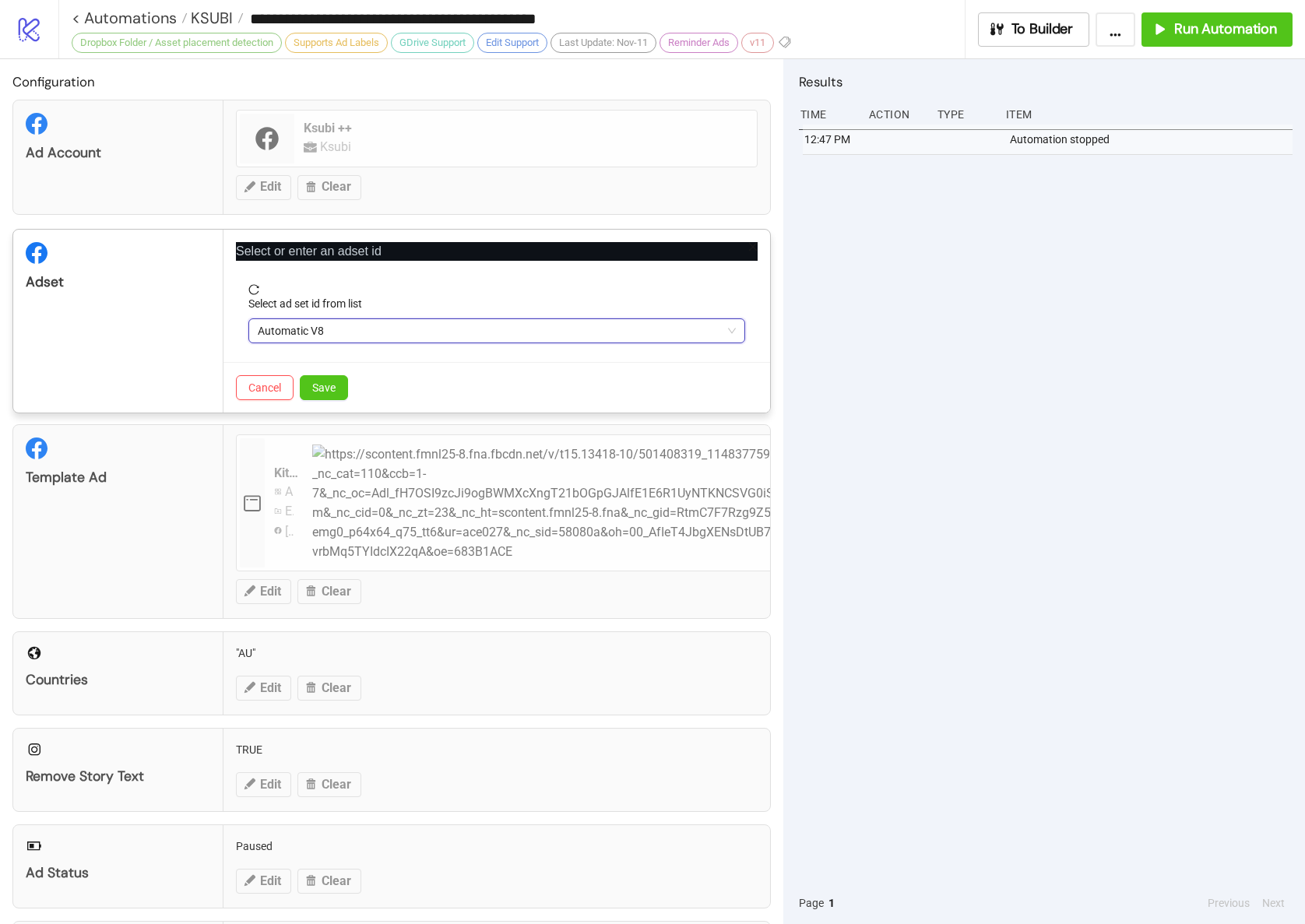 click on "Cancel Save" at bounding box center [497, 387] 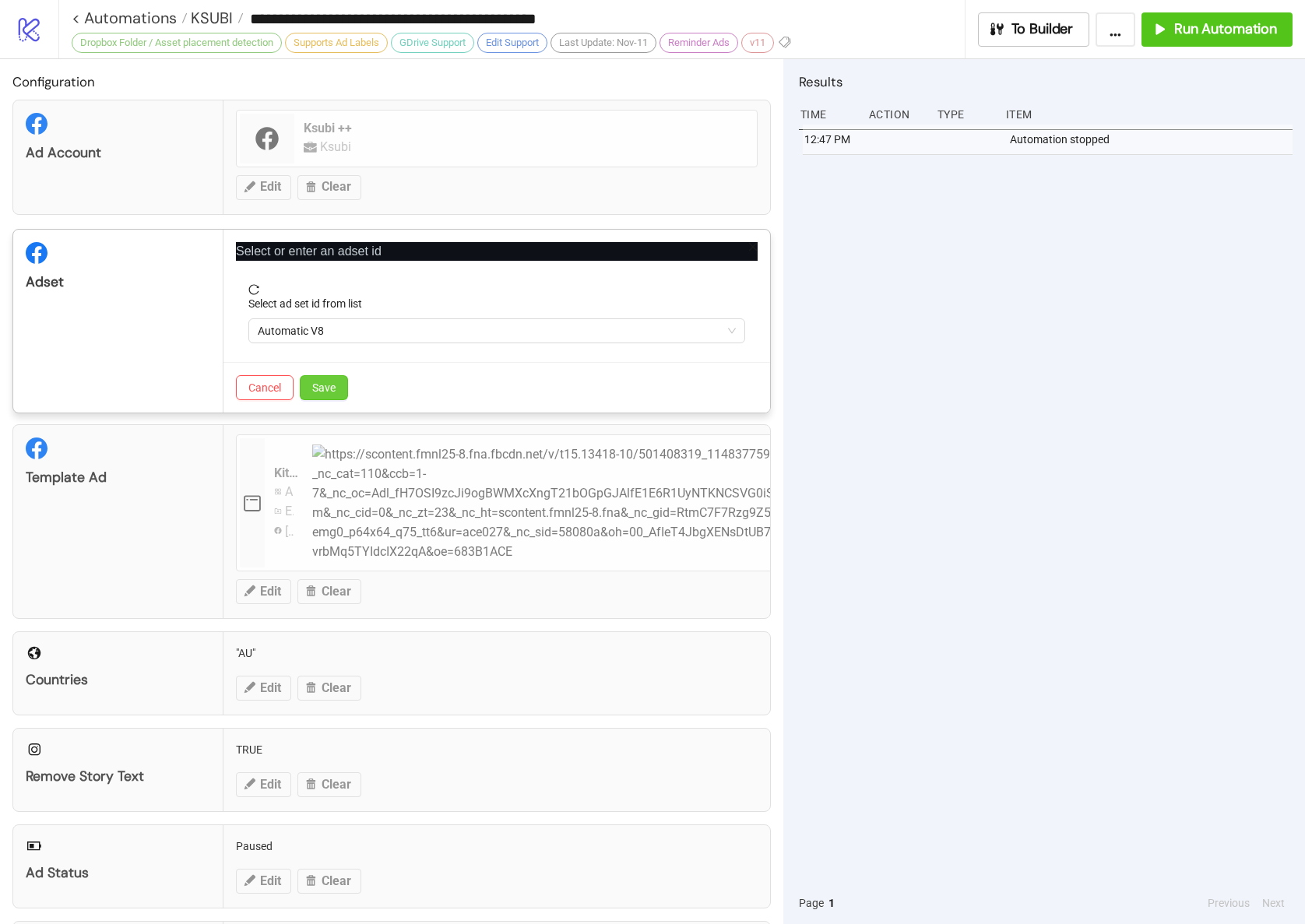 click on "Save" at bounding box center (324, 388) 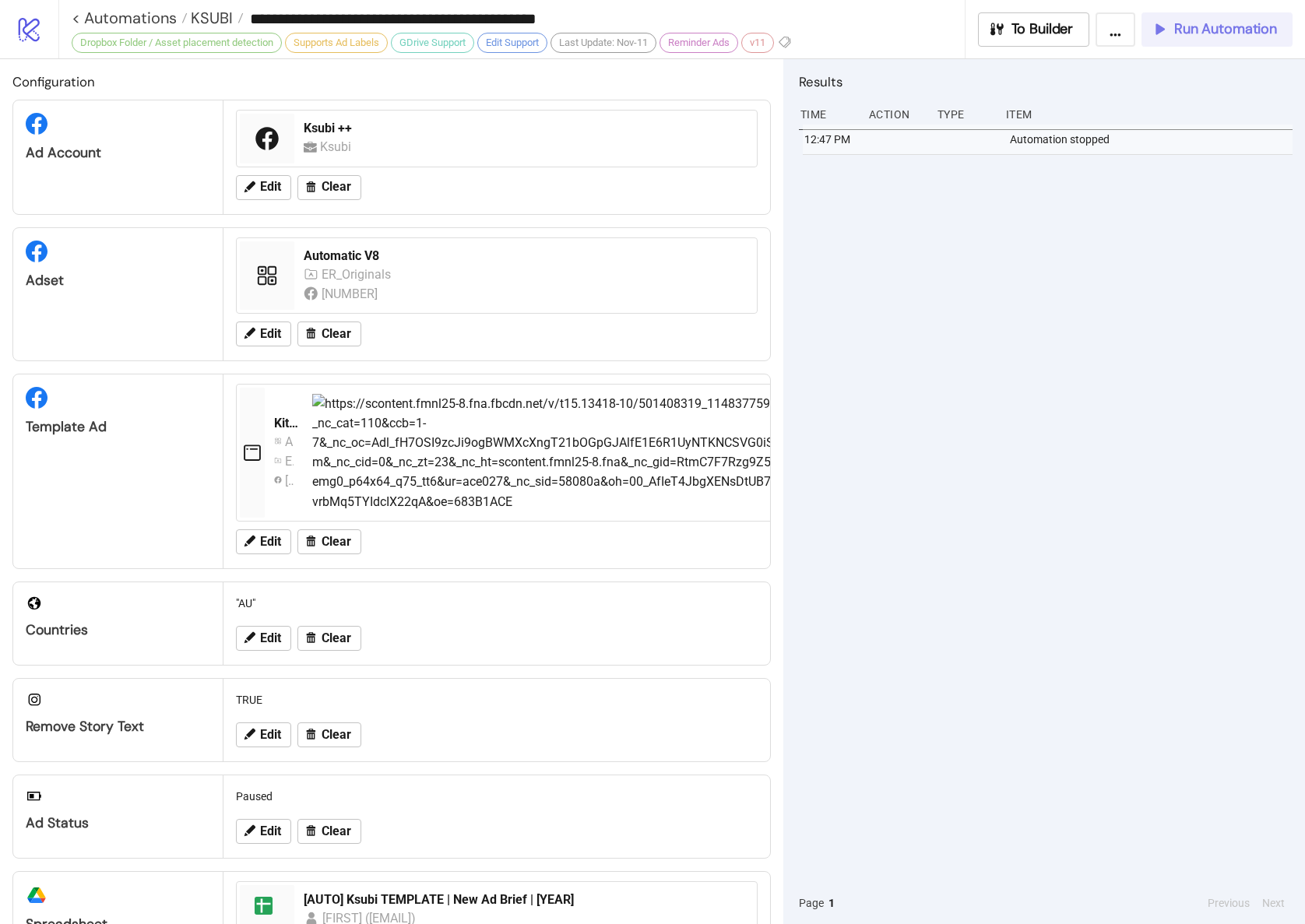 click on "Run Automation" at bounding box center (1226, 29) 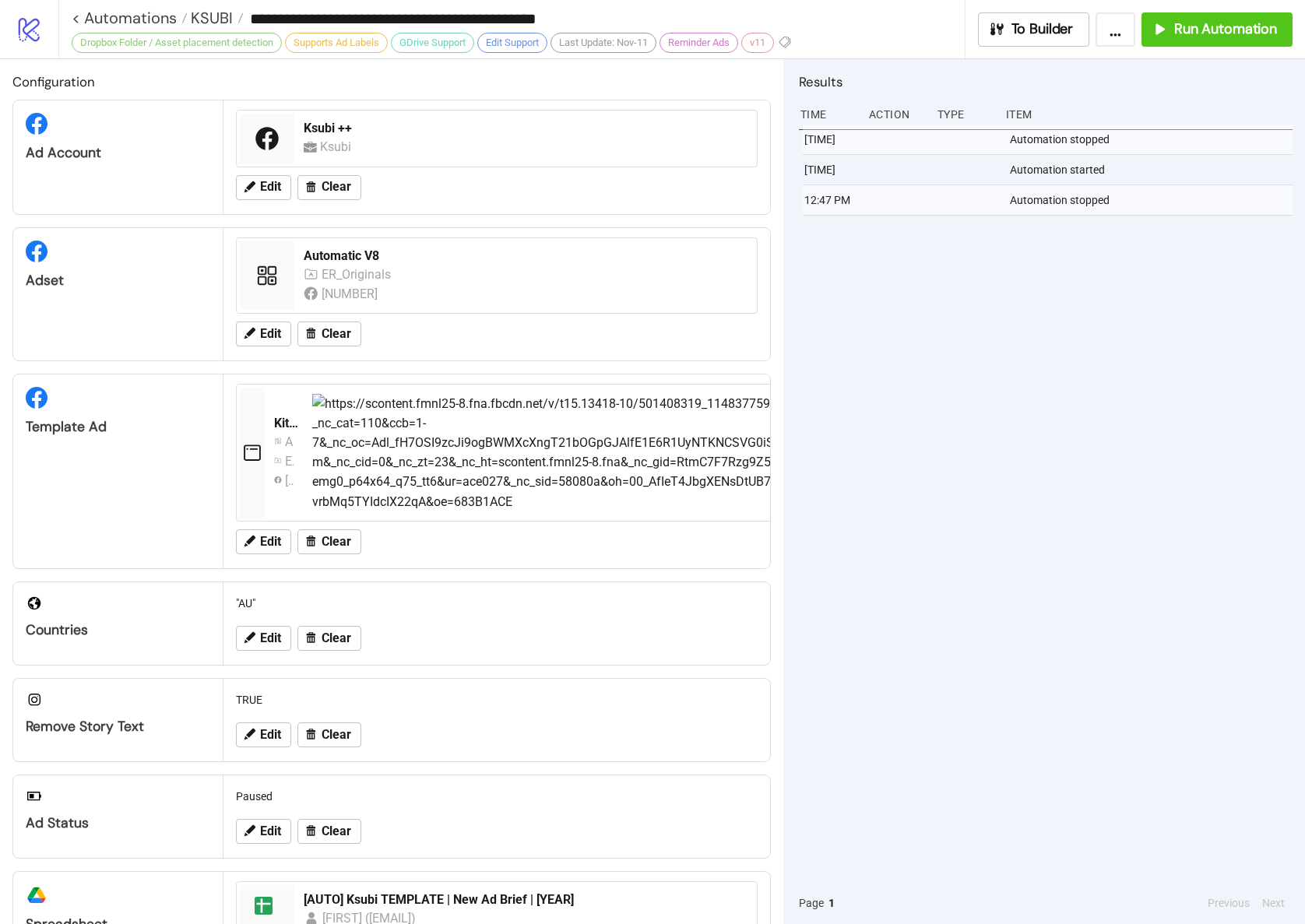 scroll, scrollTop: 279, scrollLeft: 0, axis: vertical 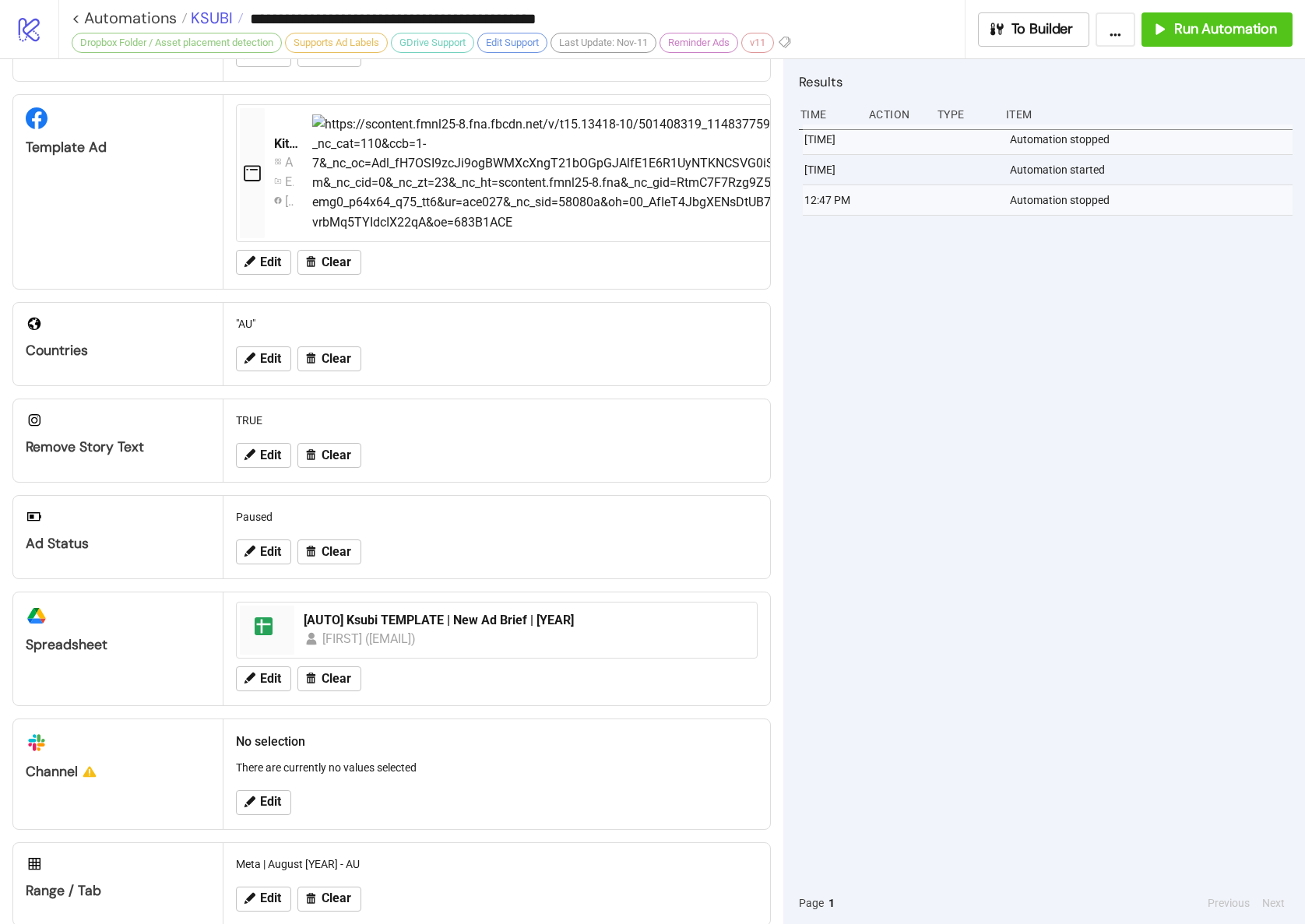 click on "KSUBI" at bounding box center (209, 18) 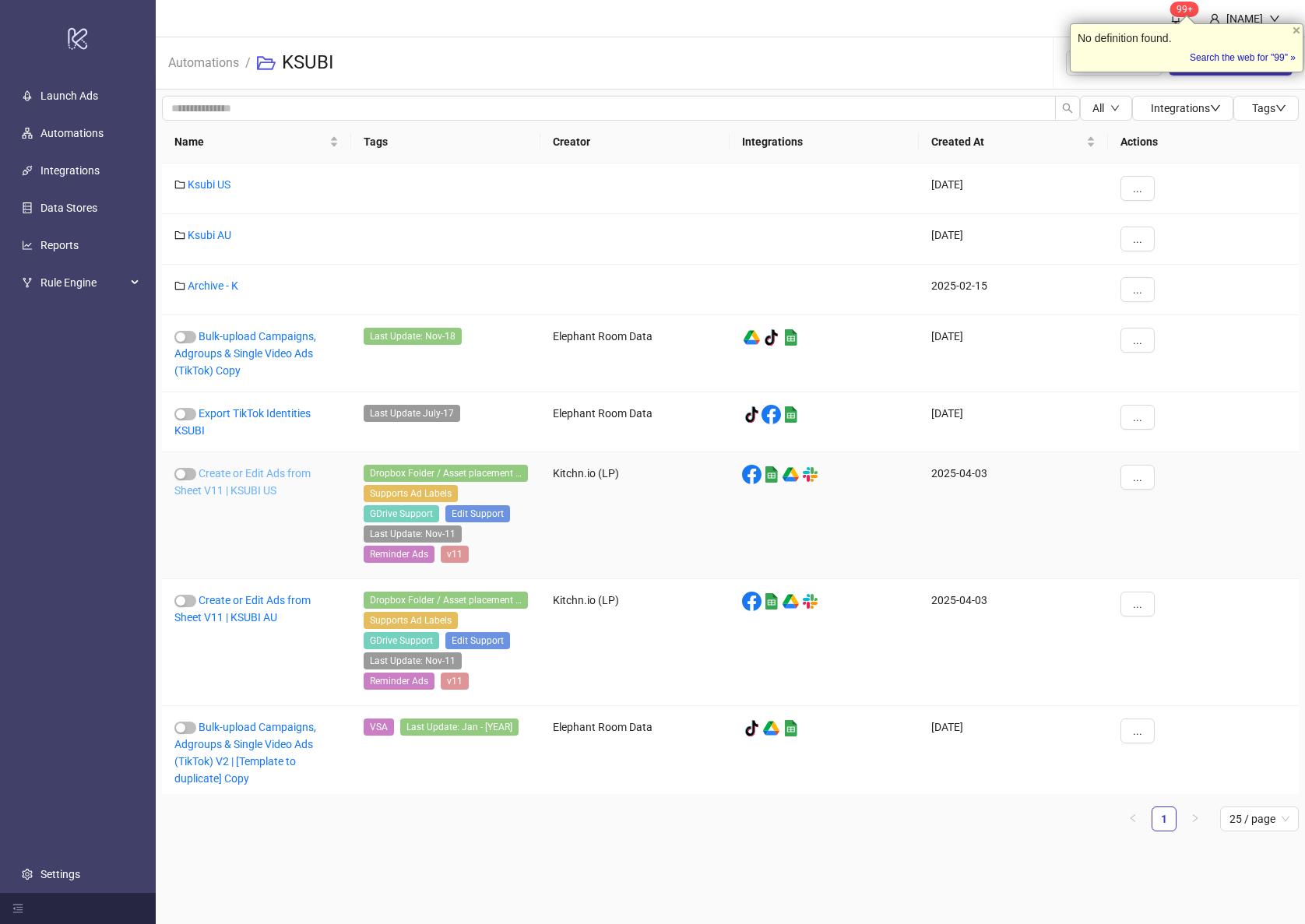 click on "Create or Edit Ads from Sheet V11  | KSUBI US" at bounding box center [242, 482] 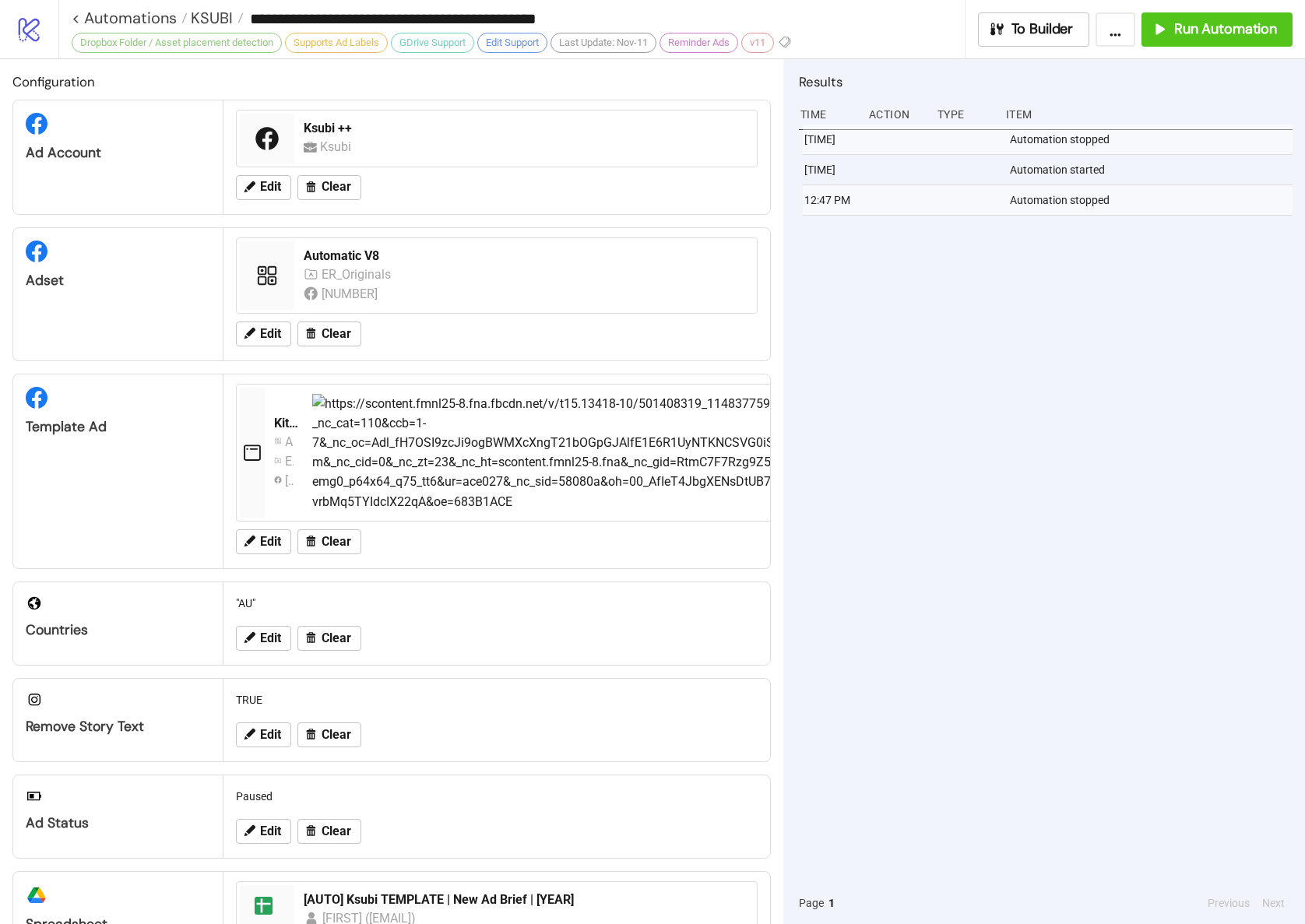 type on "**********" 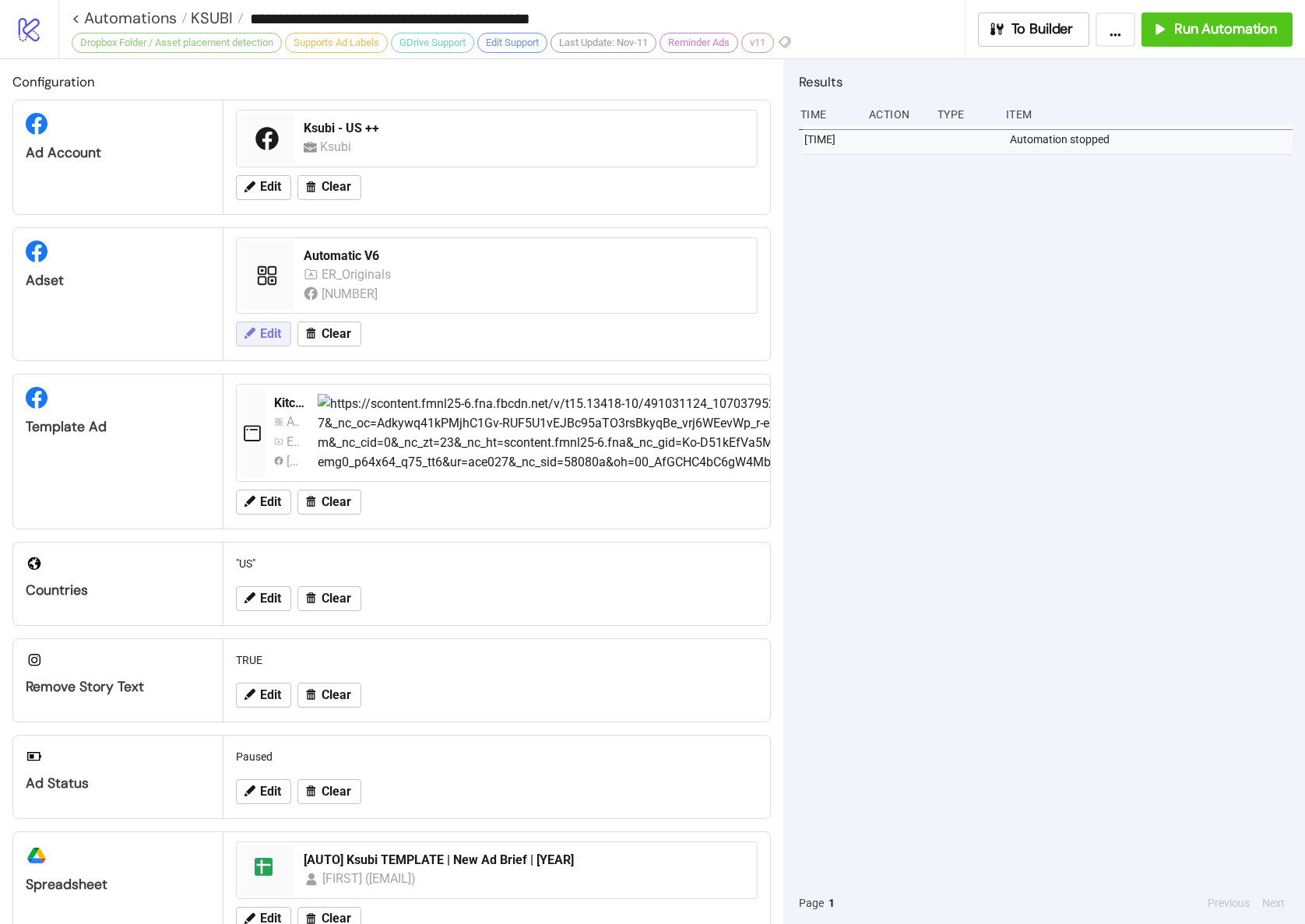 click on "Edit" at bounding box center [270, 334] 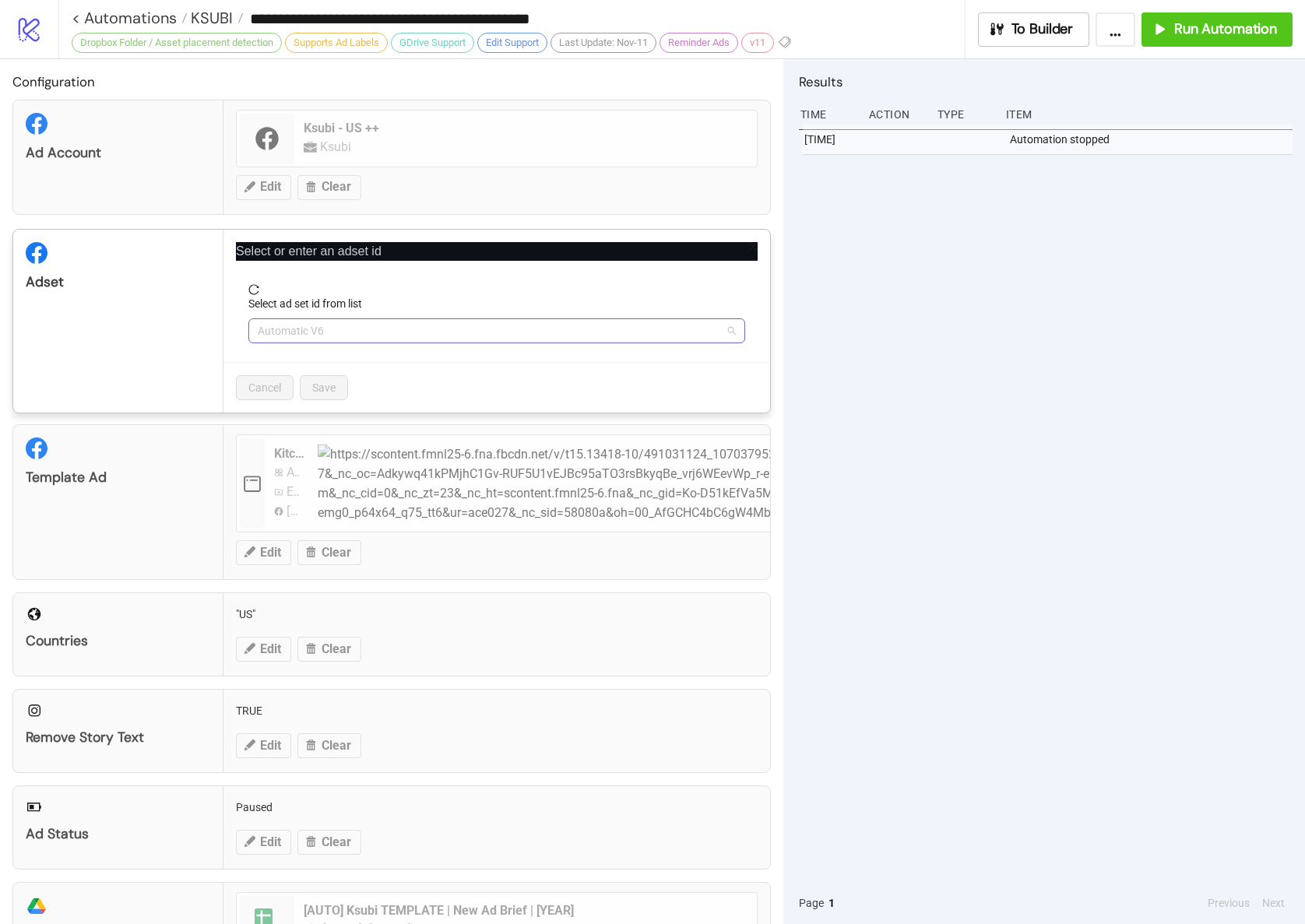 click on "Automatic V6" at bounding box center (497, 331) 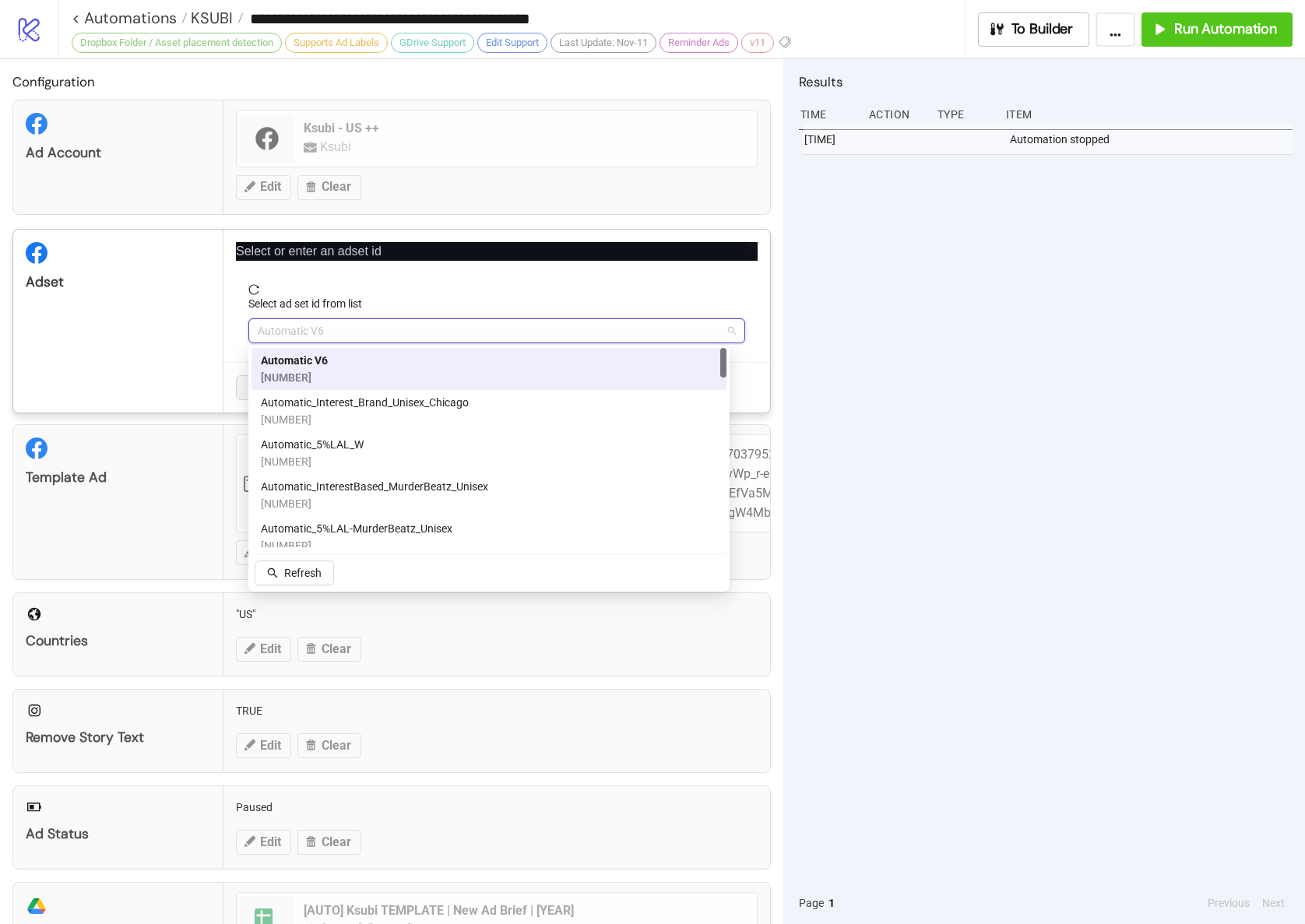 paste on "**********" 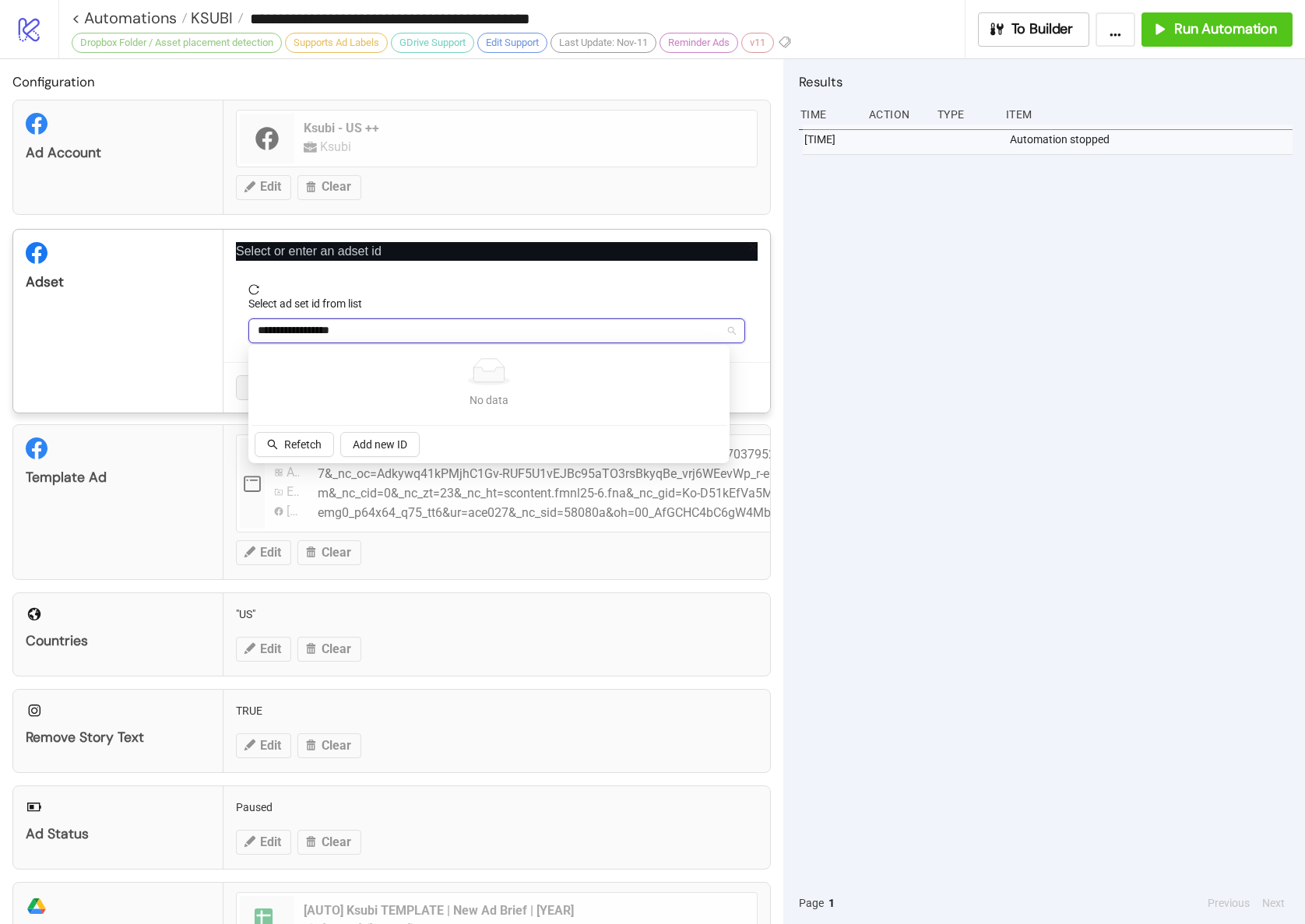 type on "**********" 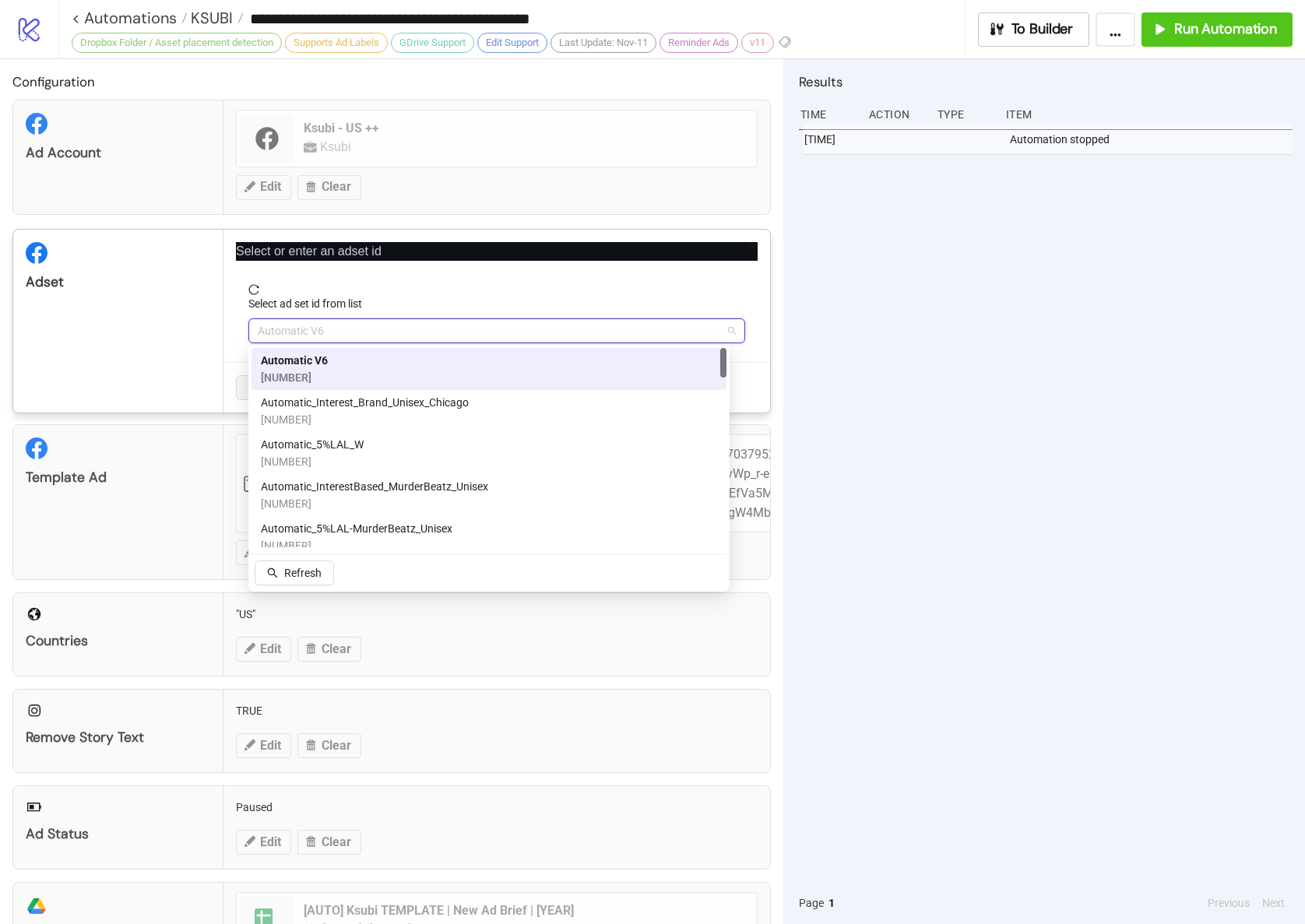 click on "Automatic V6" at bounding box center (497, 331) 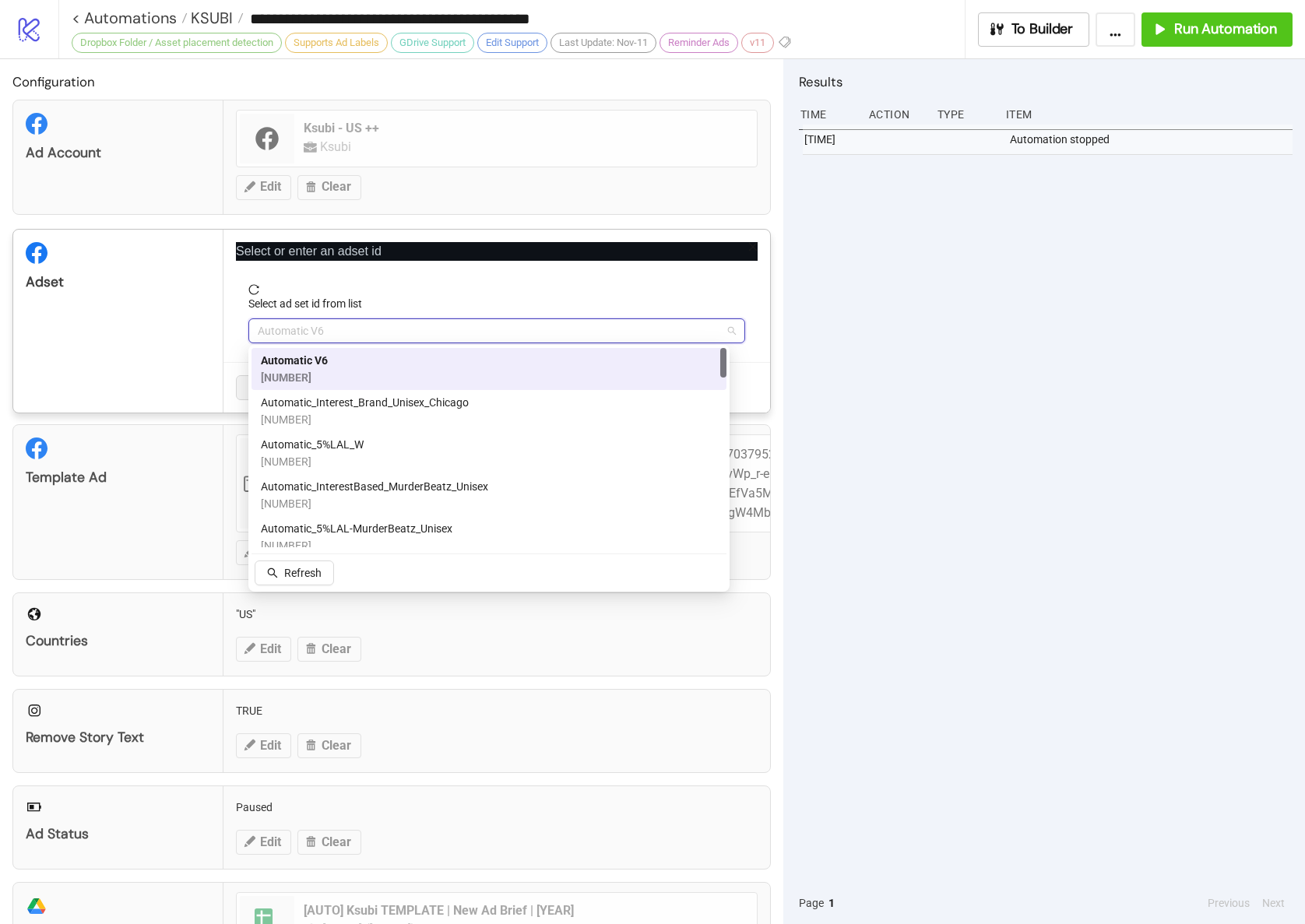 paste on "**********" 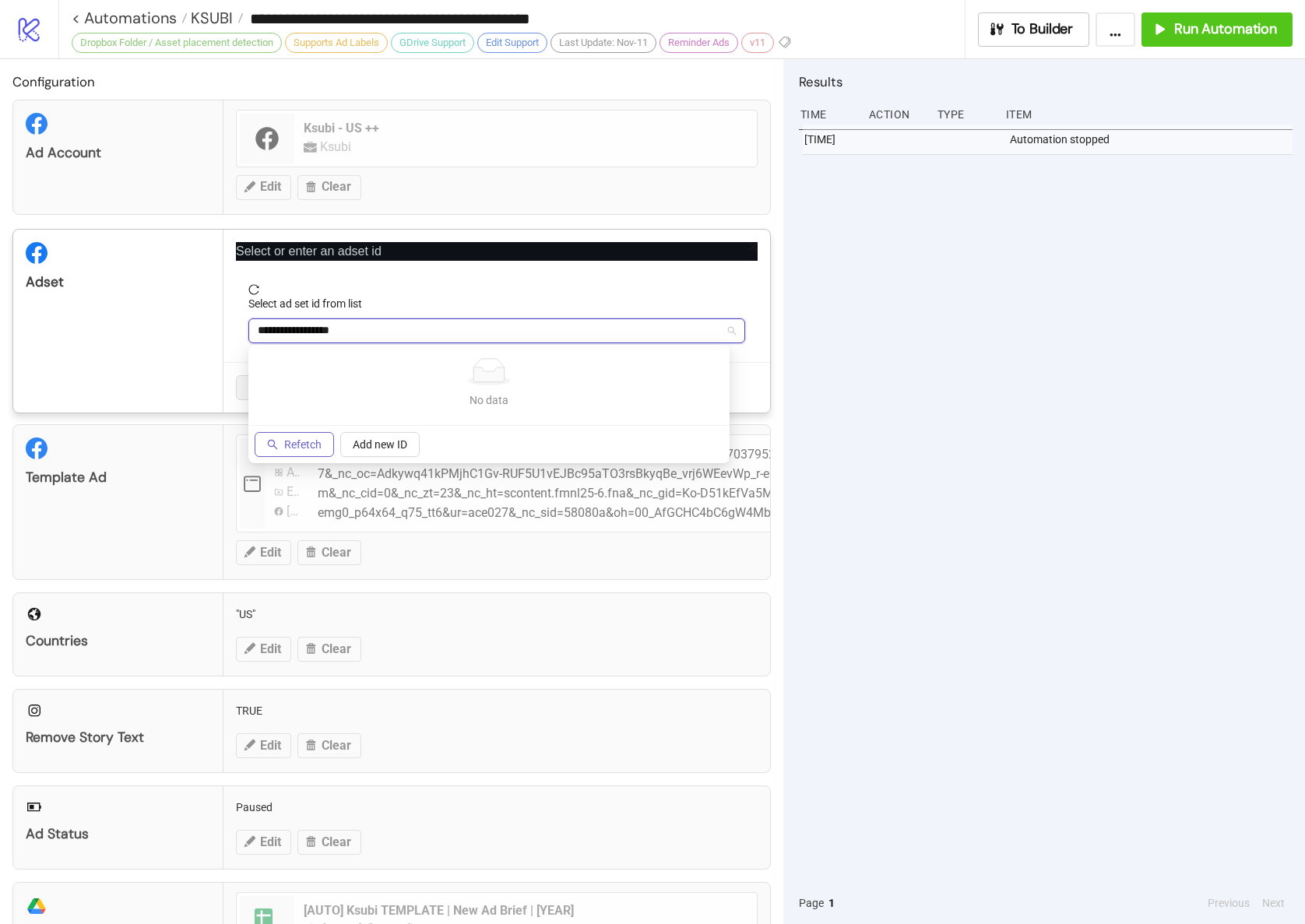 type on "**********" 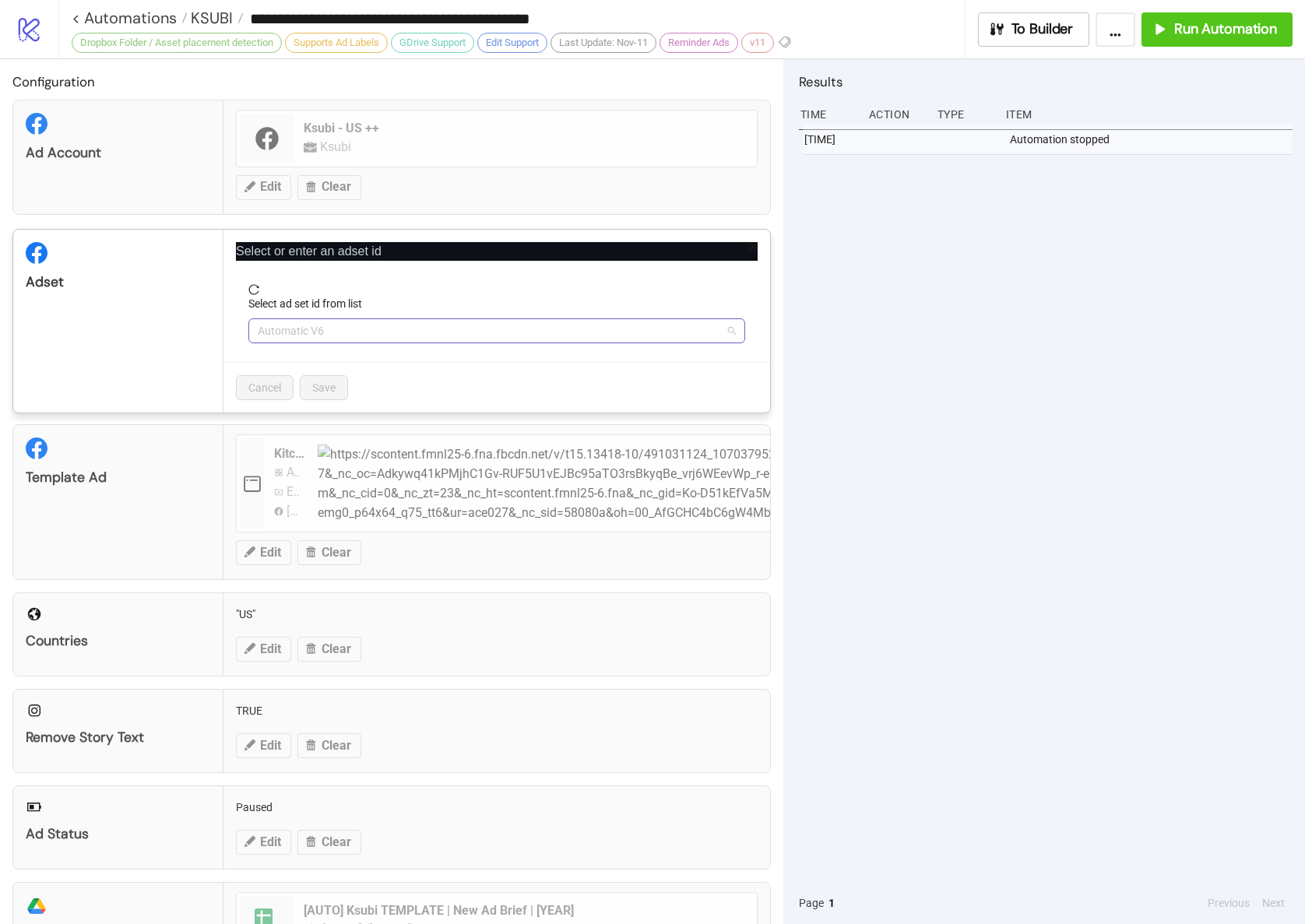 click on "Automatic V6" at bounding box center (497, 331) 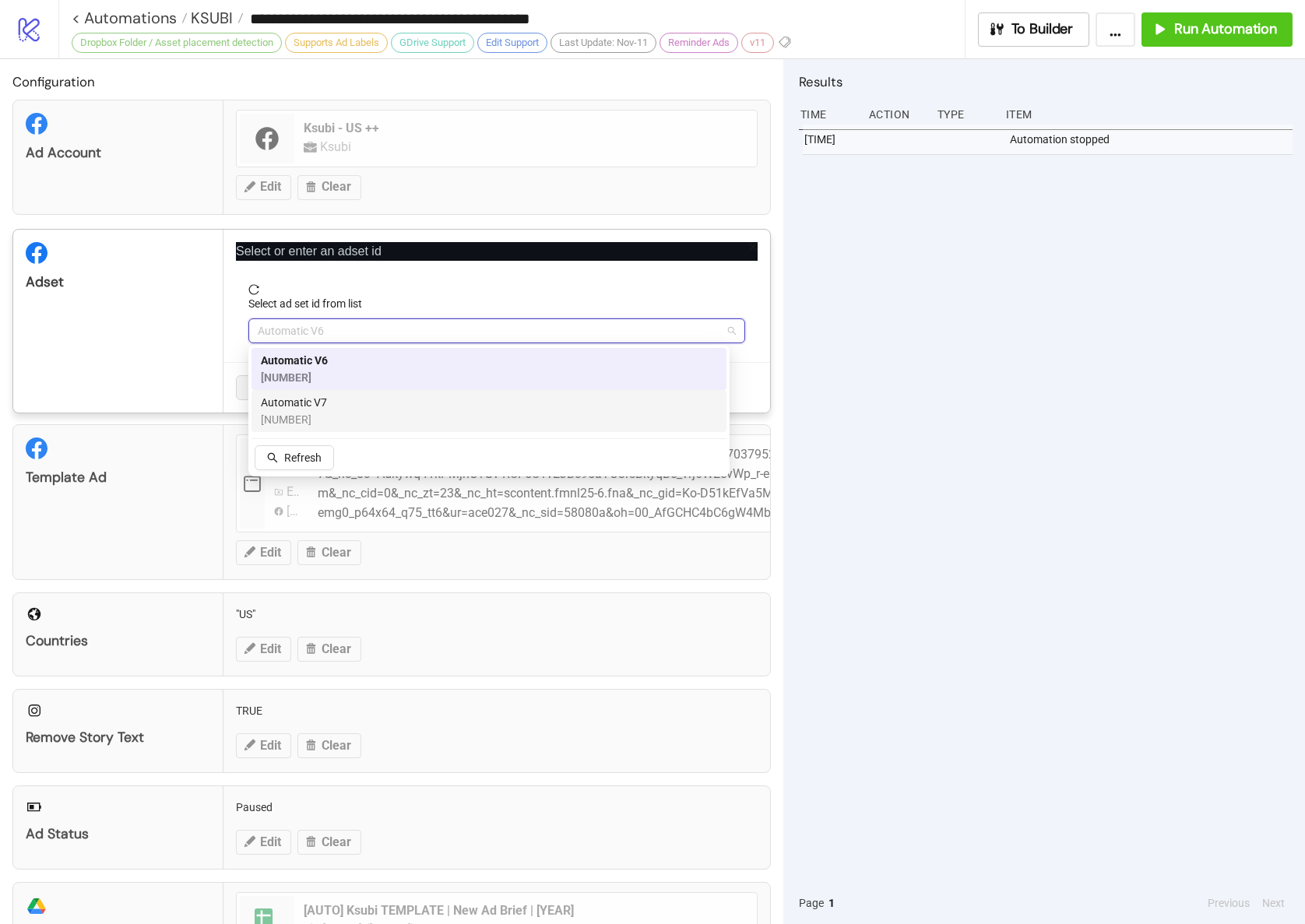 click on "Automatic V7" at bounding box center (294, 402) 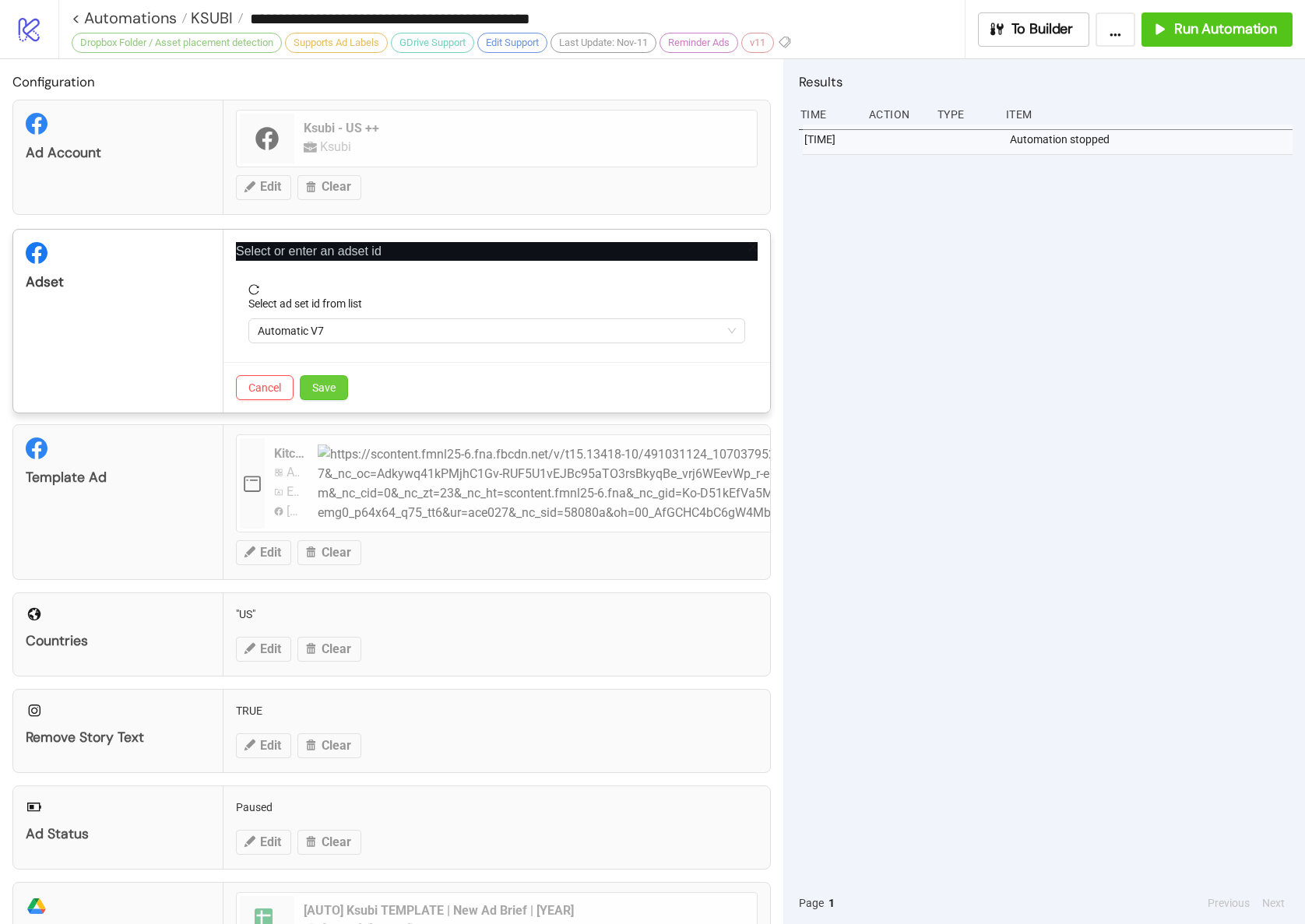 click on "Save" at bounding box center (324, 388) 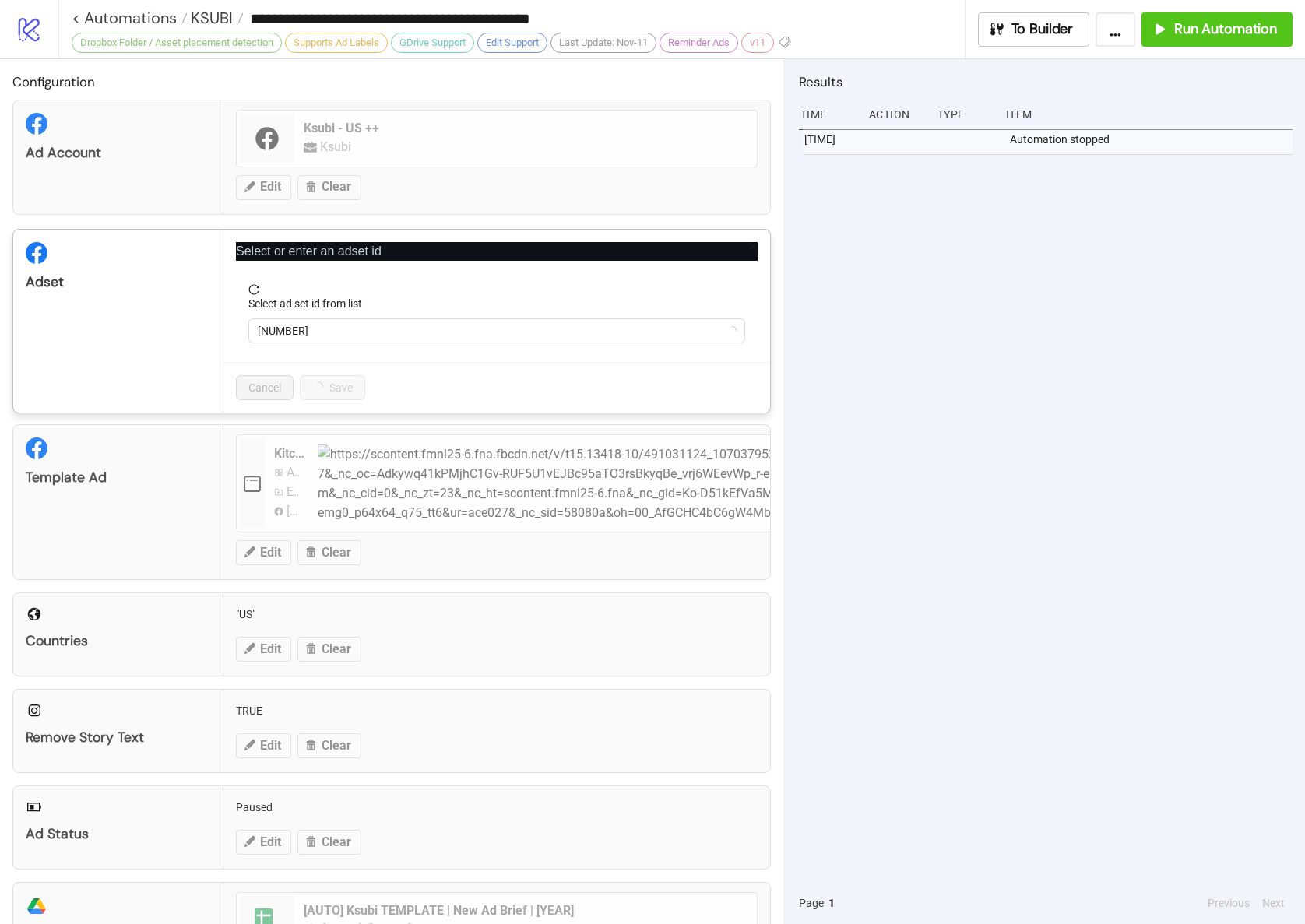 scroll, scrollTop: 260, scrollLeft: 0, axis: vertical 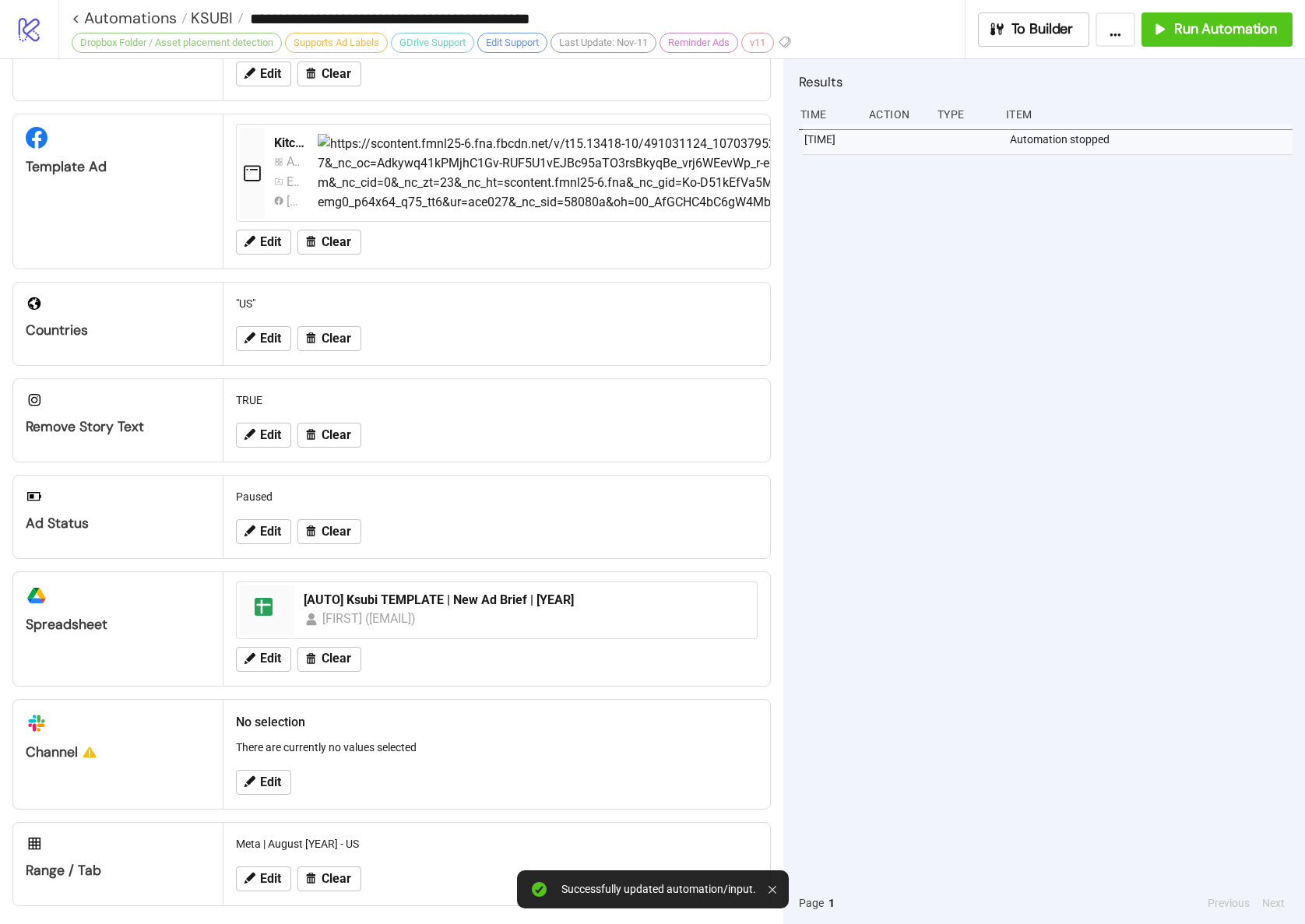 click on "[TIME] Automation stopped" at bounding box center [1046, 503] 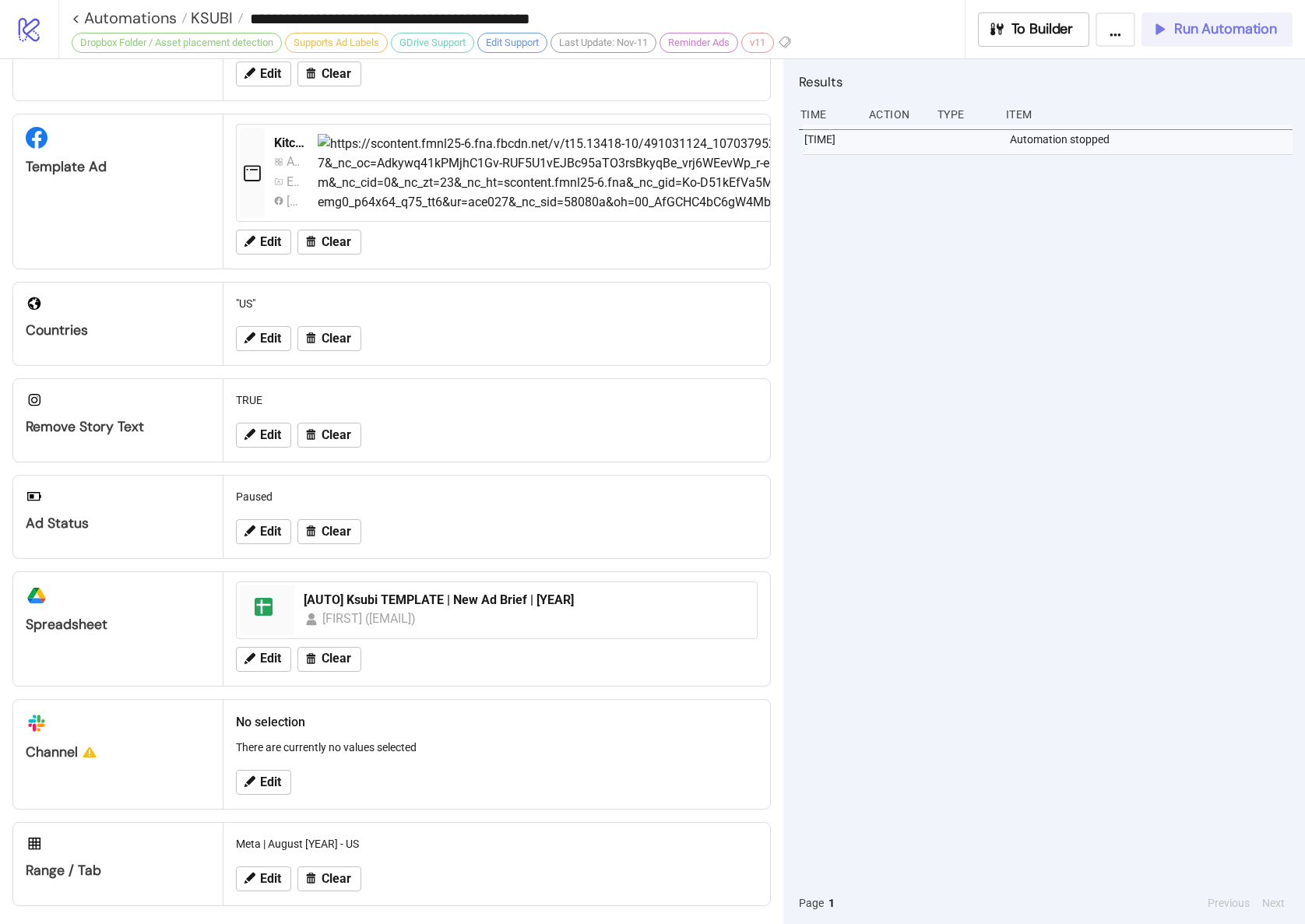 click on "Run Automation" at bounding box center (1226, 29) 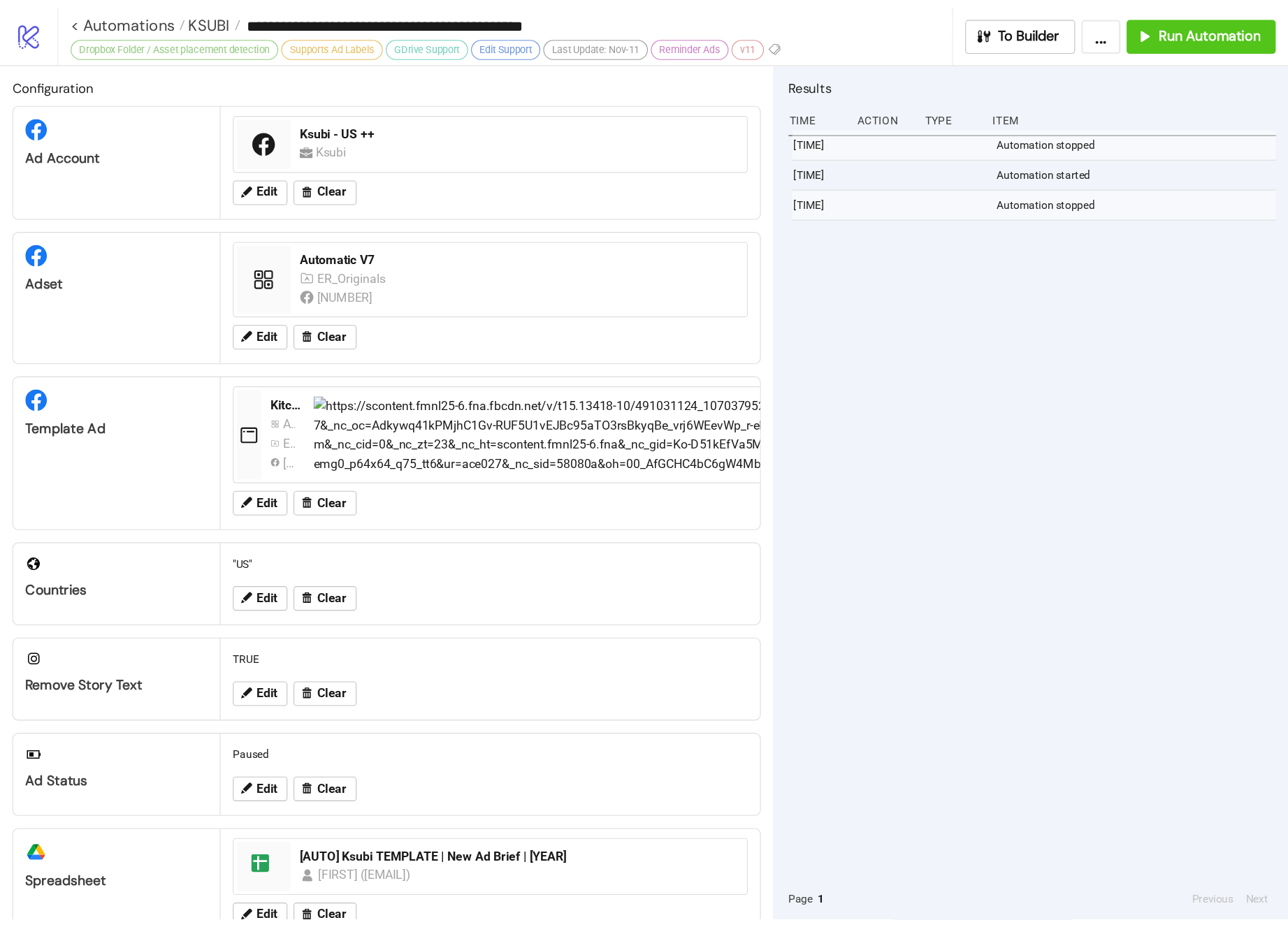 scroll, scrollTop: 0, scrollLeft: 0, axis: both 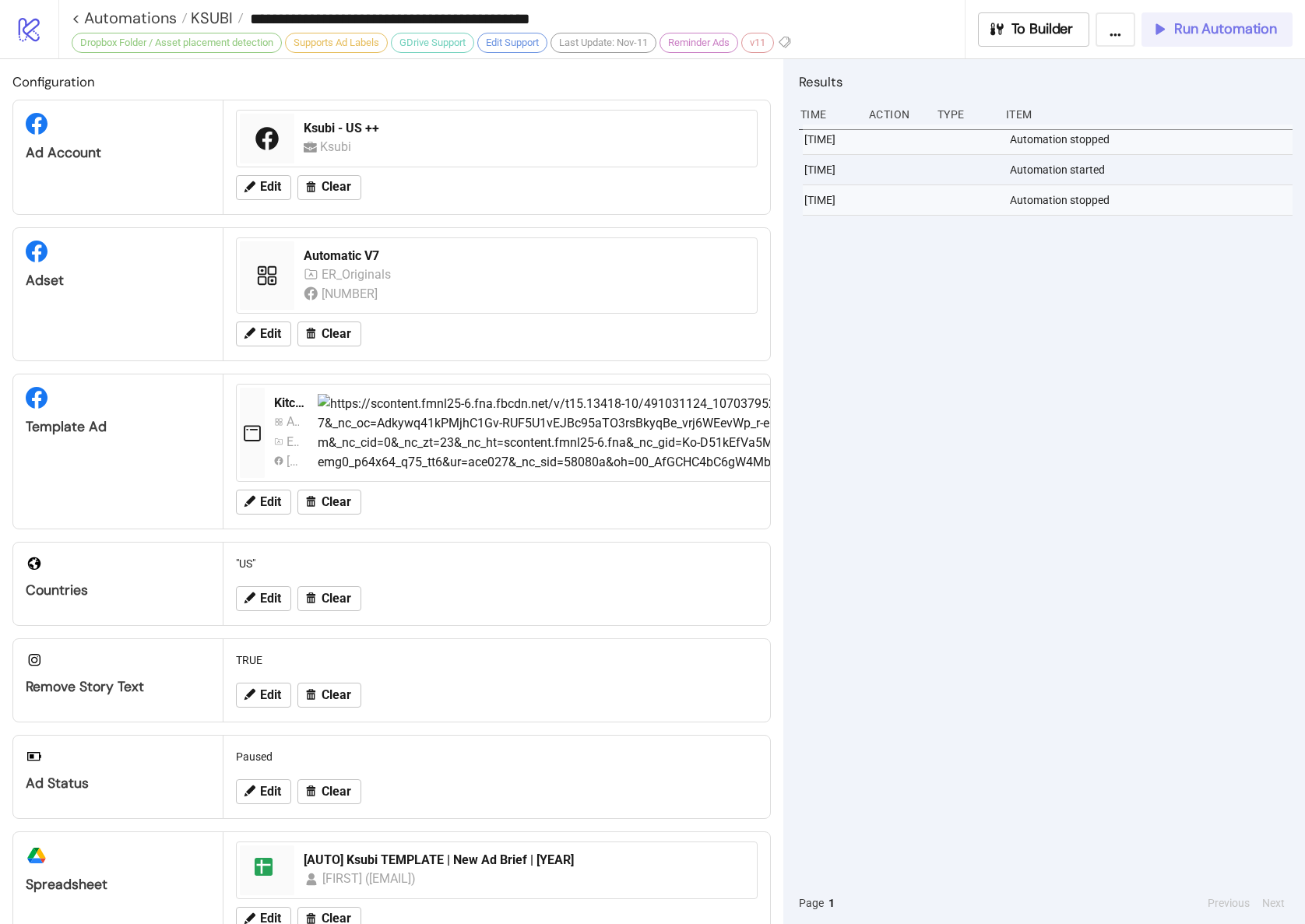 click on "Run Automation" at bounding box center (1226, 29) 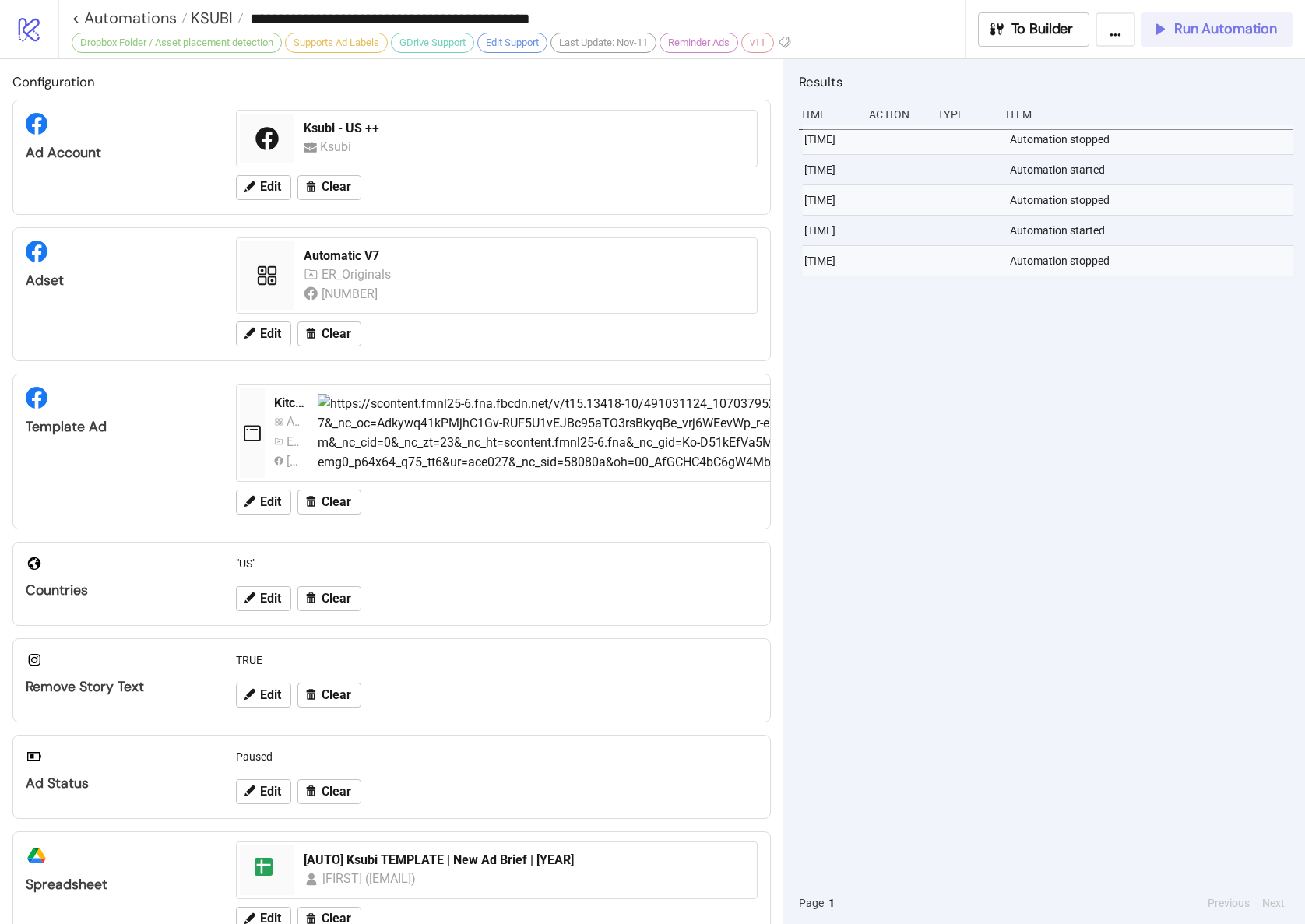 click on "Run Automation" at bounding box center [1226, 29] 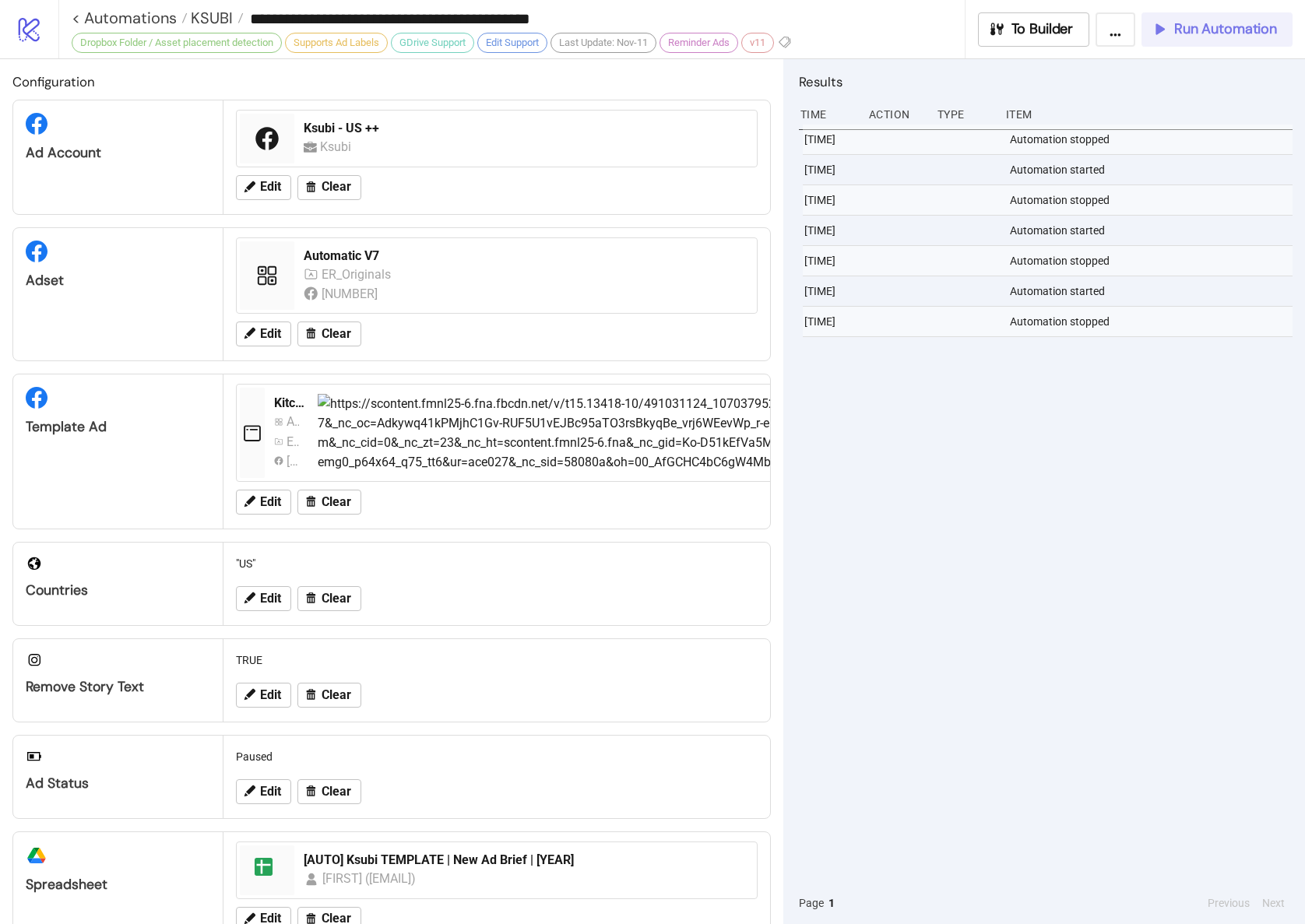 click on "Run Automation" at bounding box center (1226, 29) 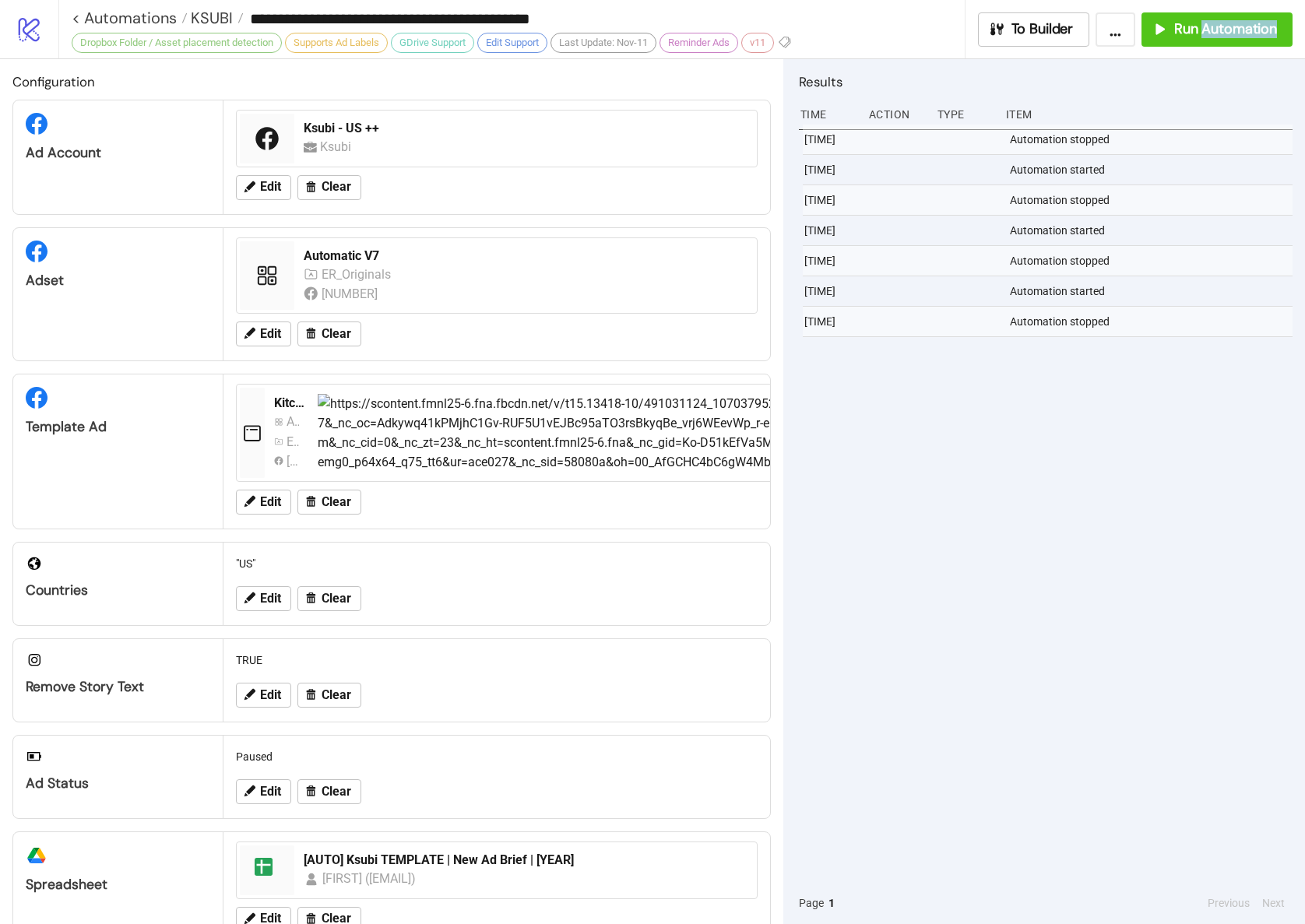 click on "To Builder ... Run Automation" at bounding box center [1135, 30] 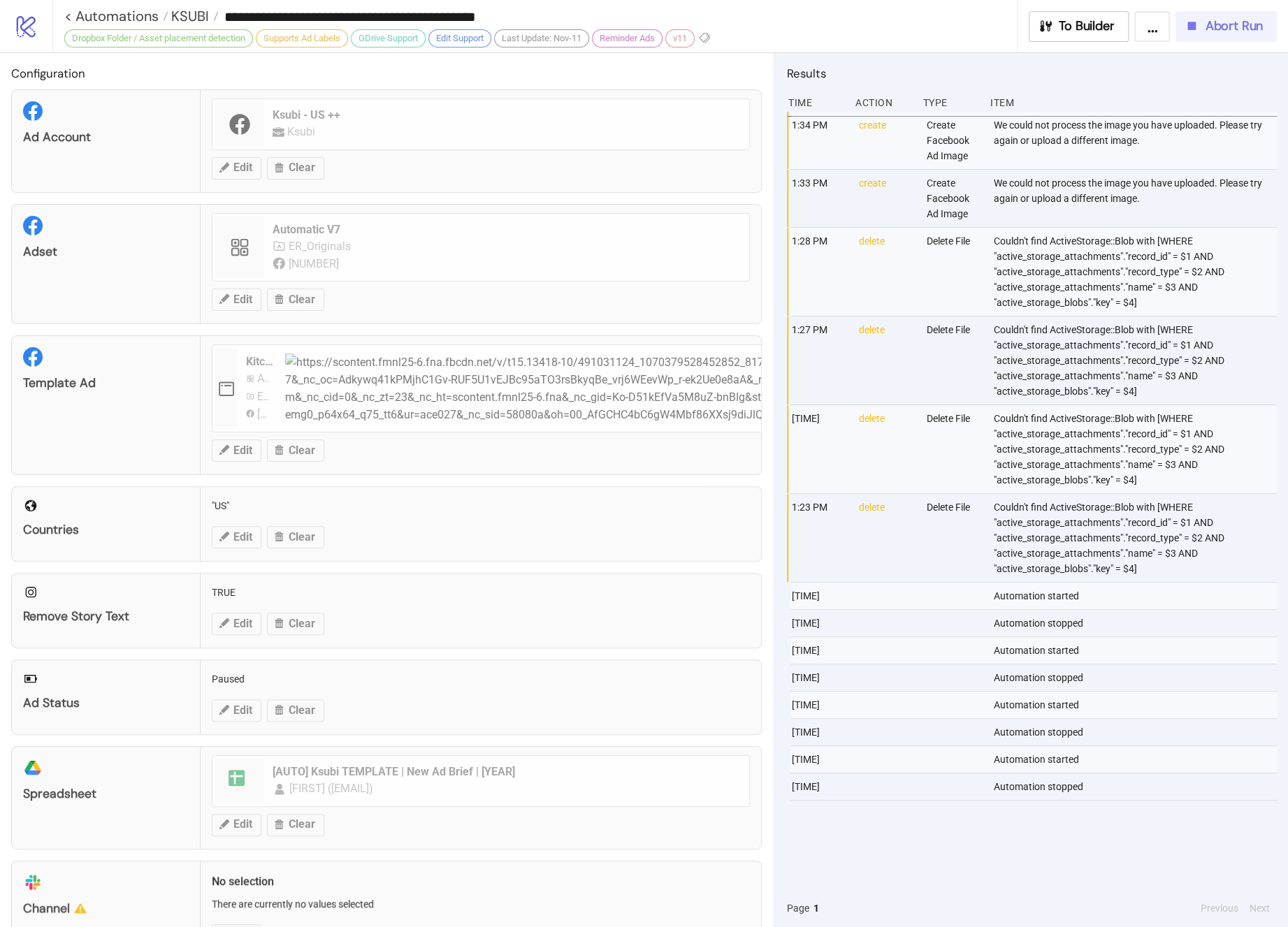 click on "Abort Run" at bounding box center [1233, 26] 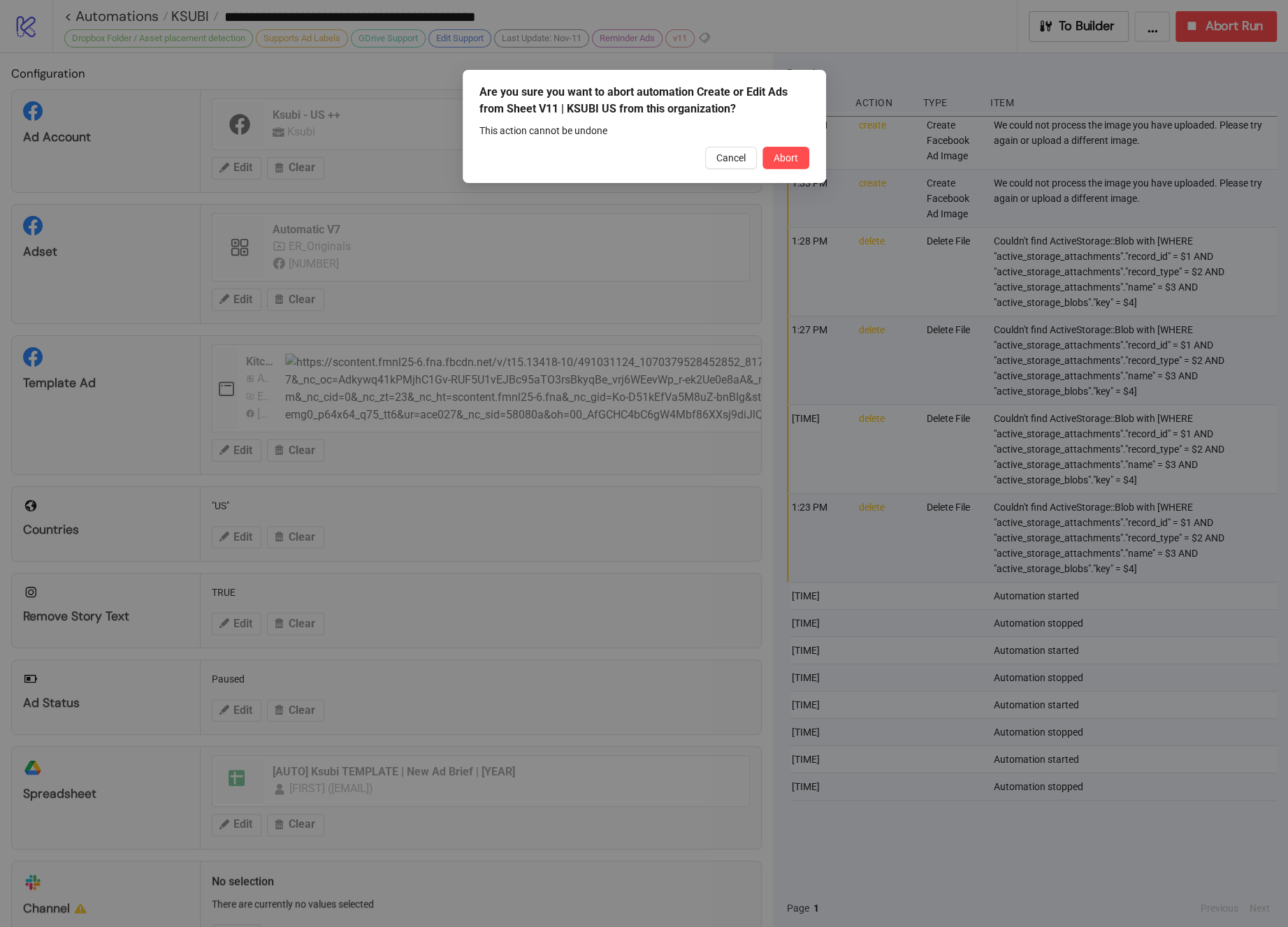 click on "Are you sure you want to abort automation Create or Edit Ads from Sheet V11  | KSUBI US from this organization? This action cannot be undone Cancel Abort" at bounding box center (644, 126) 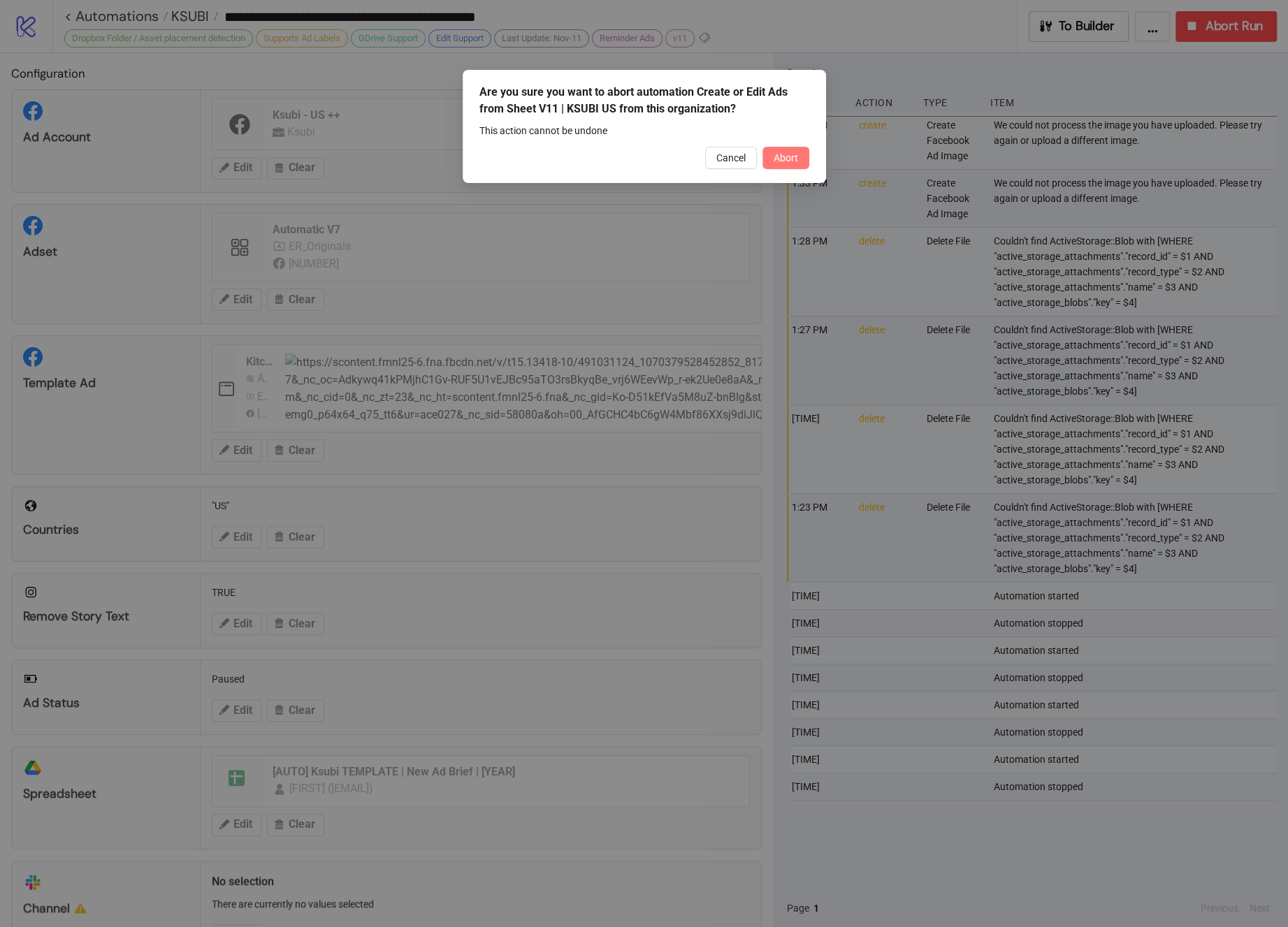 click on "Abort" at bounding box center [786, 158] 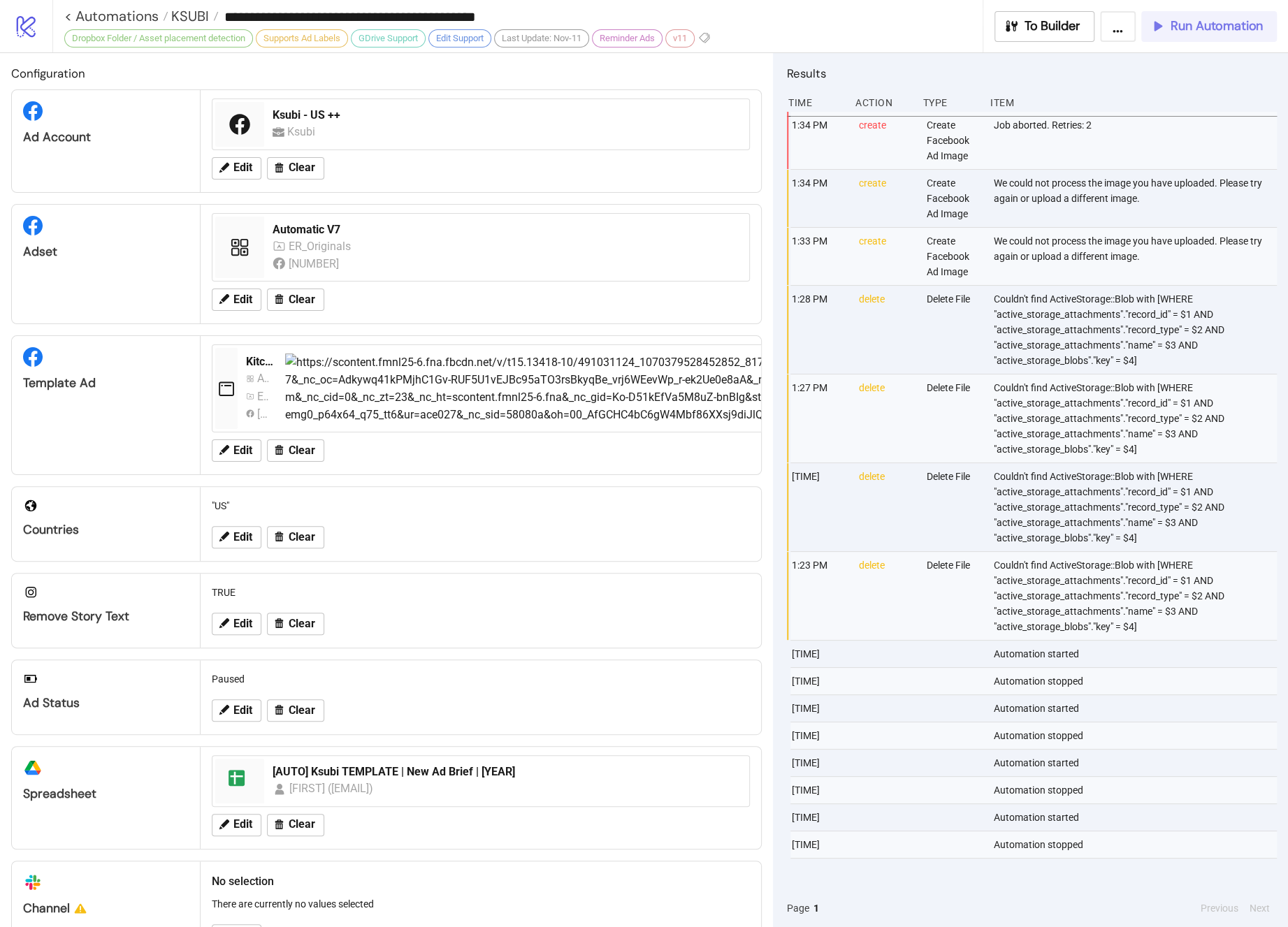 click on "Run Automation" at bounding box center [1217, 26] 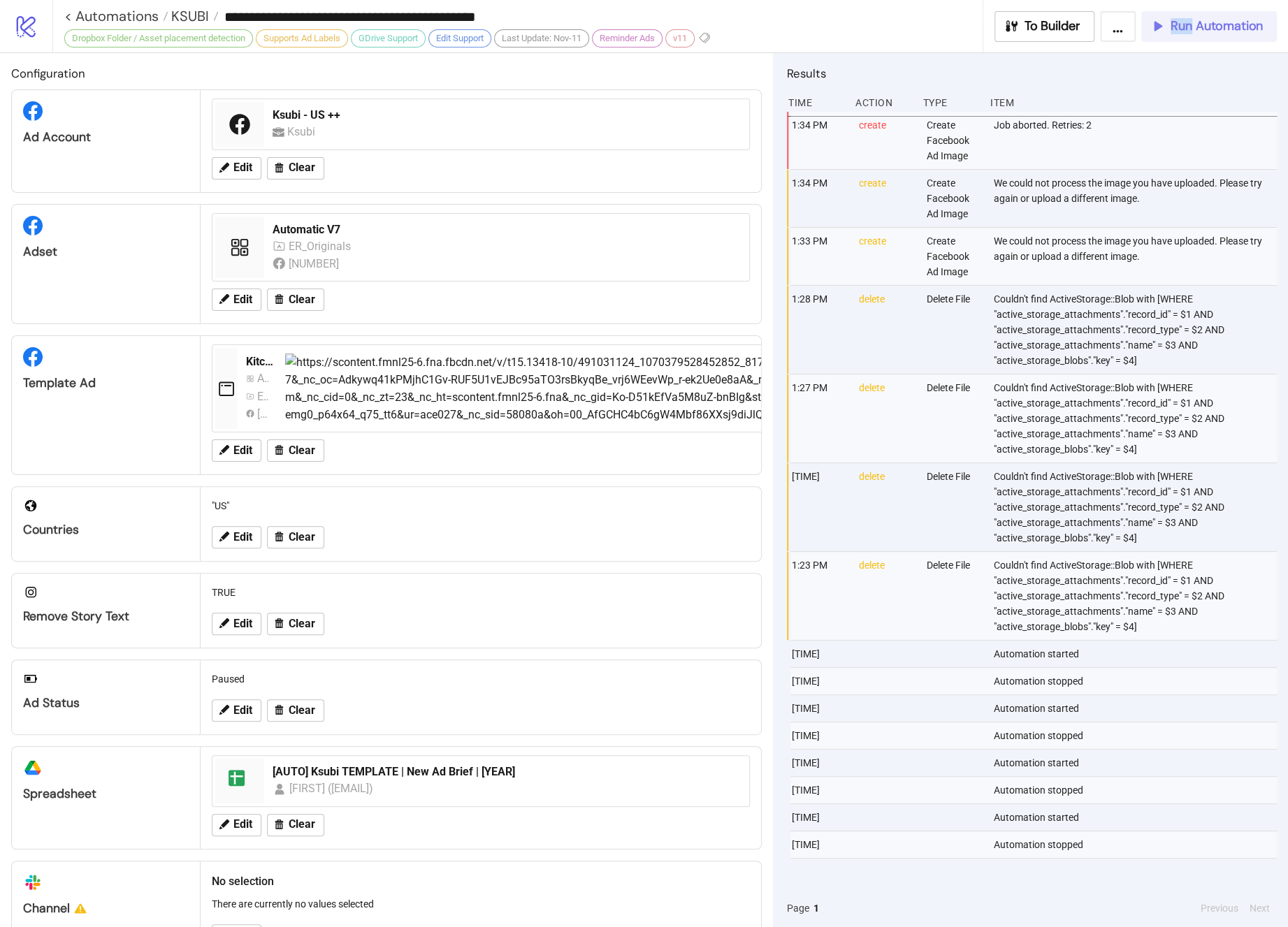 click on "To Builder ... Run Automation" at bounding box center [1136, 27] 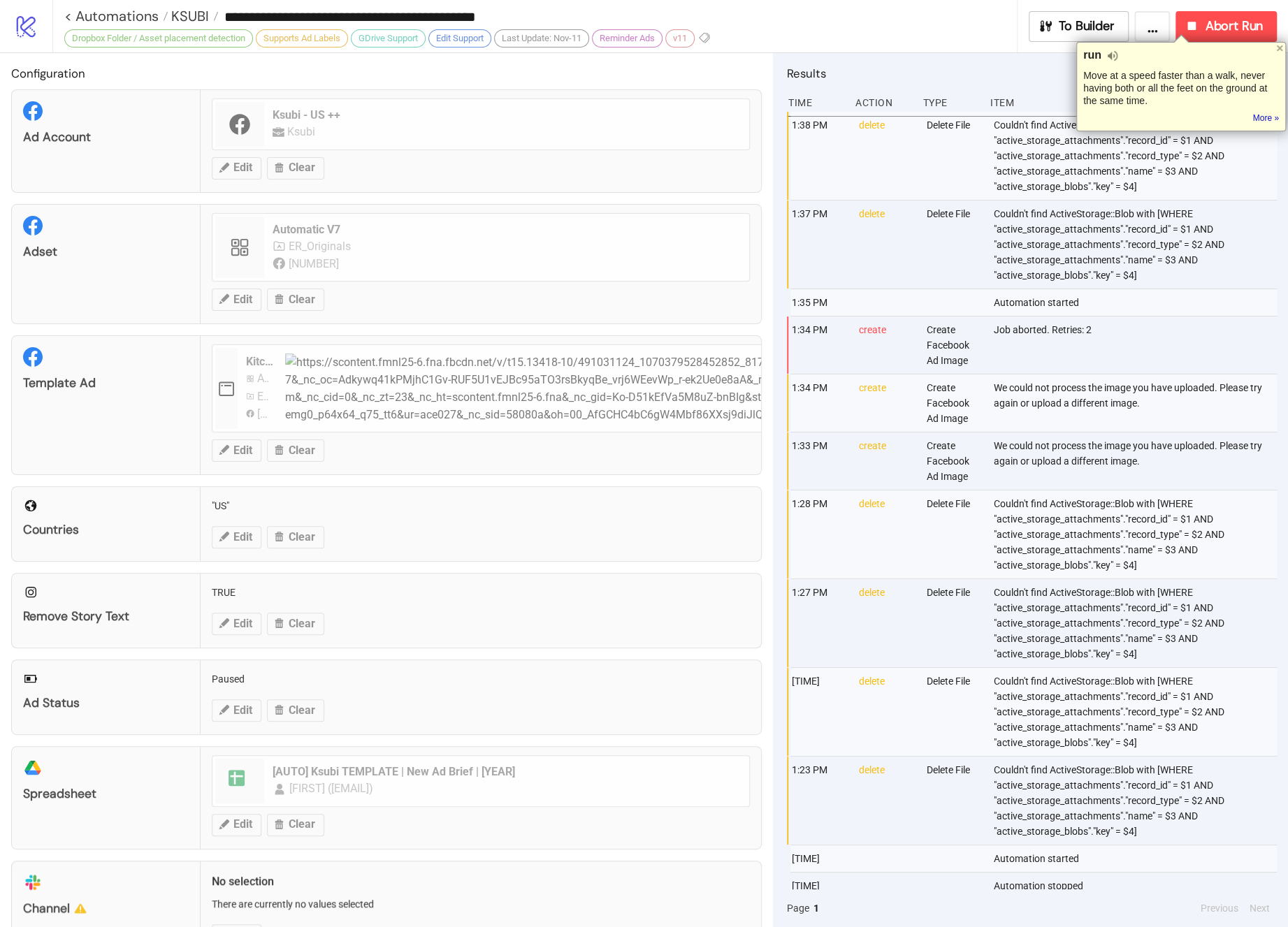 click on "**********" at bounding box center (535, 26) 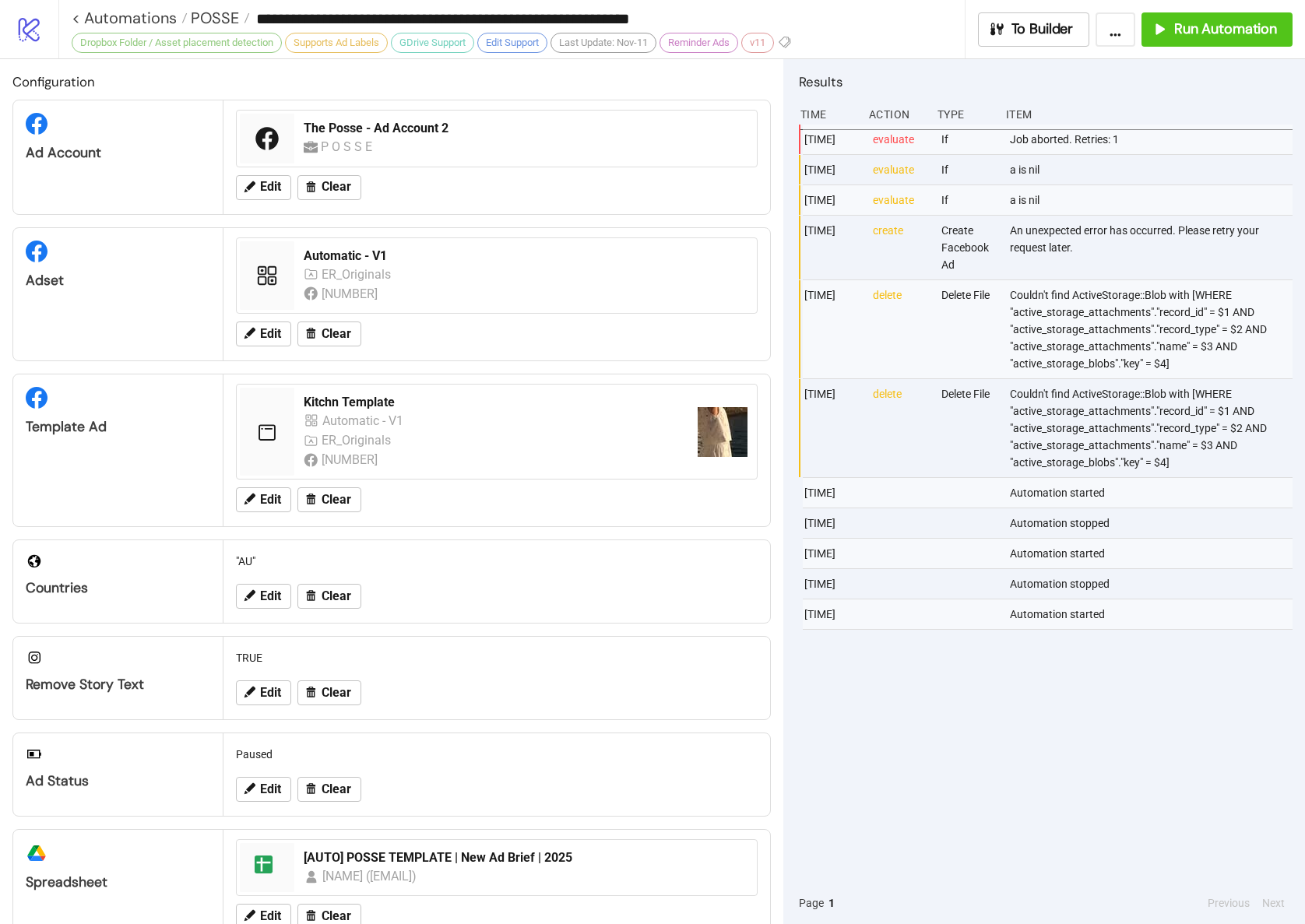 scroll, scrollTop: 0, scrollLeft: 0, axis: both 